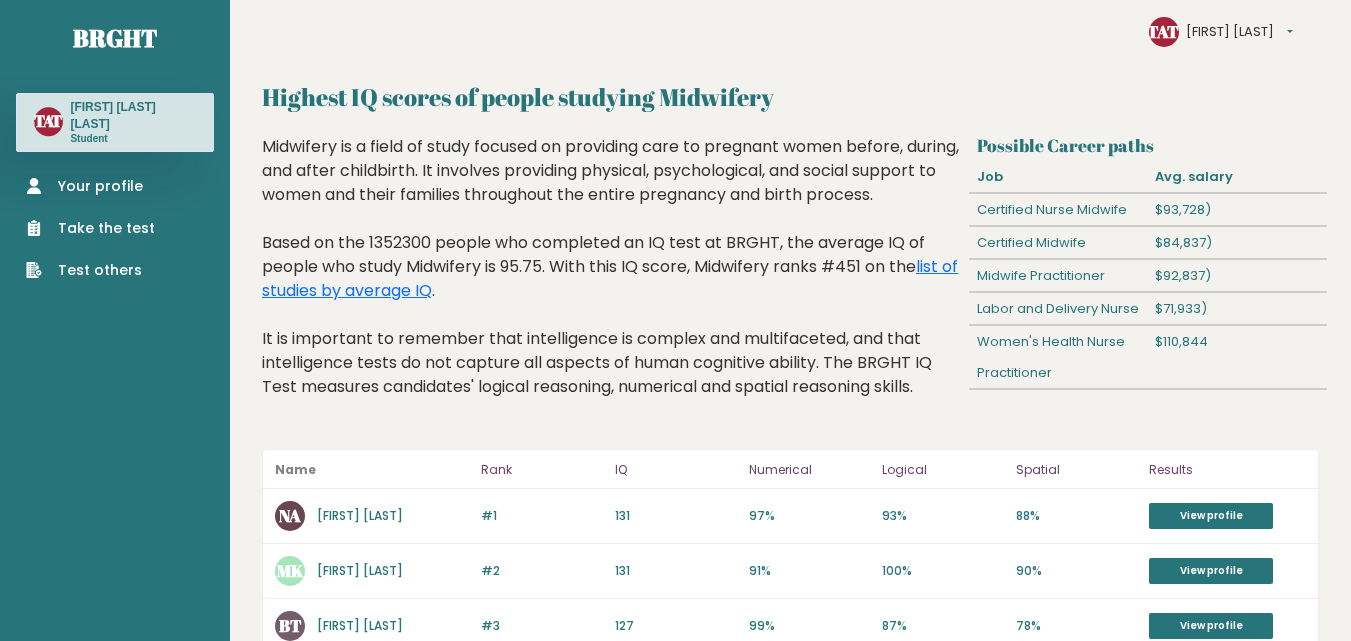scroll, scrollTop: 0, scrollLeft: 0, axis: both 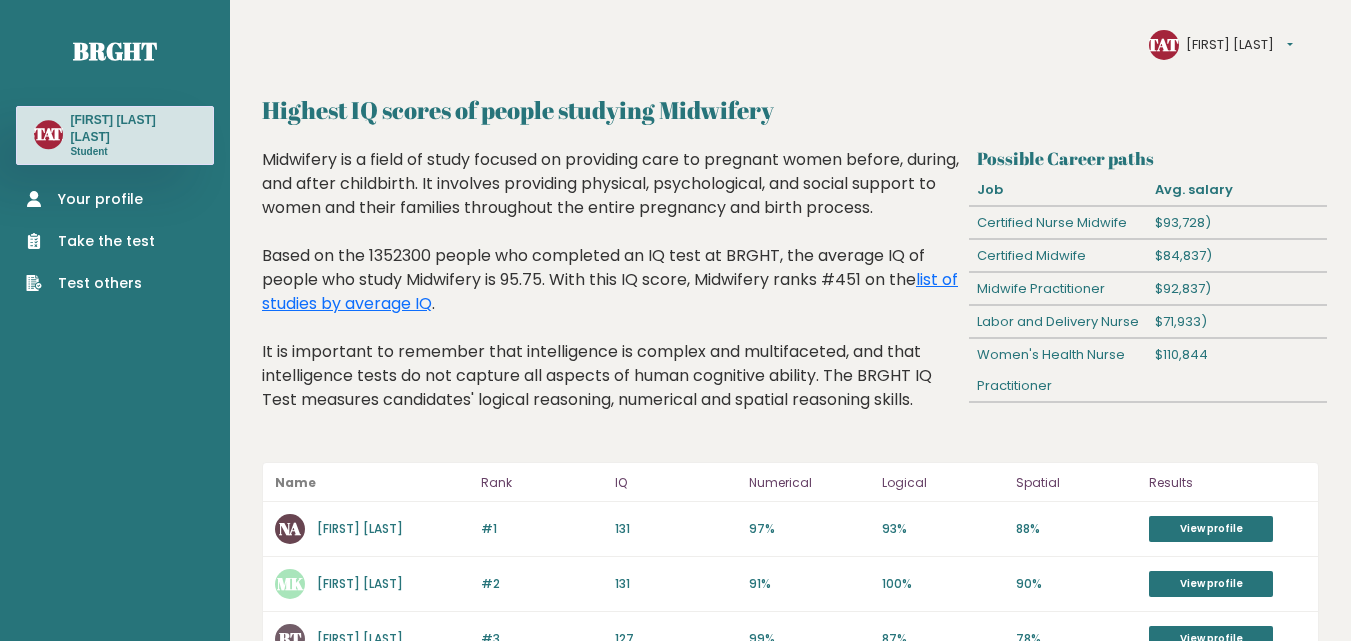 click on "Your profile
Take the test
Test others" at bounding box center (115, 229) 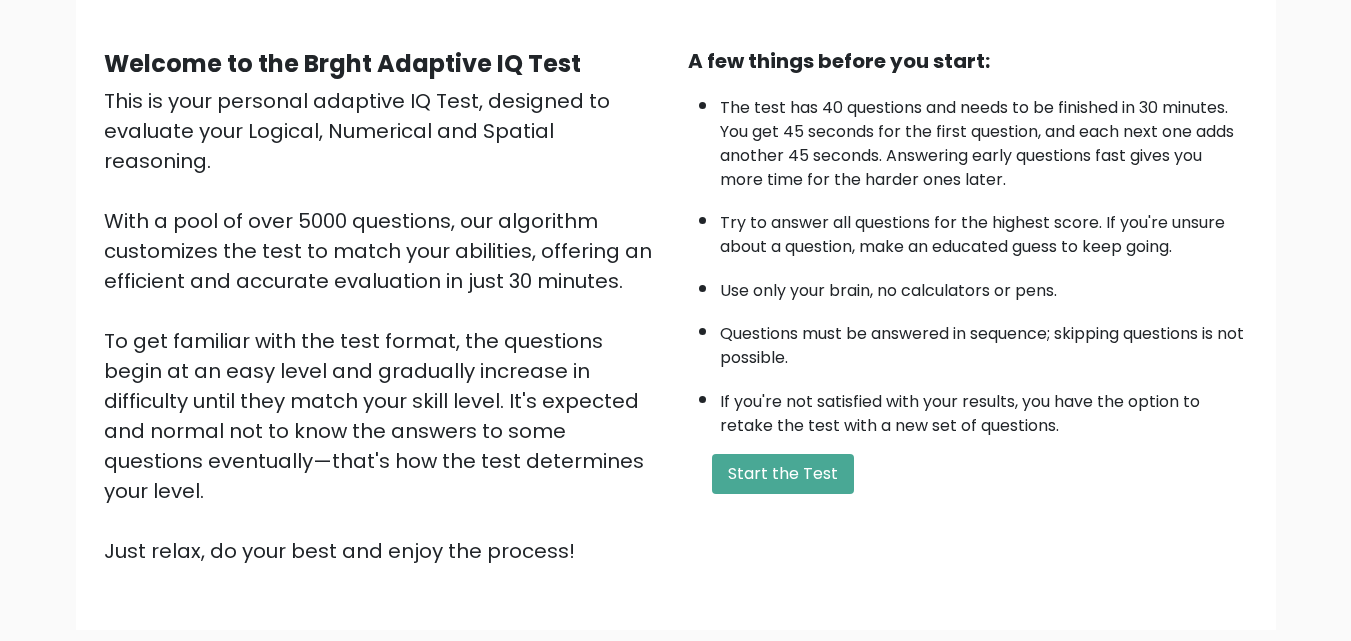 scroll, scrollTop: 200, scrollLeft: 0, axis: vertical 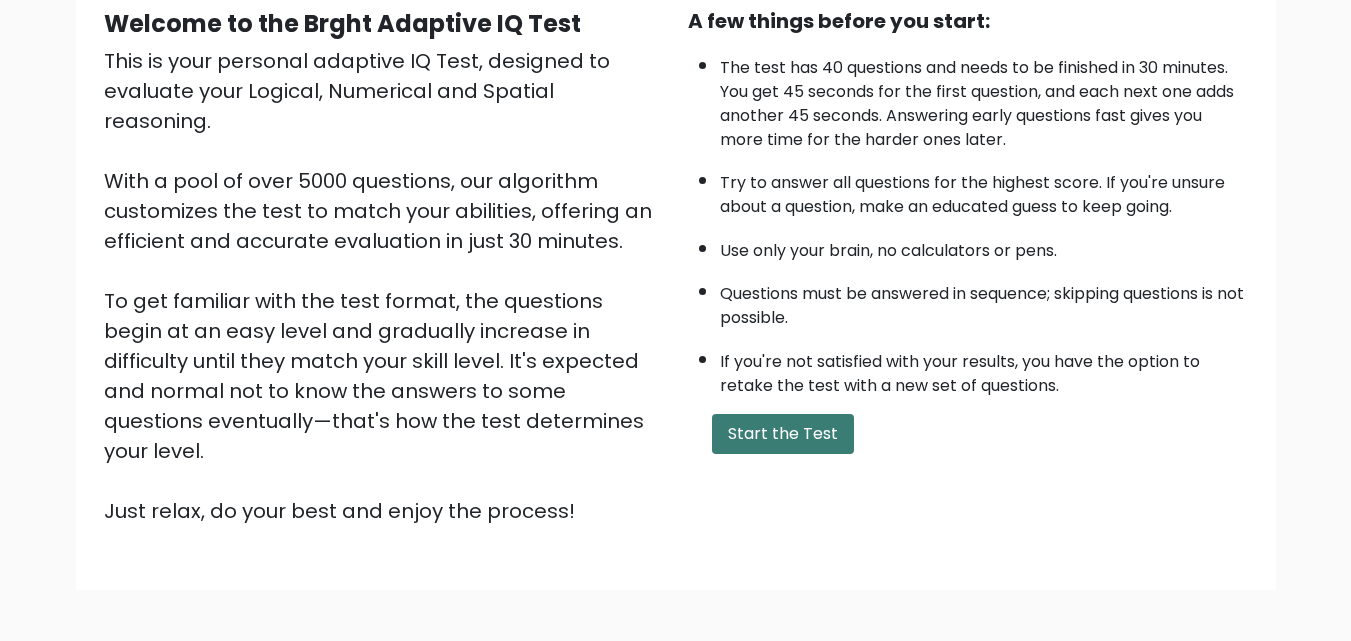 click on "Start the Test" at bounding box center [783, 434] 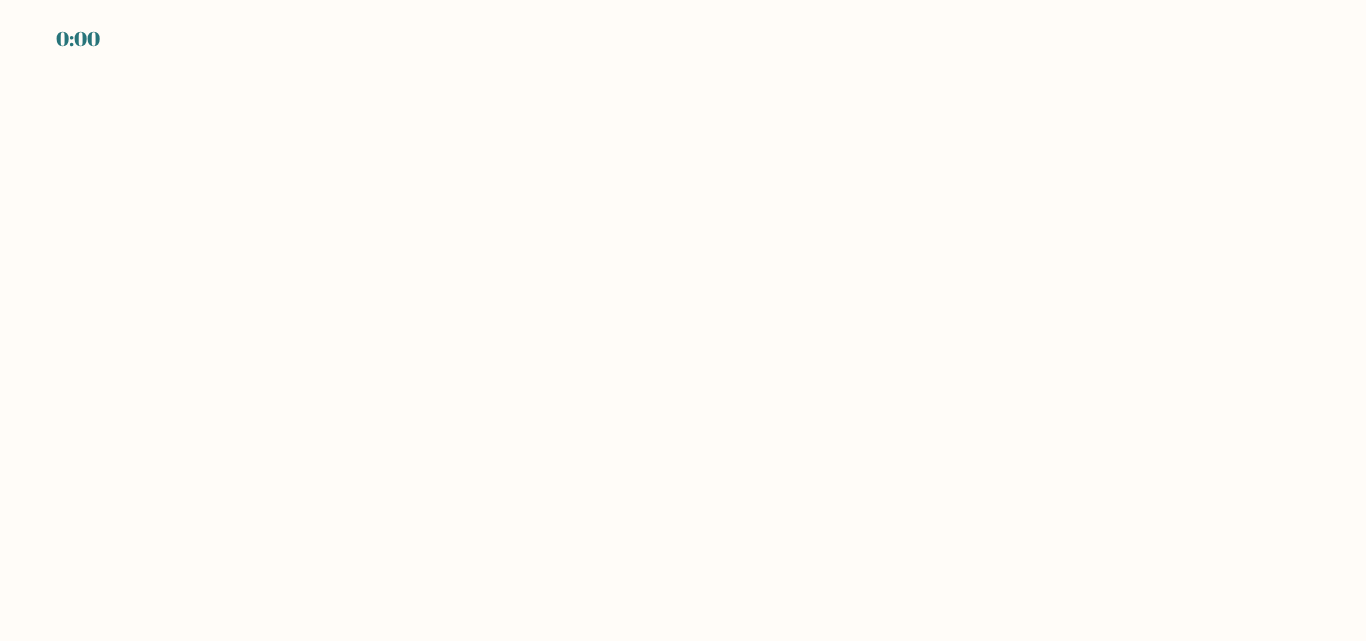 scroll, scrollTop: 0, scrollLeft: 0, axis: both 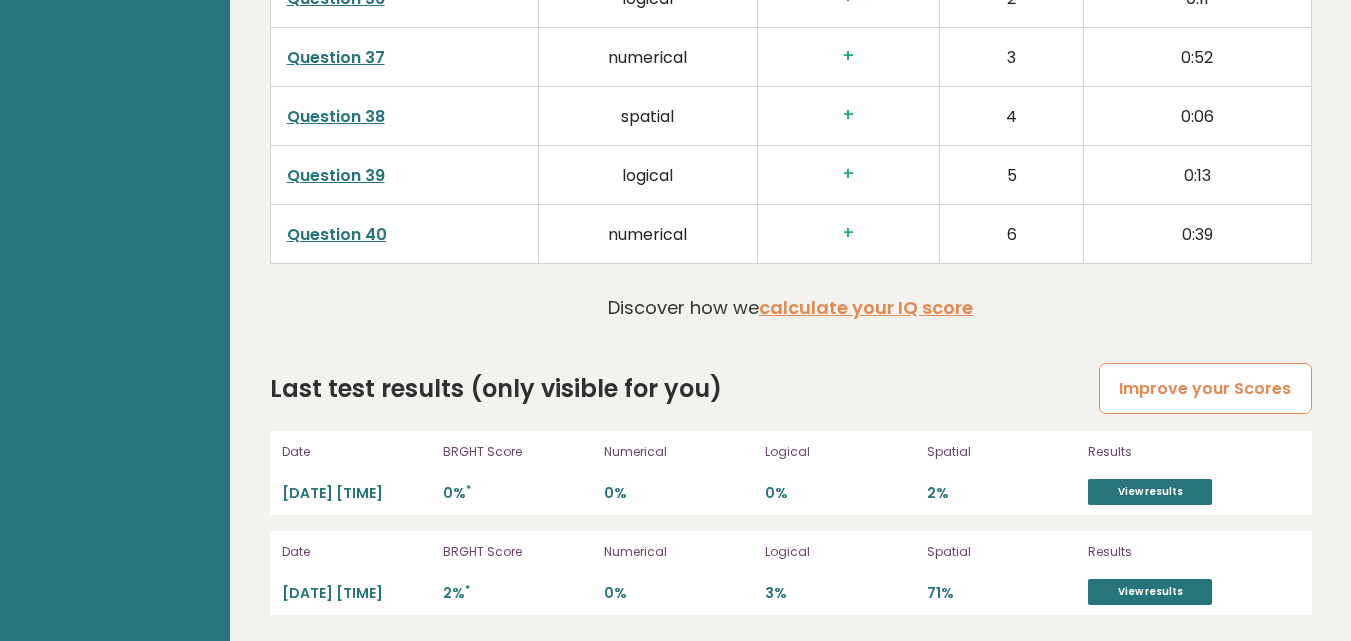 click on "Improve your Scores" at bounding box center (1205, 388) 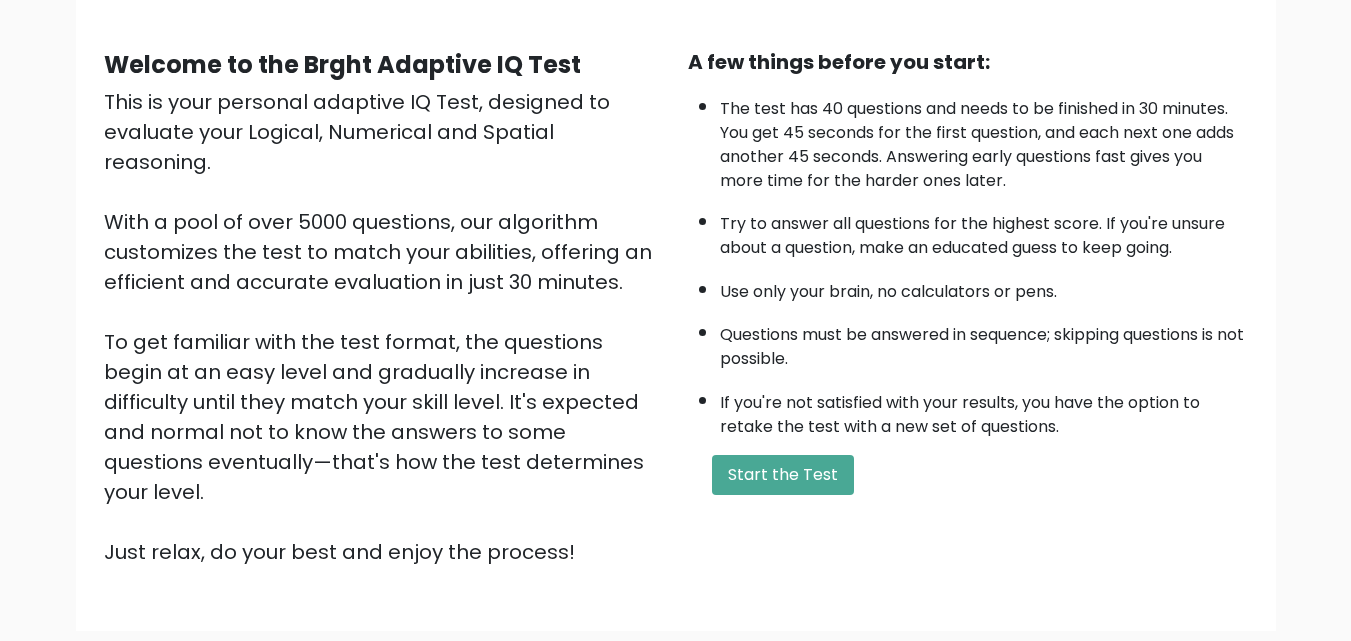 scroll, scrollTop: 275, scrollLeft: 0, axis: vertical 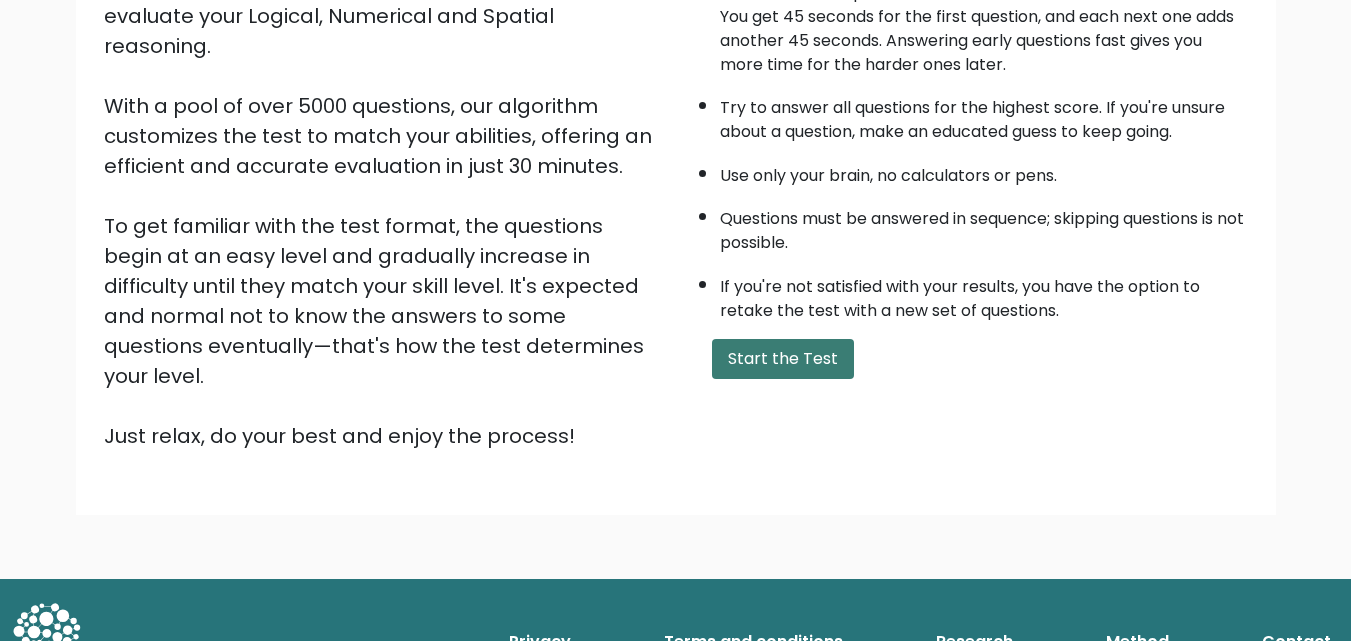 click on "Start the Test" at bounding box center [783, 359] 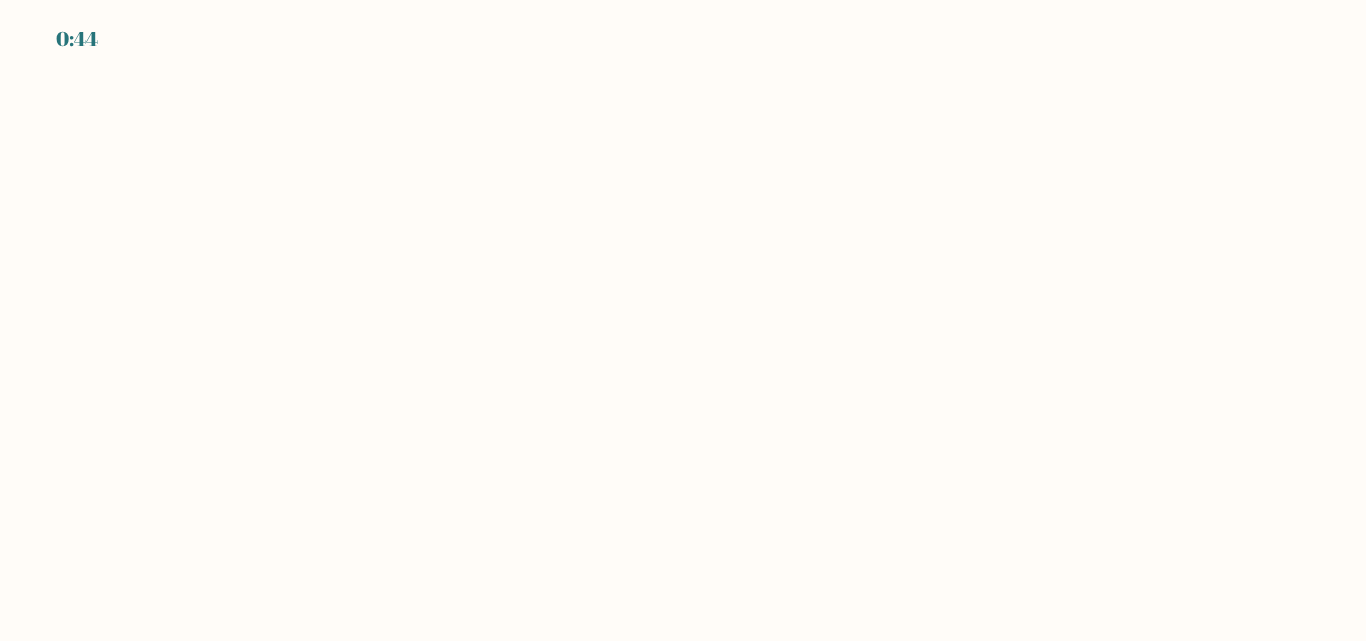 scroll, scrollTop: 0, scrollLeft: 0, axis: both 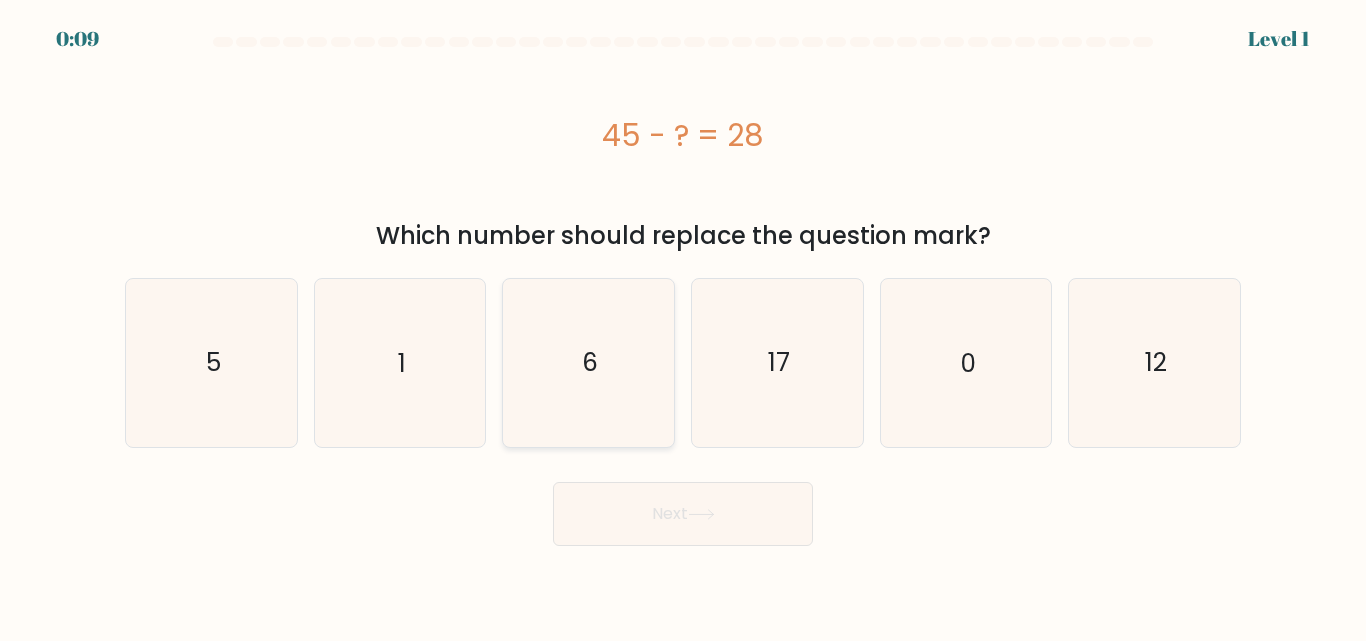 click on "6" 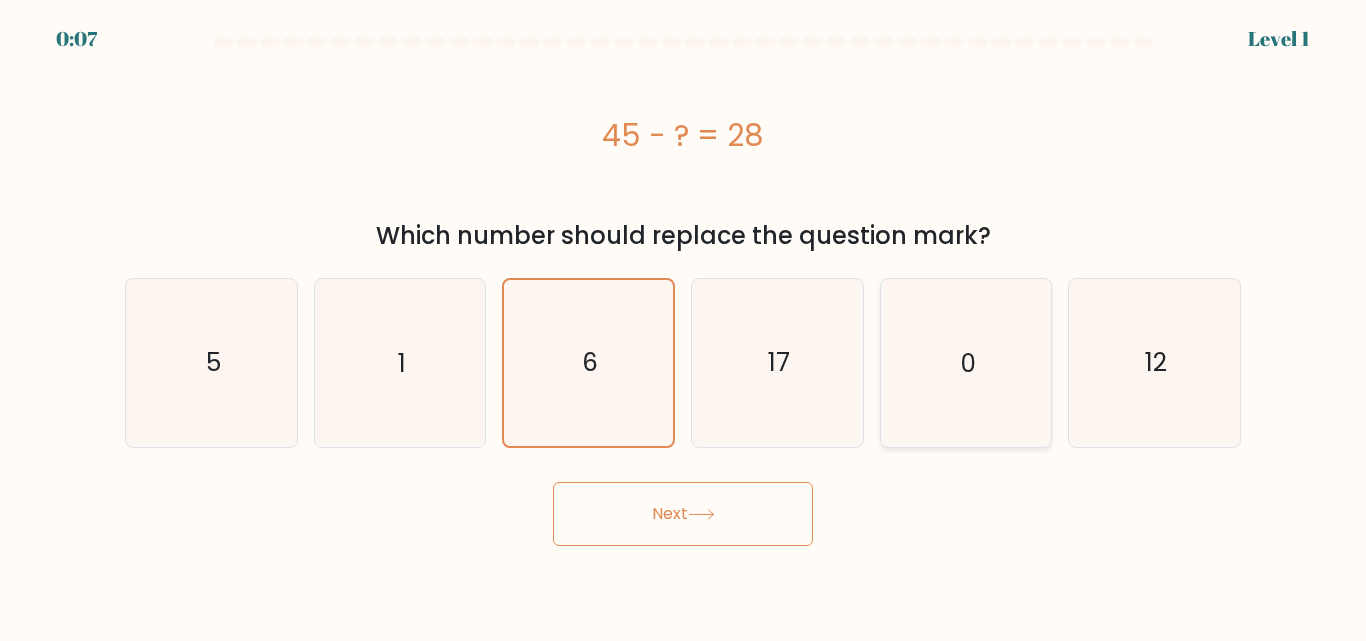 drag, startPoint x: 1240, startPoint y: 358, endPoint x: 991, endPoint y: 432, distance: 259.76337 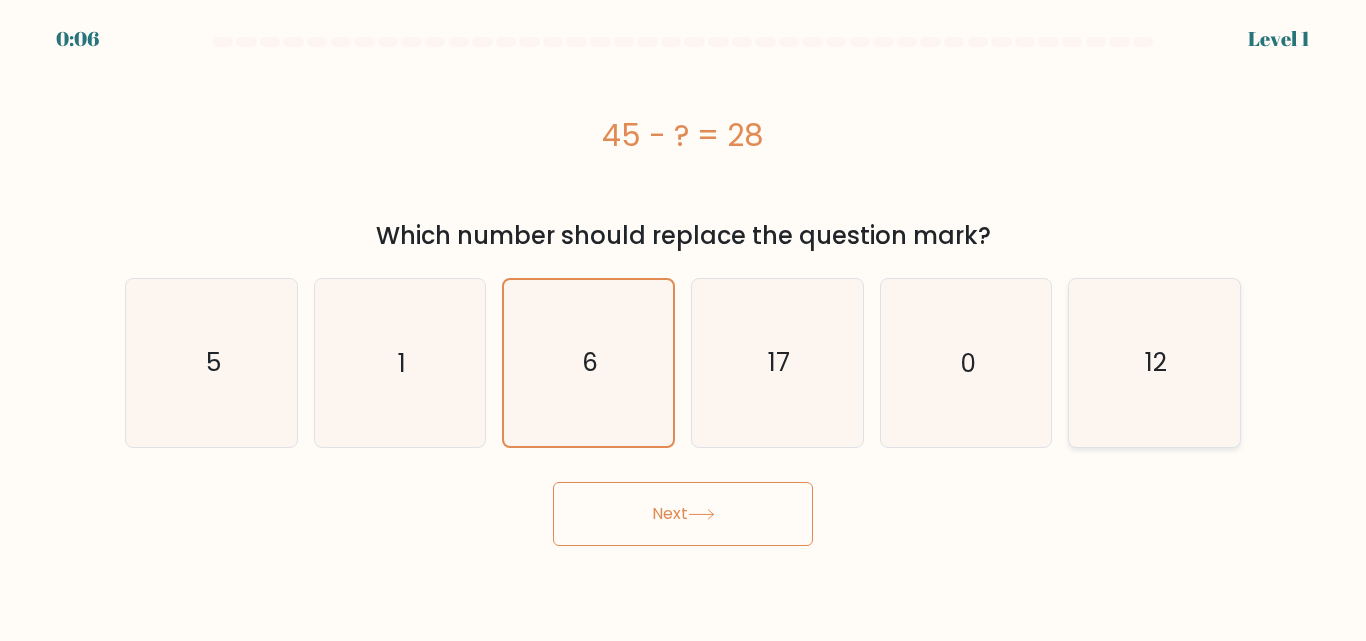 click on "12" 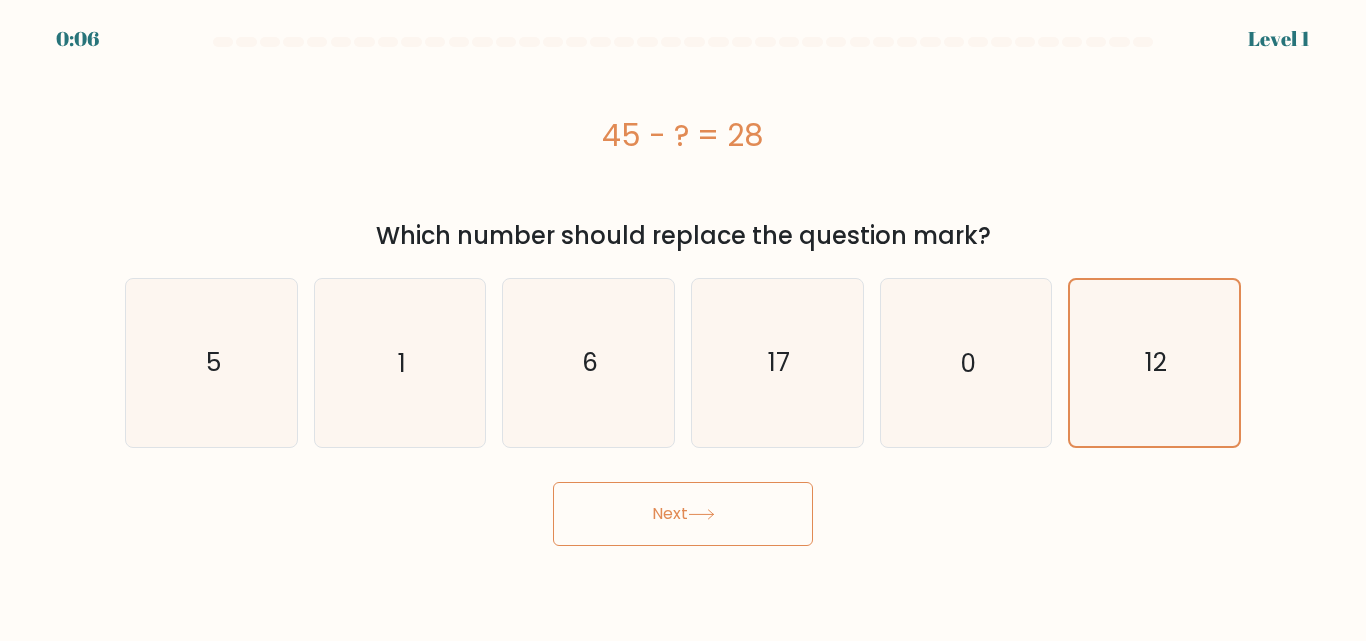 click on "Next" at bounding box center (683, 514) 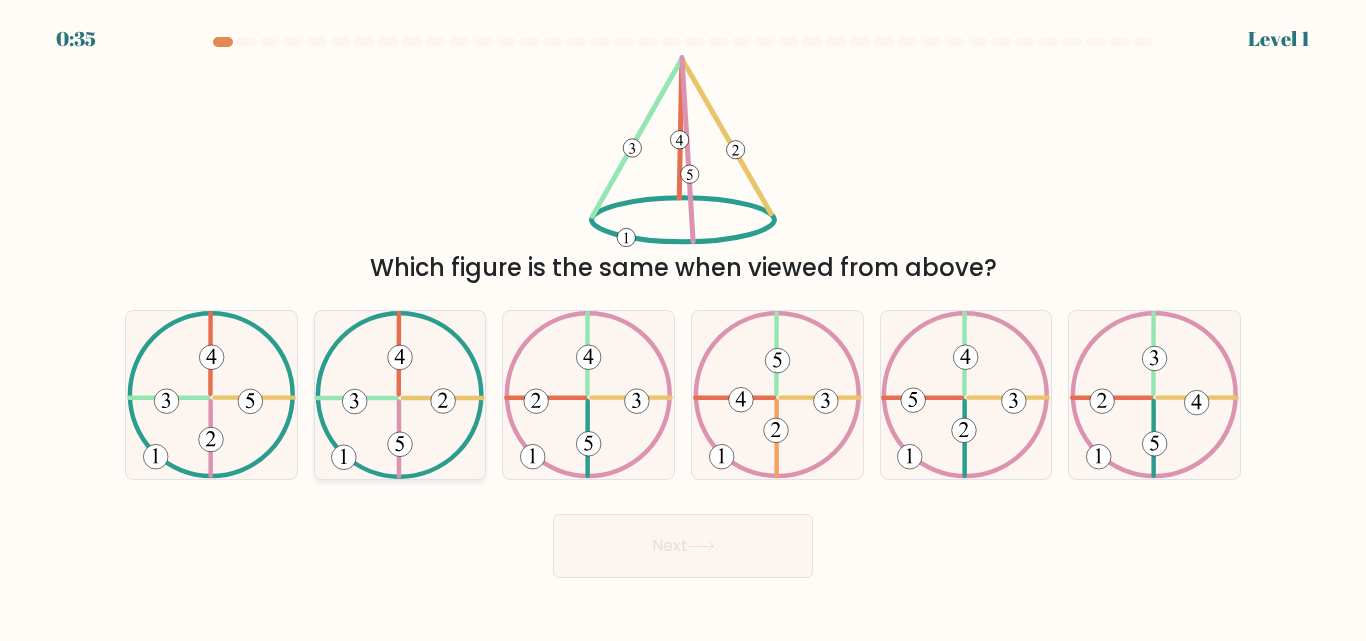 click 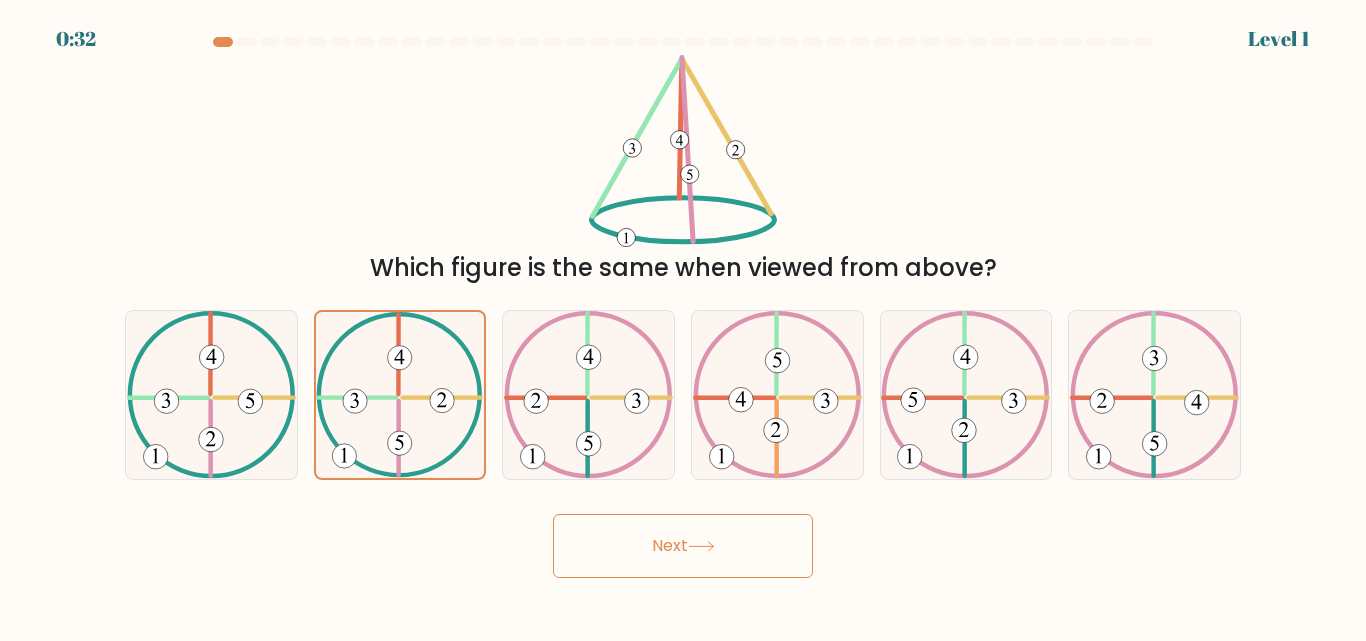 click on "Next" at bounding box center [683, 546] 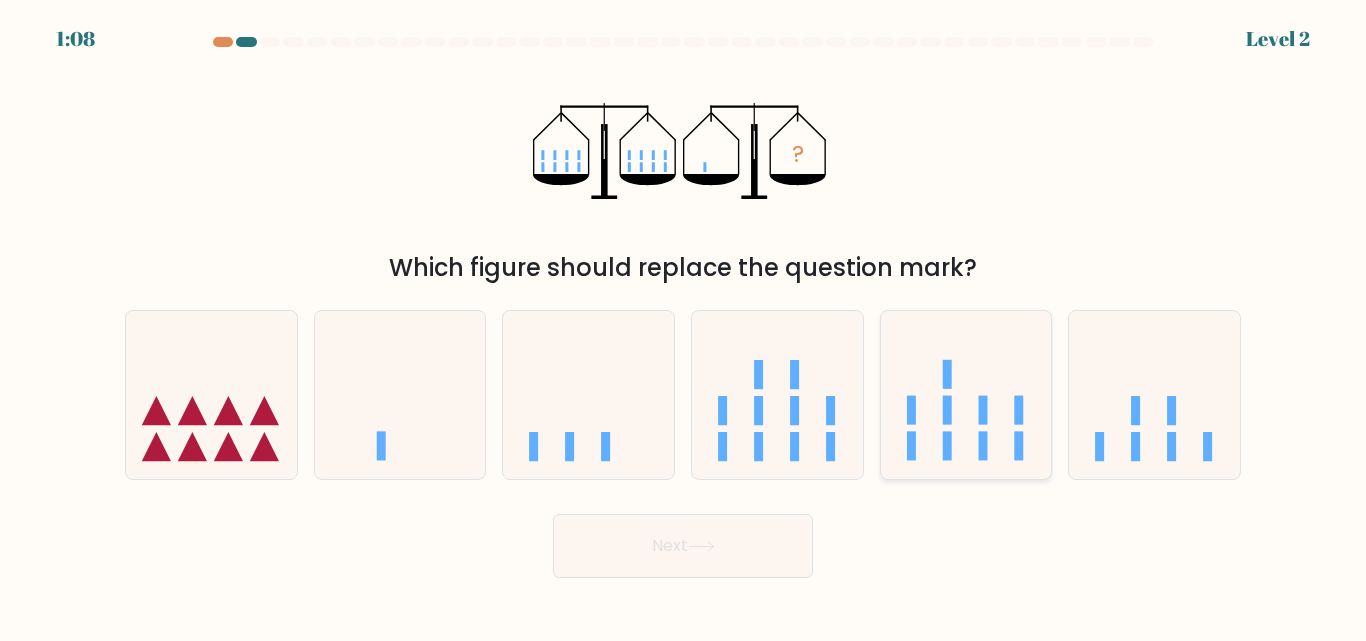 click 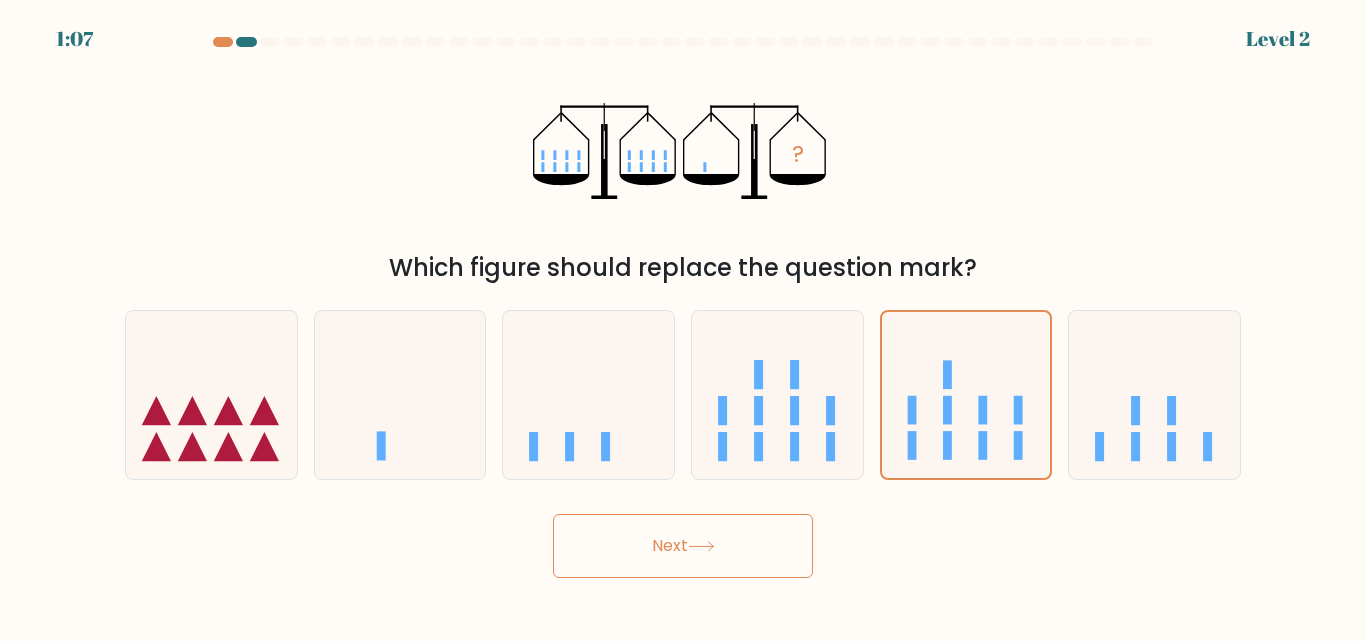 click on "Next" at bounding box center (683, 546) 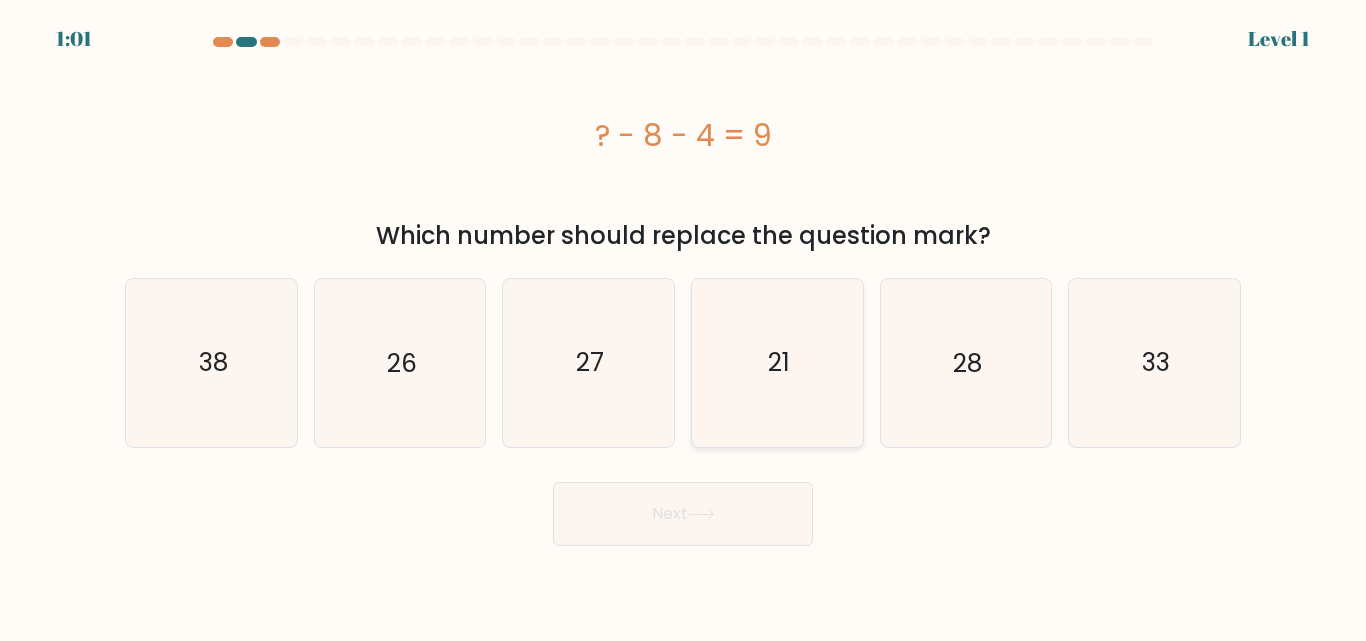click on "21" 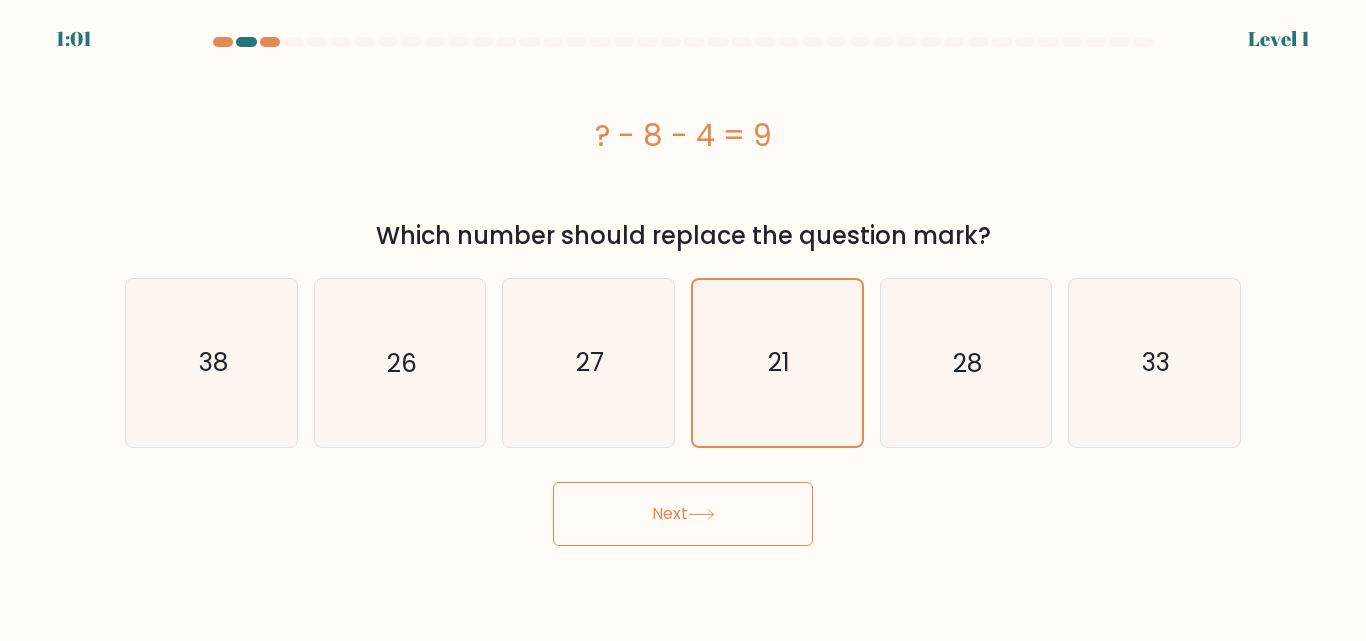 click on "Next" at bounding box center (683, 514) 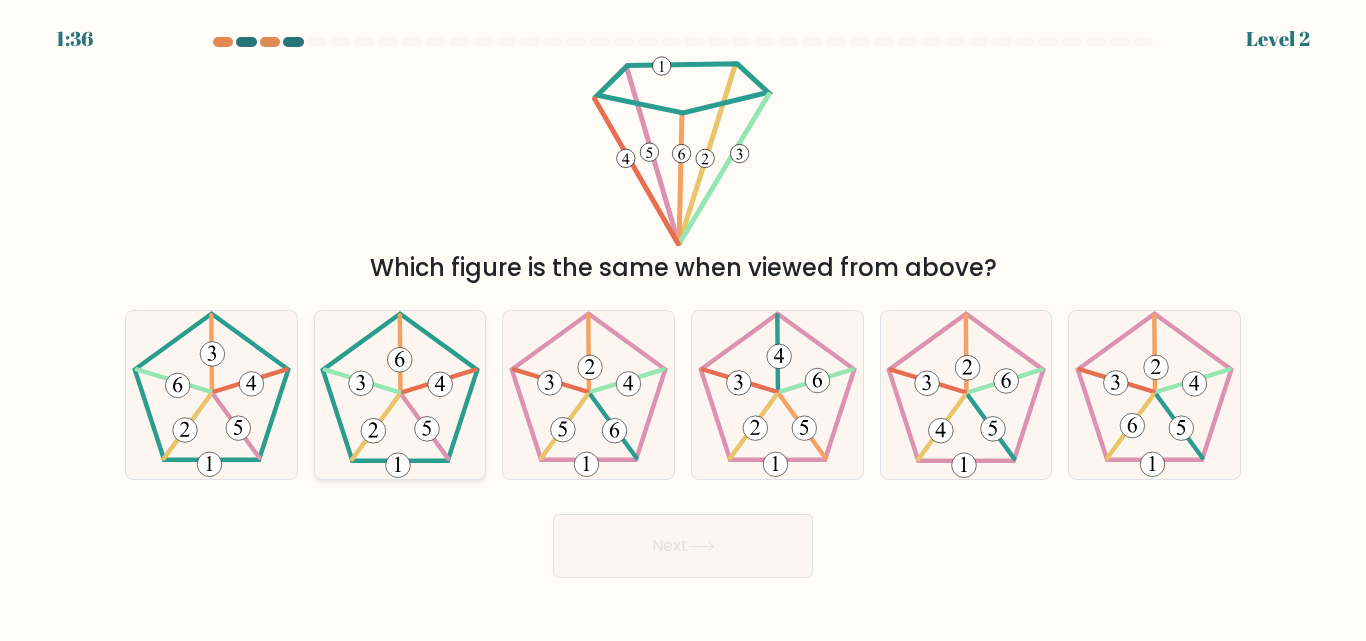 click 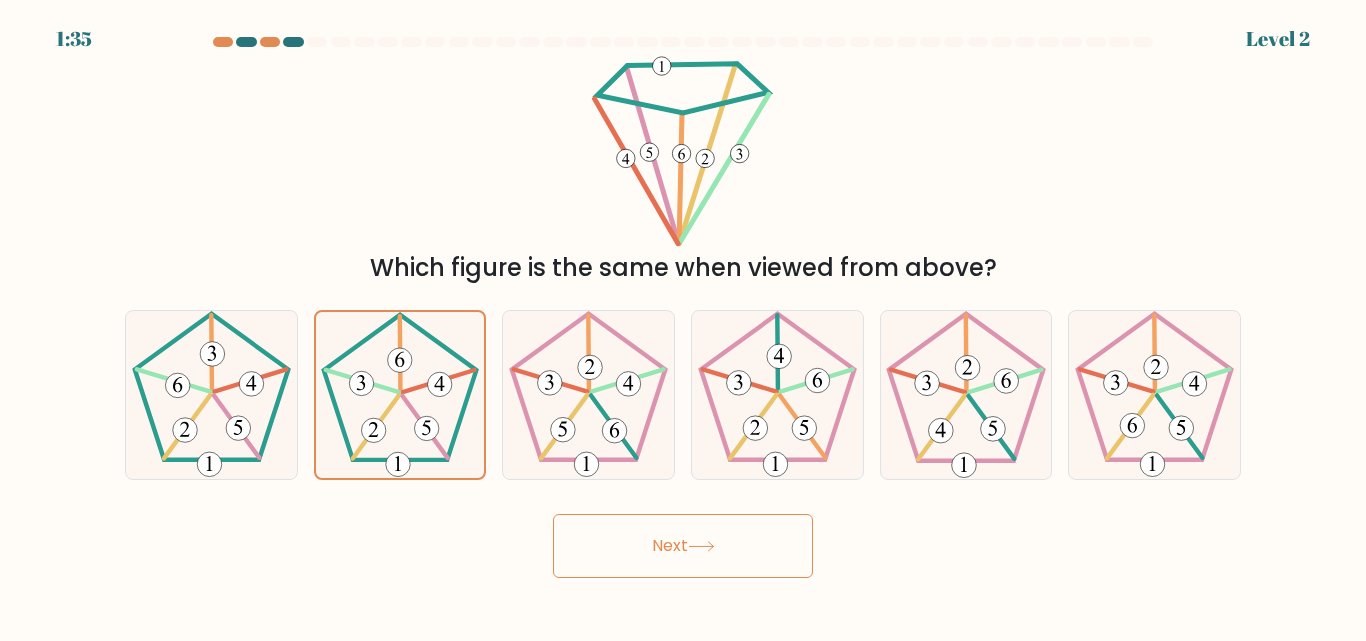 click on "Next" at bounding box center [683, 546] 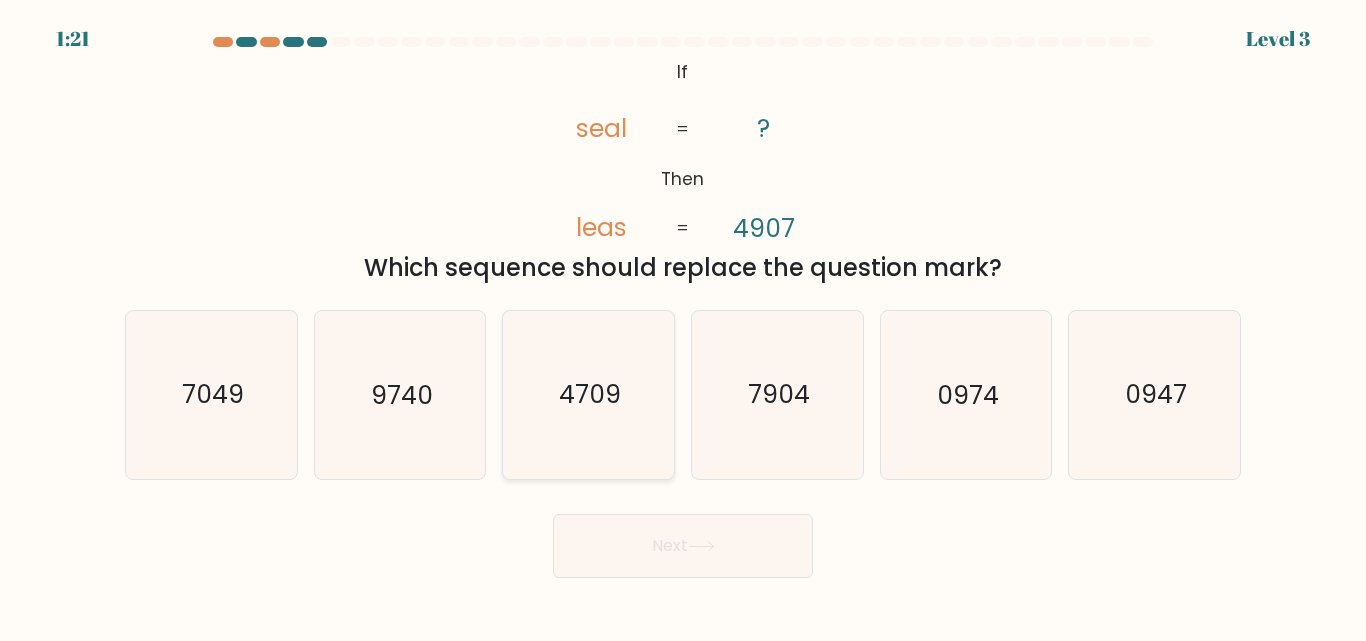 click on "4709" 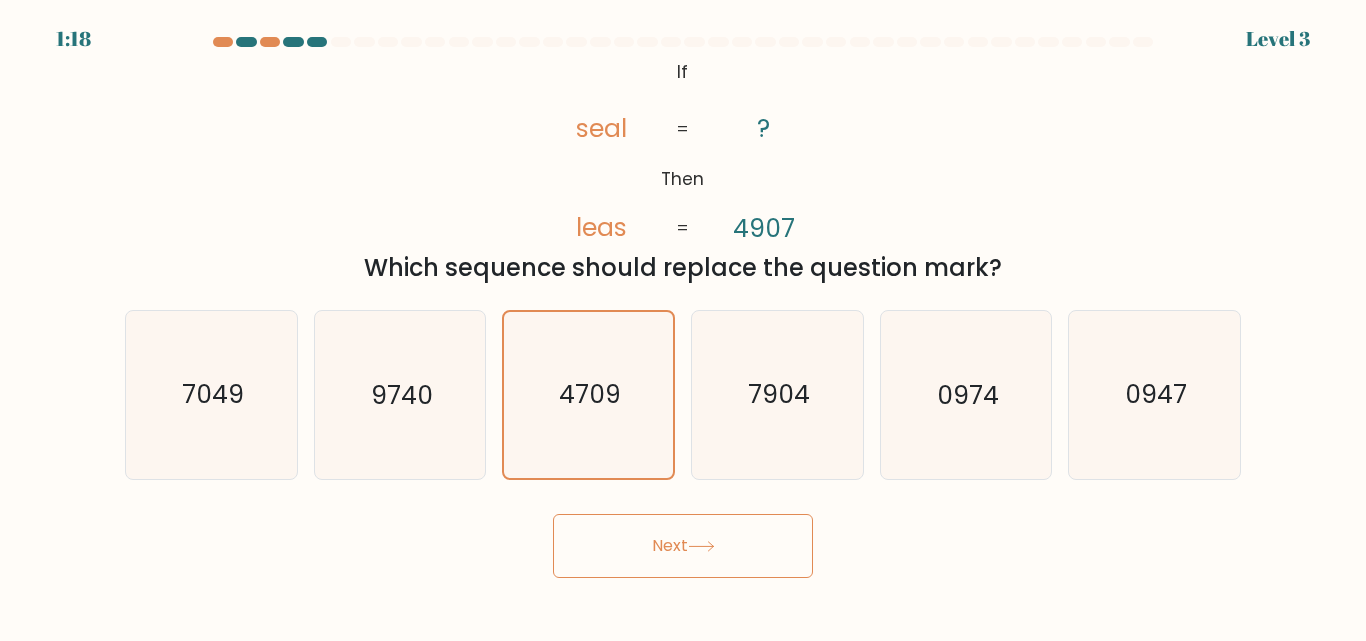 click on "Next" at bounding box center (683, 546) 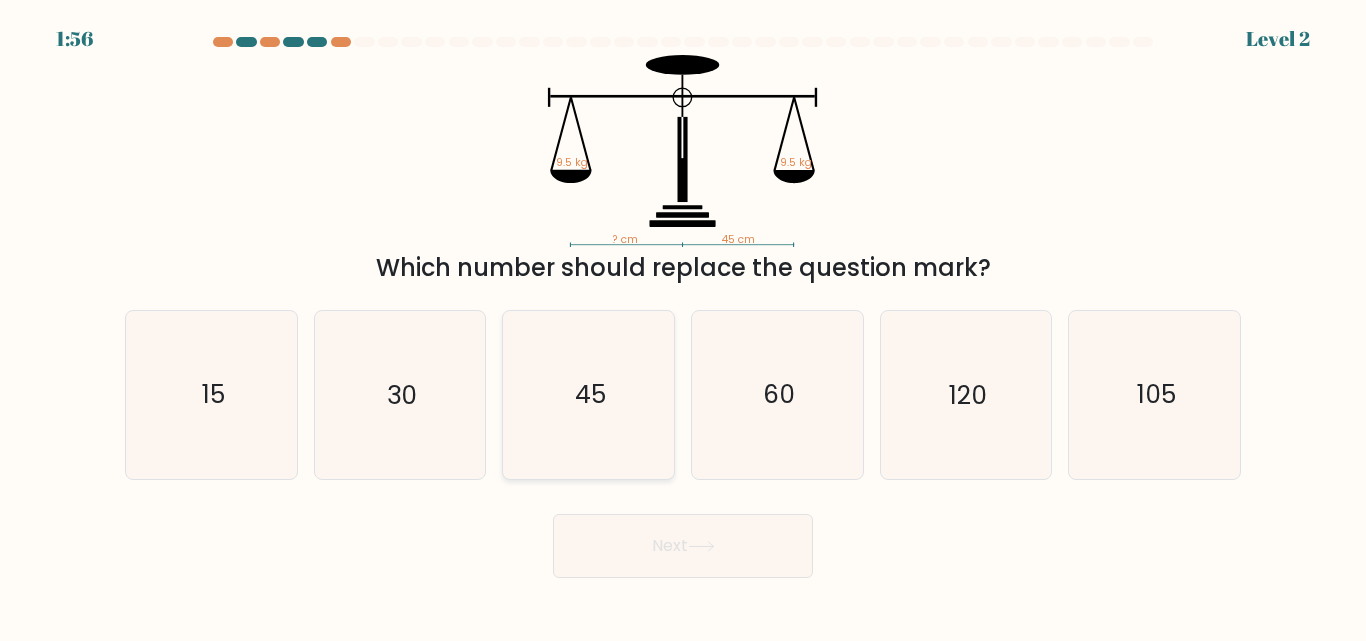 click on "45" 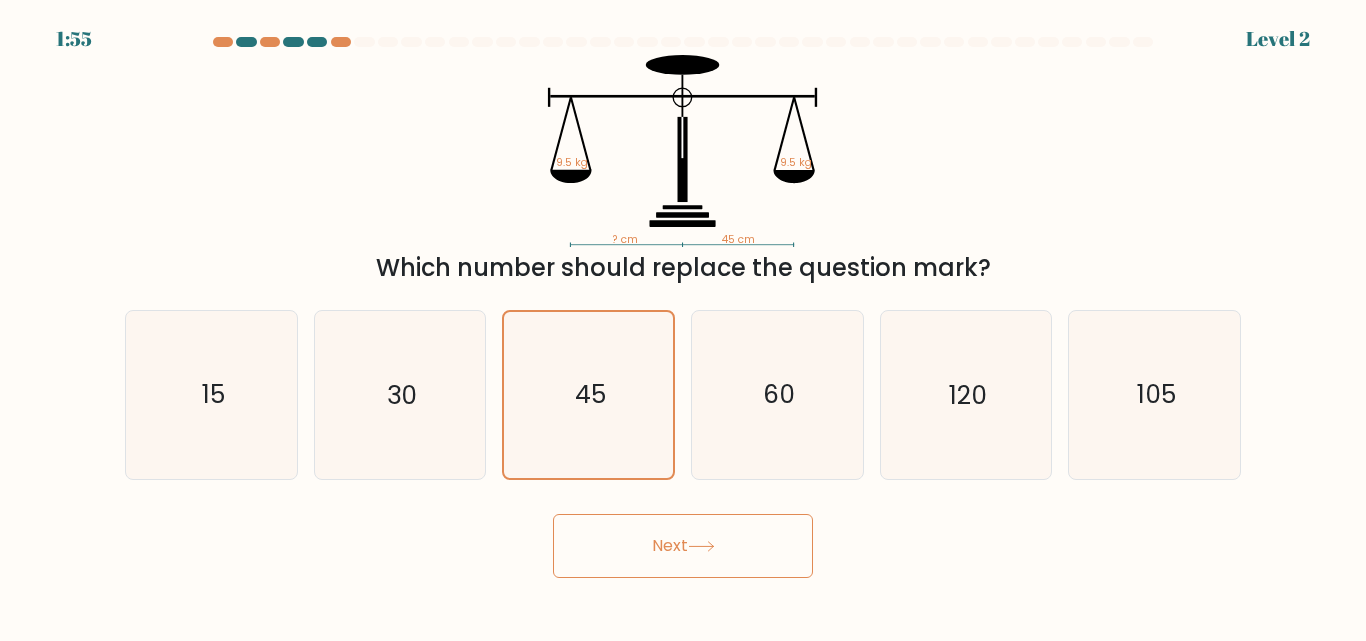 click on "Next" at bounding box center [683, 546] 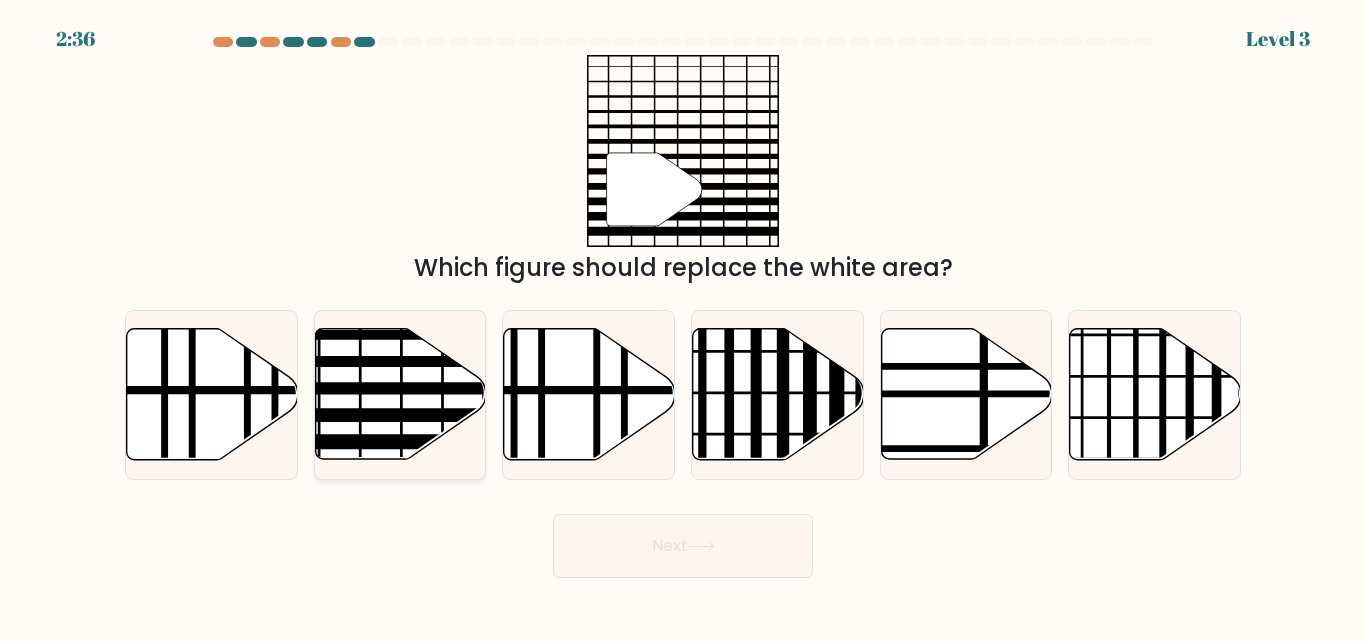 click 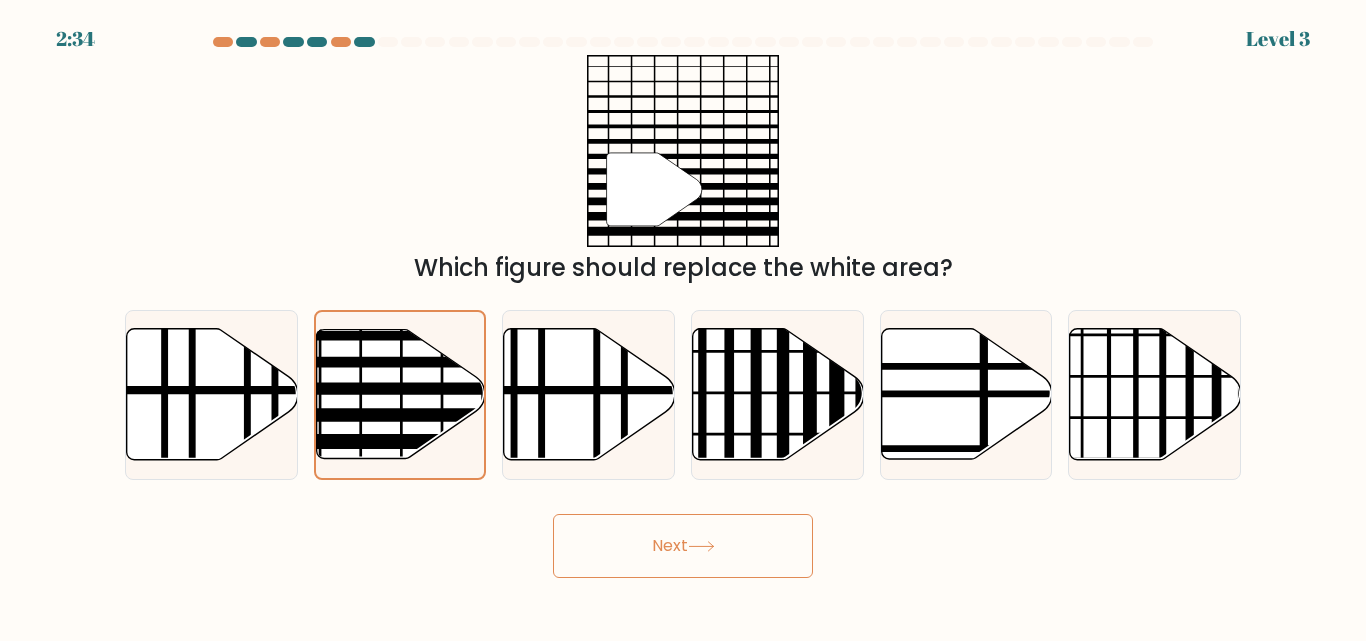 click on "Next" at bounding box center [683, 546] 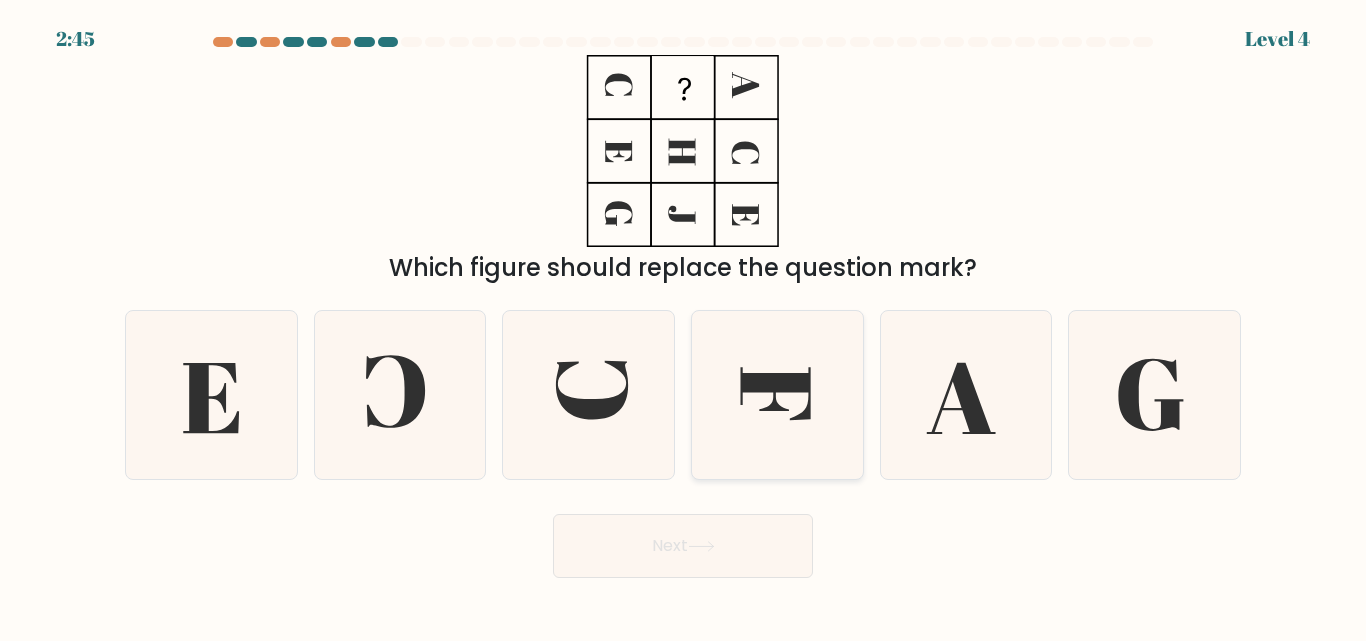 click 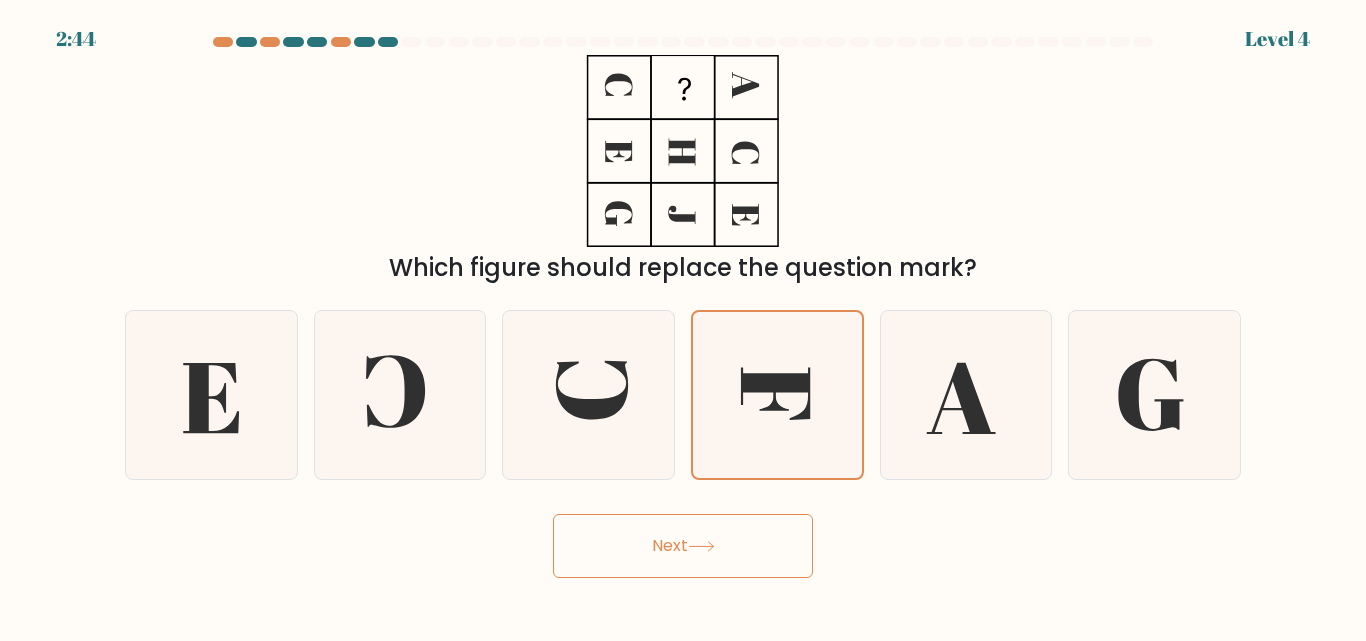 click on "Next" at bounding box center (683, 546) 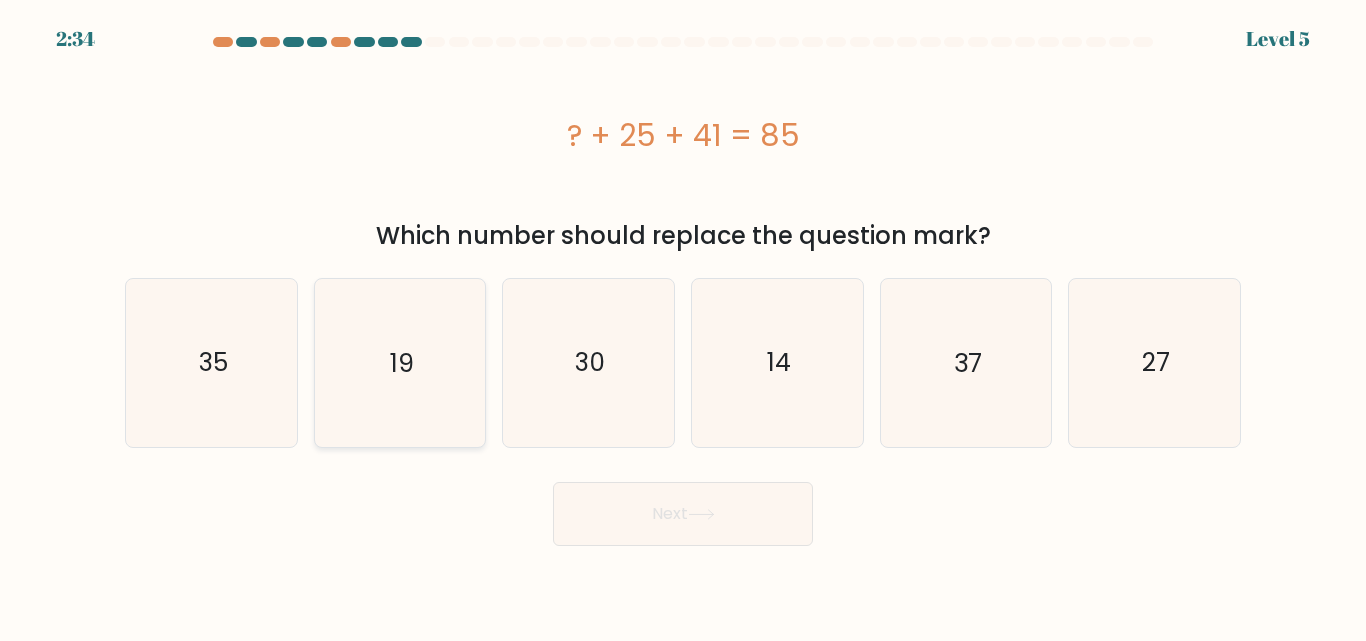 click on "19" 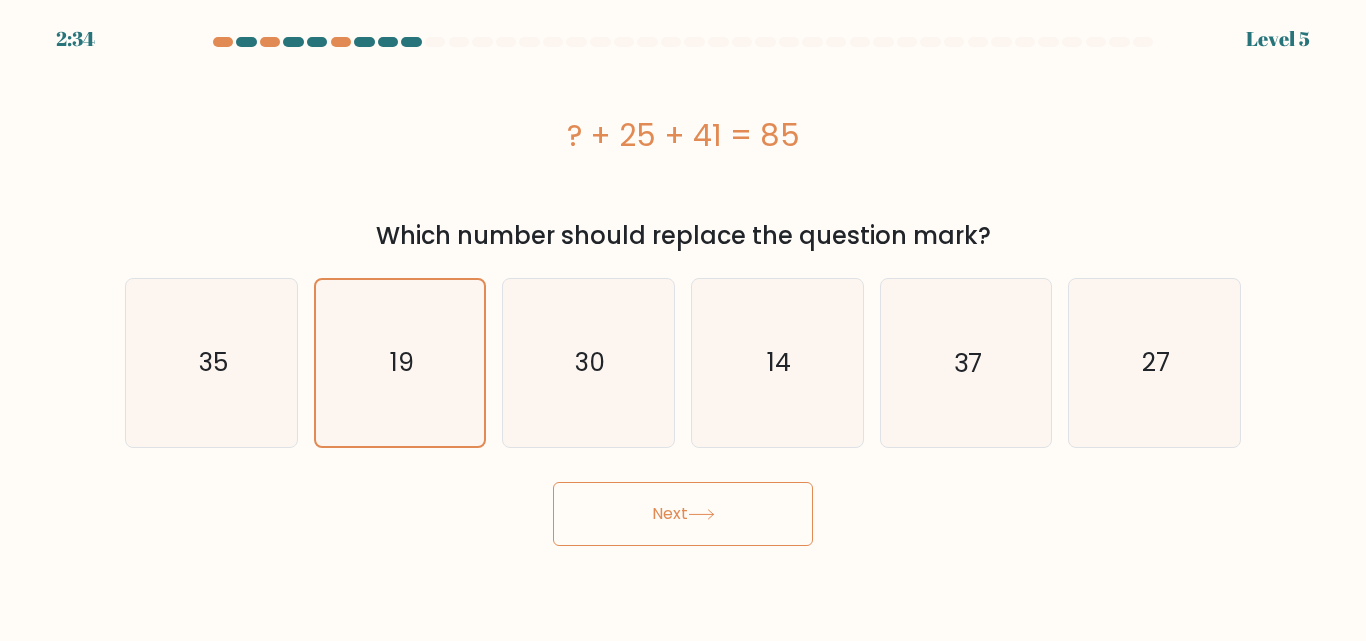 click on "Next" at bounding box center [683, 514] 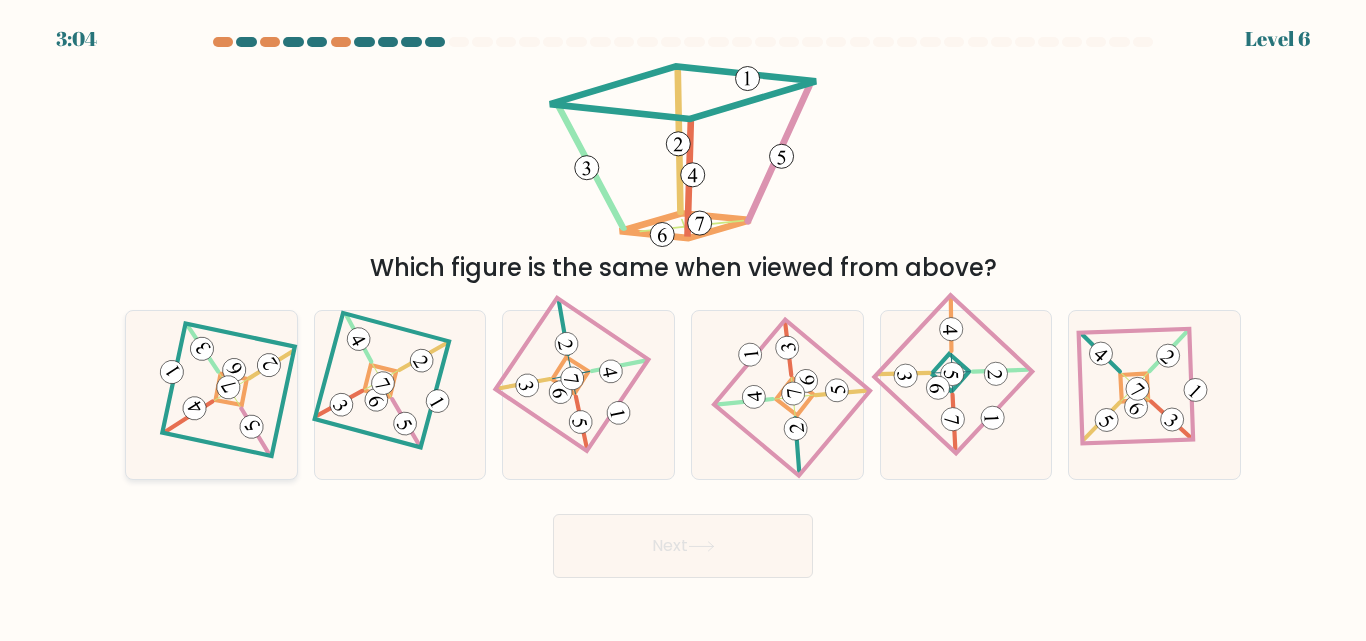 click 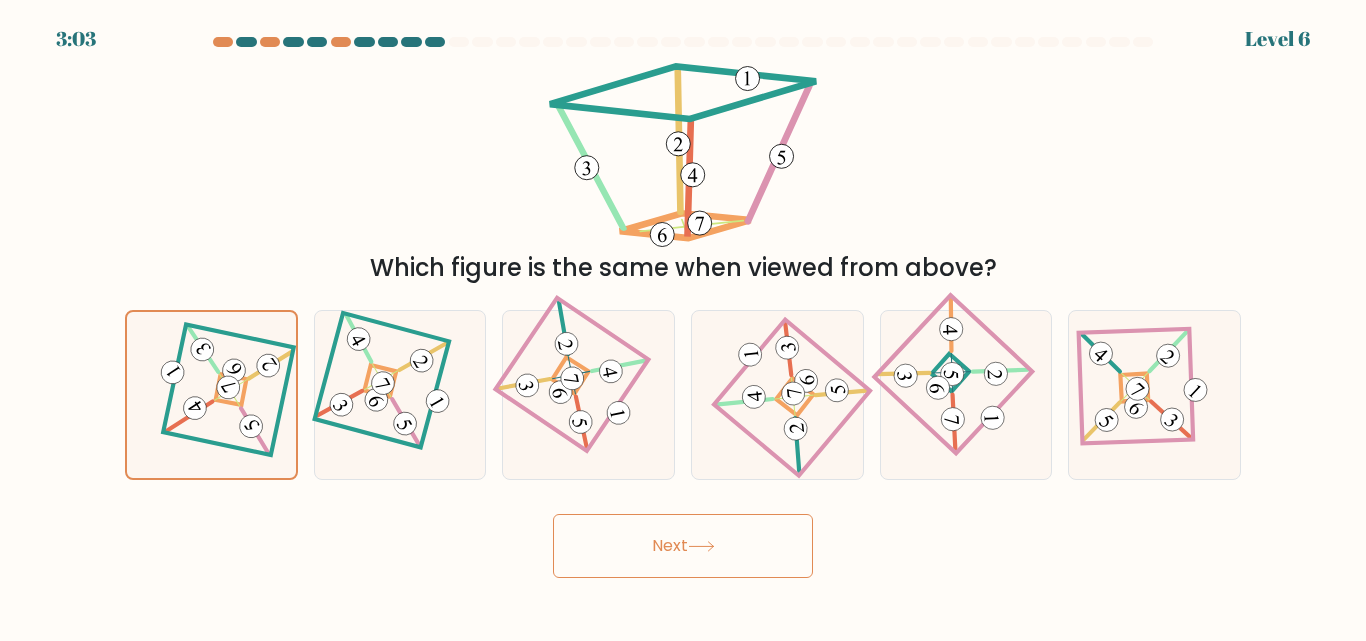 click on "Next" at bounding box center [683, 546] 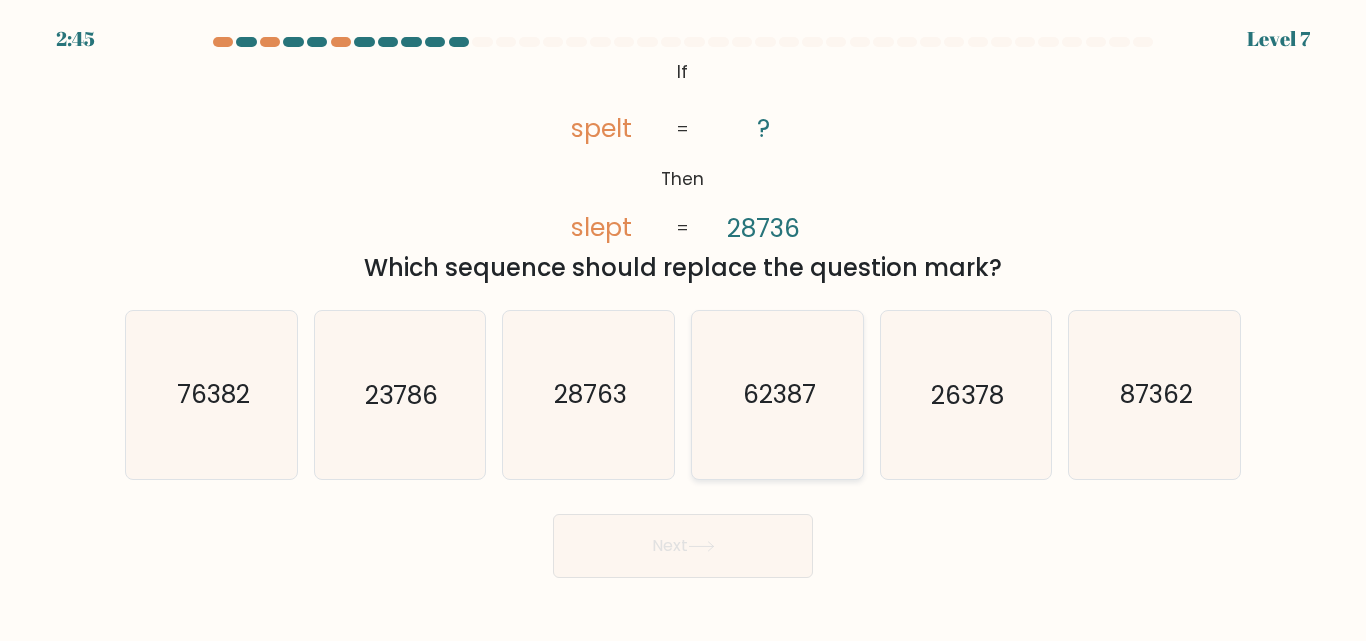 click on "62387" 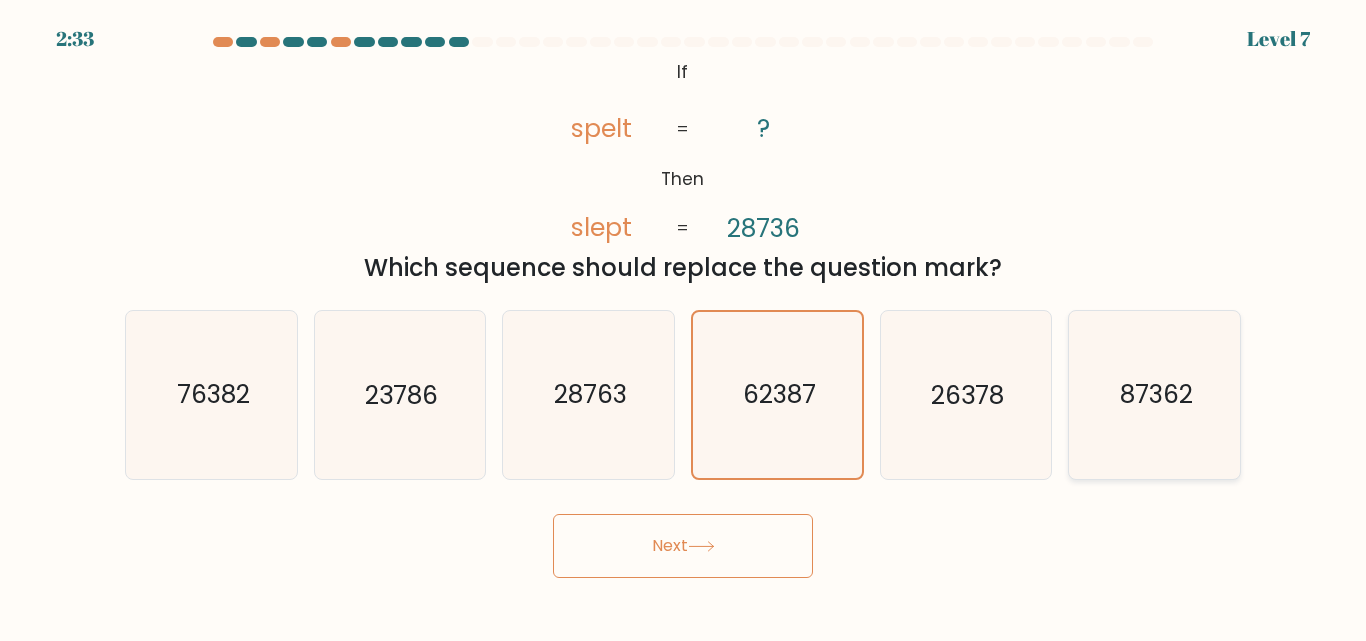 click on "87362" 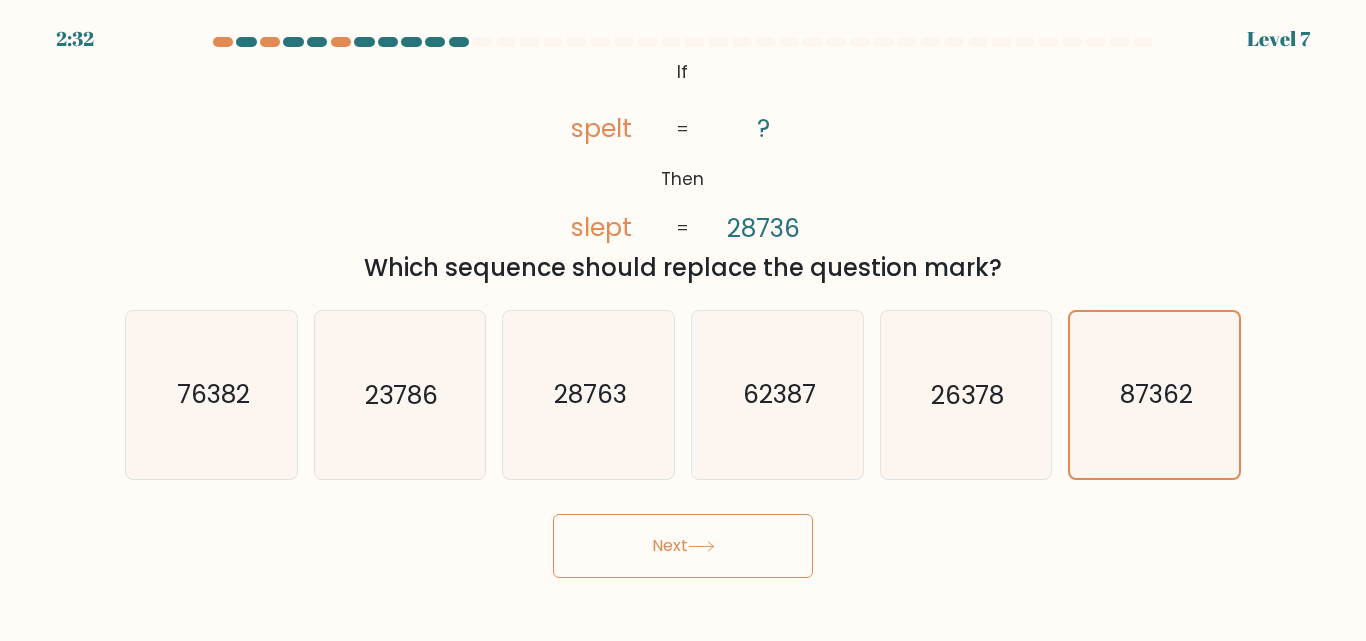 click on "Next" at bounding box center (683, 546) 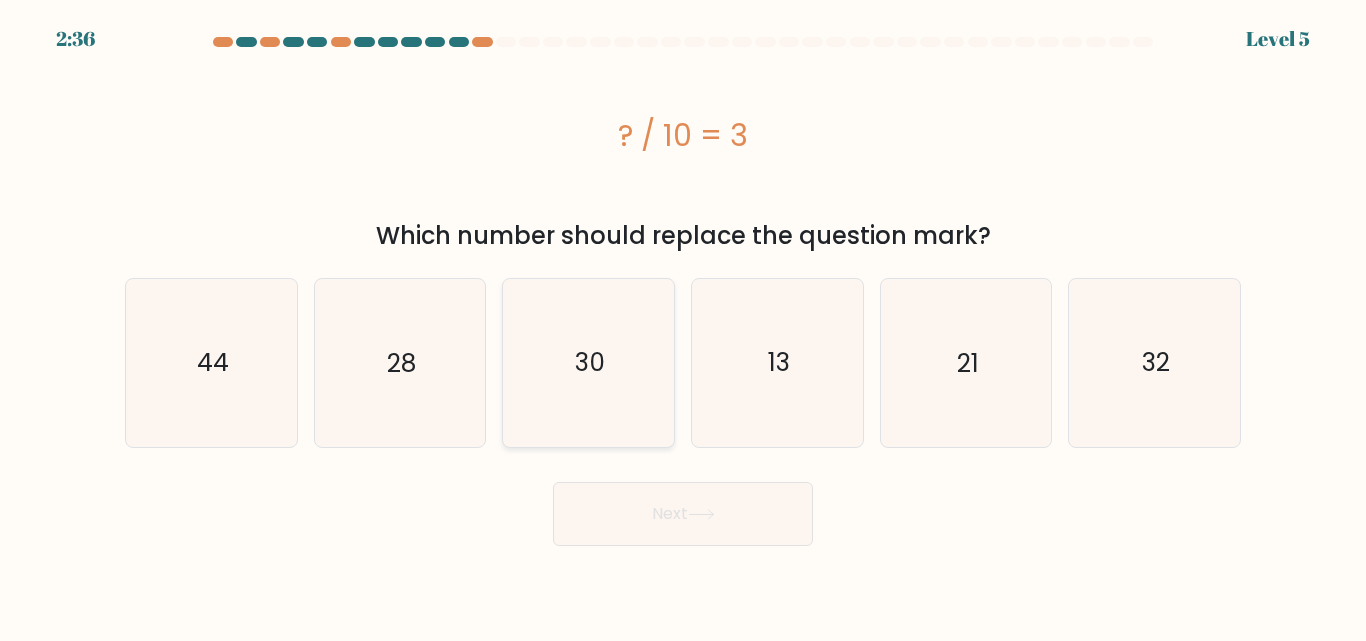 click on "30" 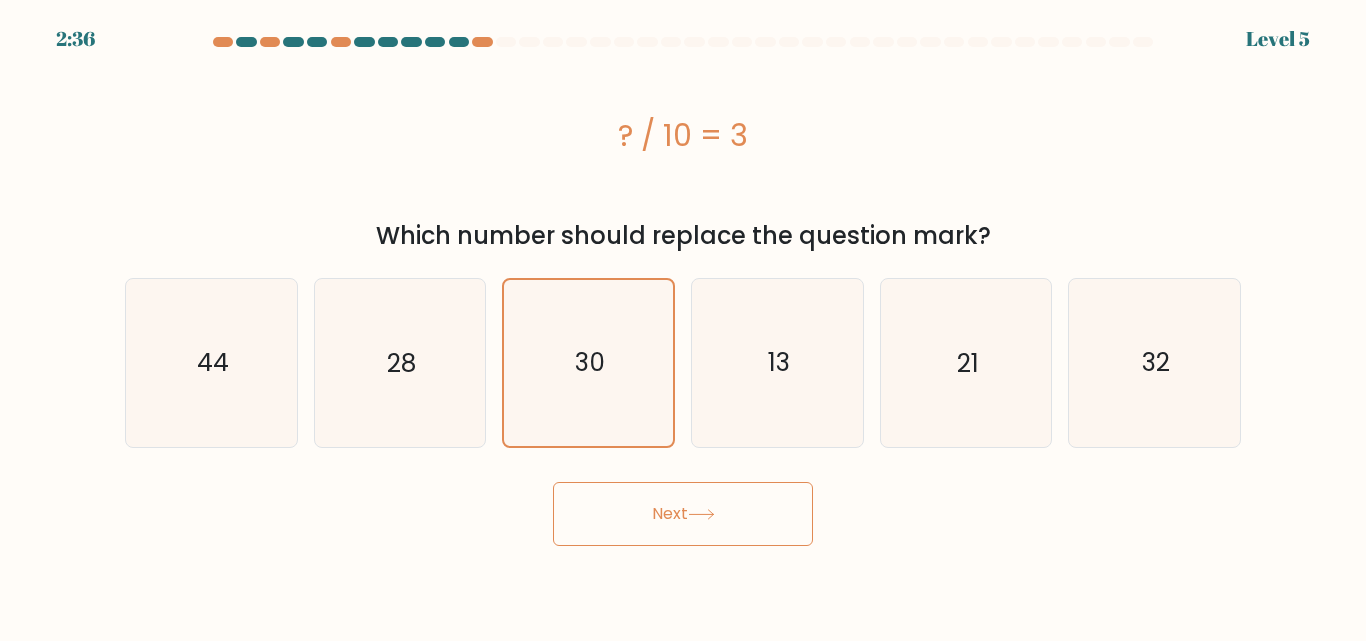 click on "Next" at bounding box center [683, 514] 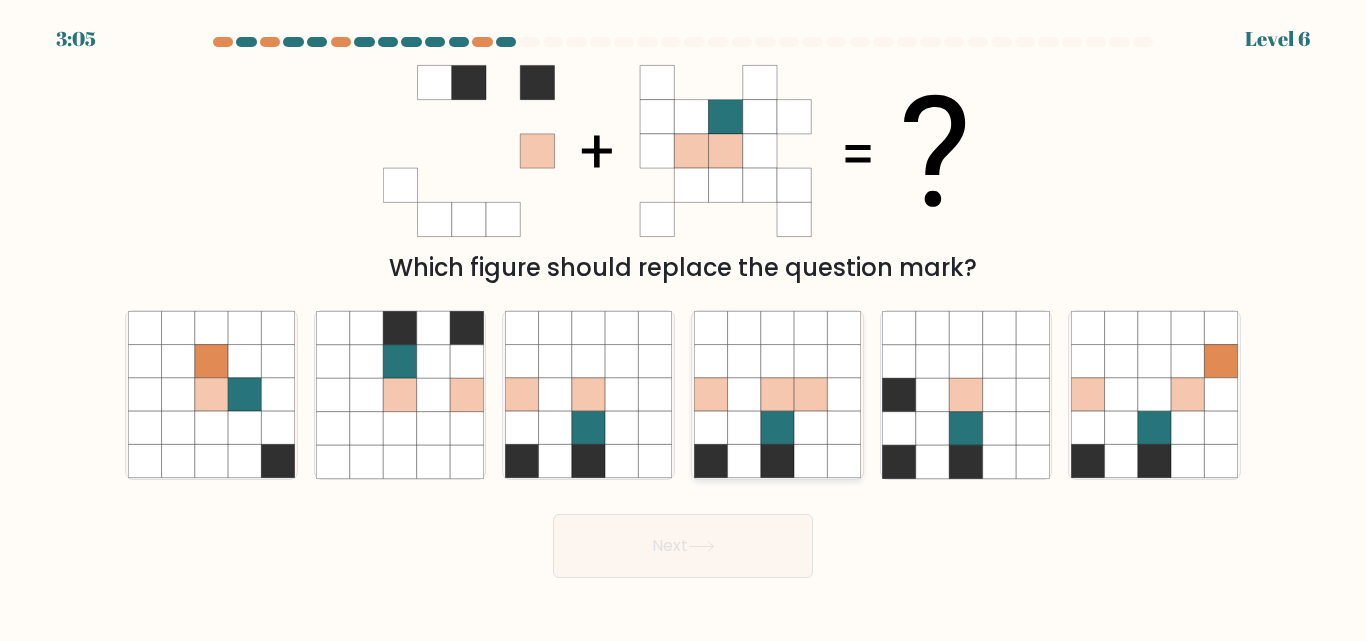 click 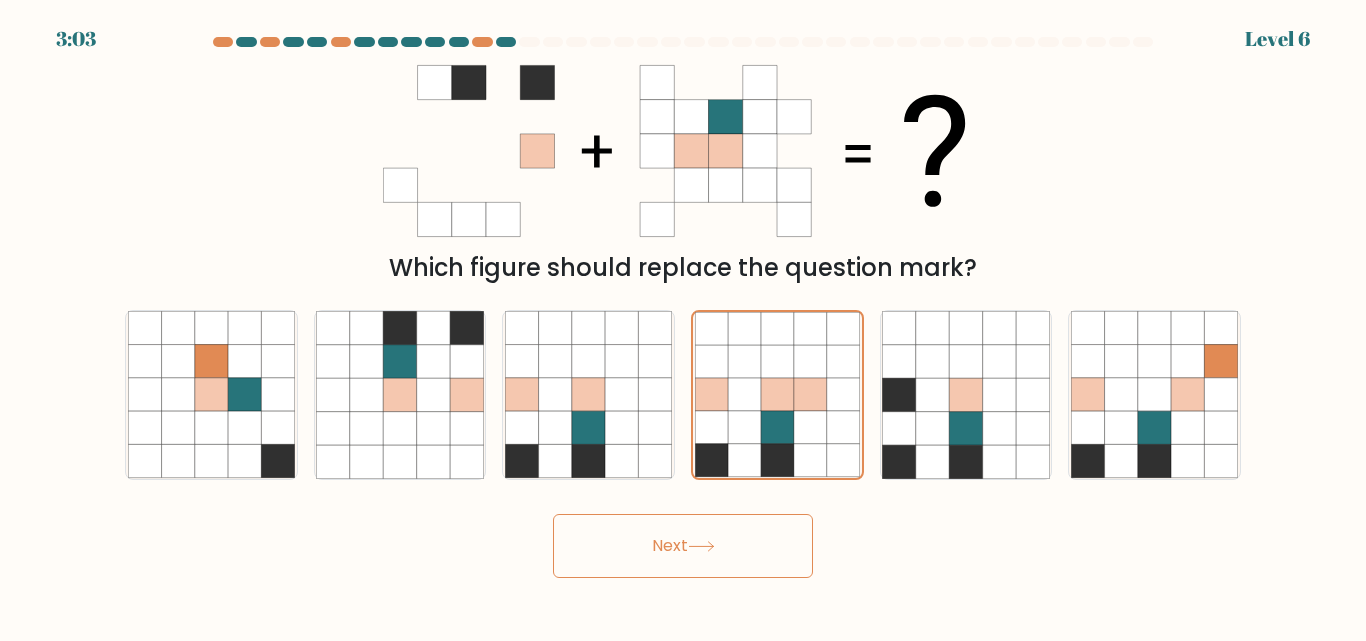 click on "Next" at bounding box center [683, 546] 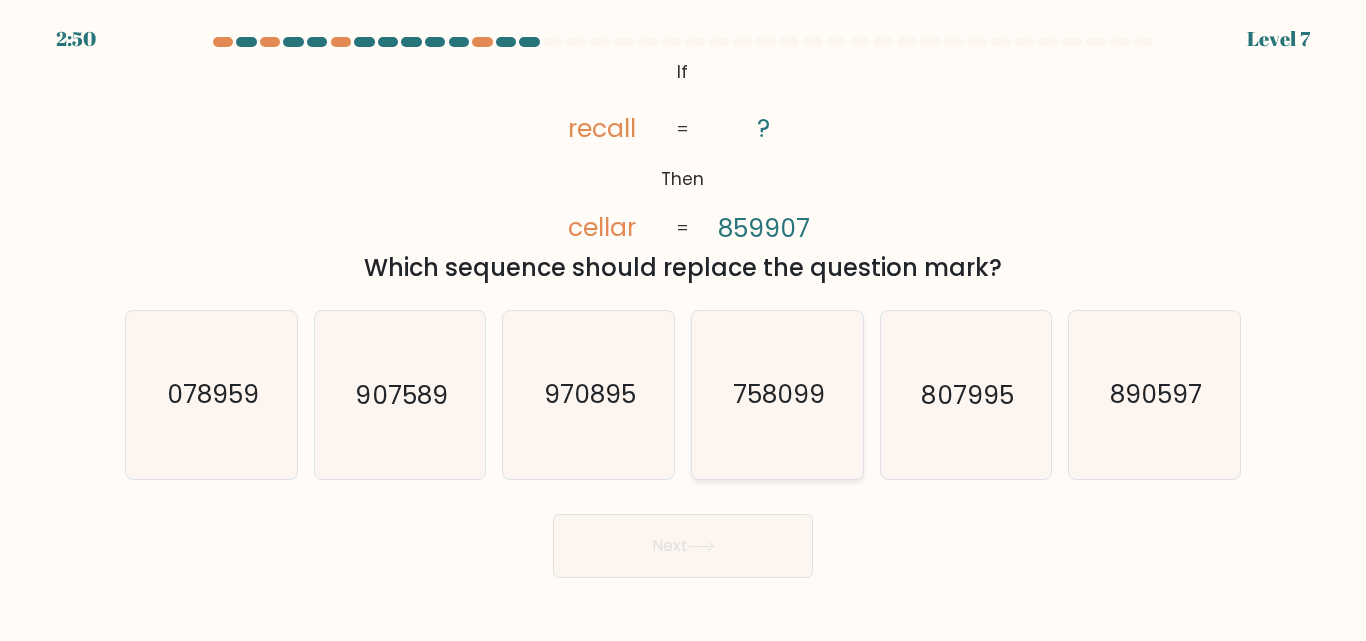 click on "758099" 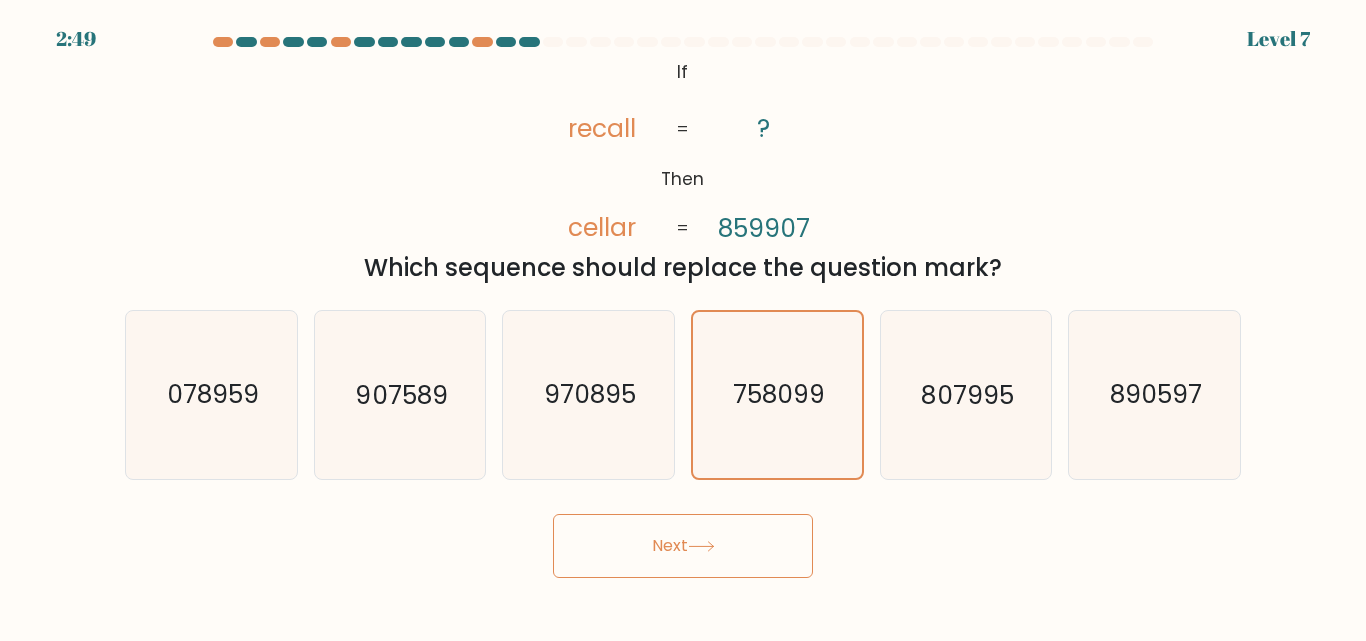 click 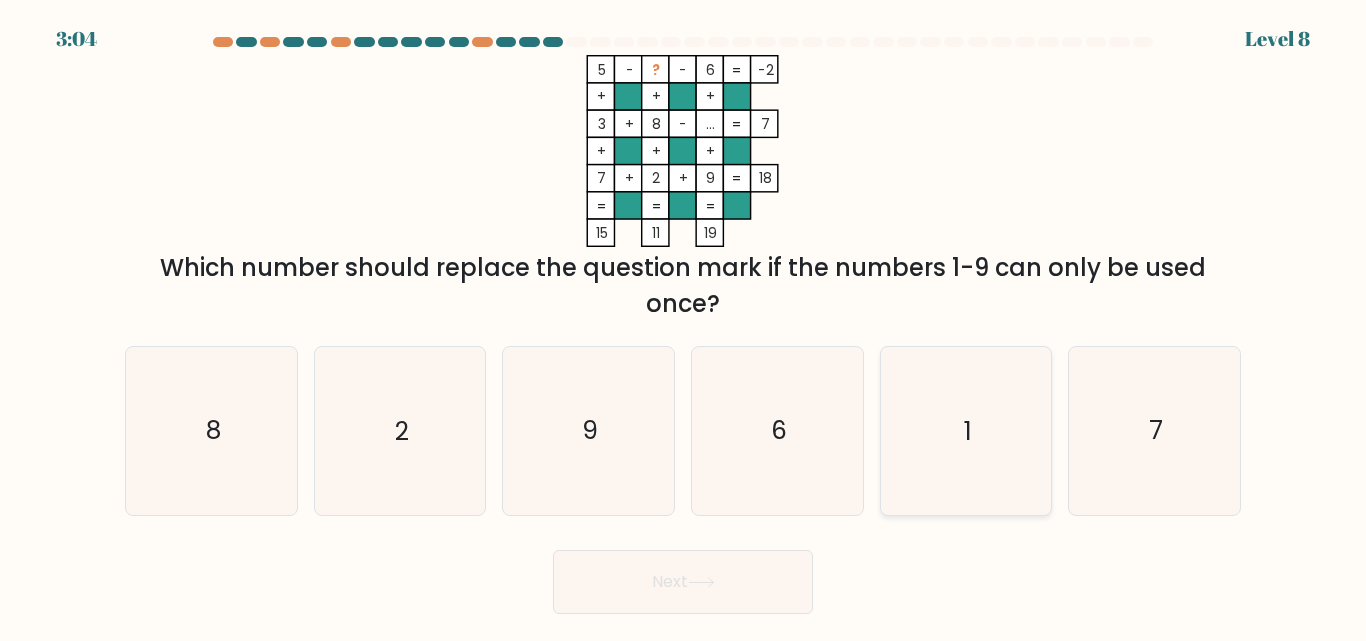 click on "1" 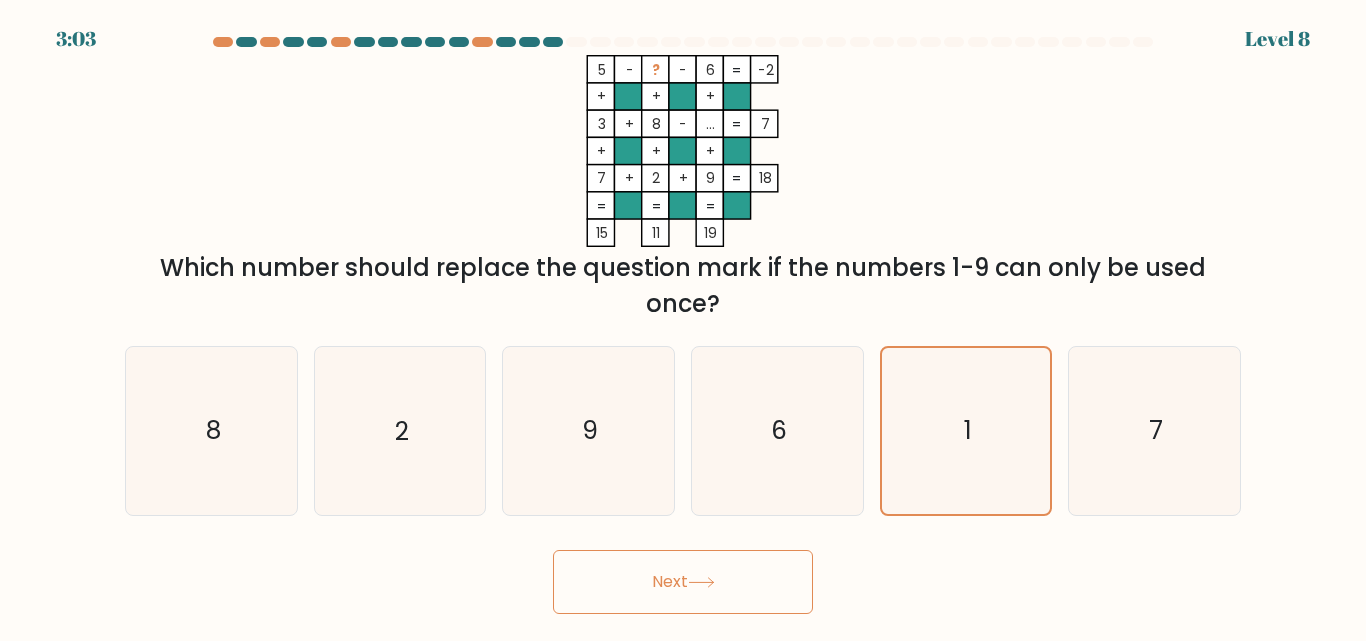 click on "Next" at bounding box center [683, 582] 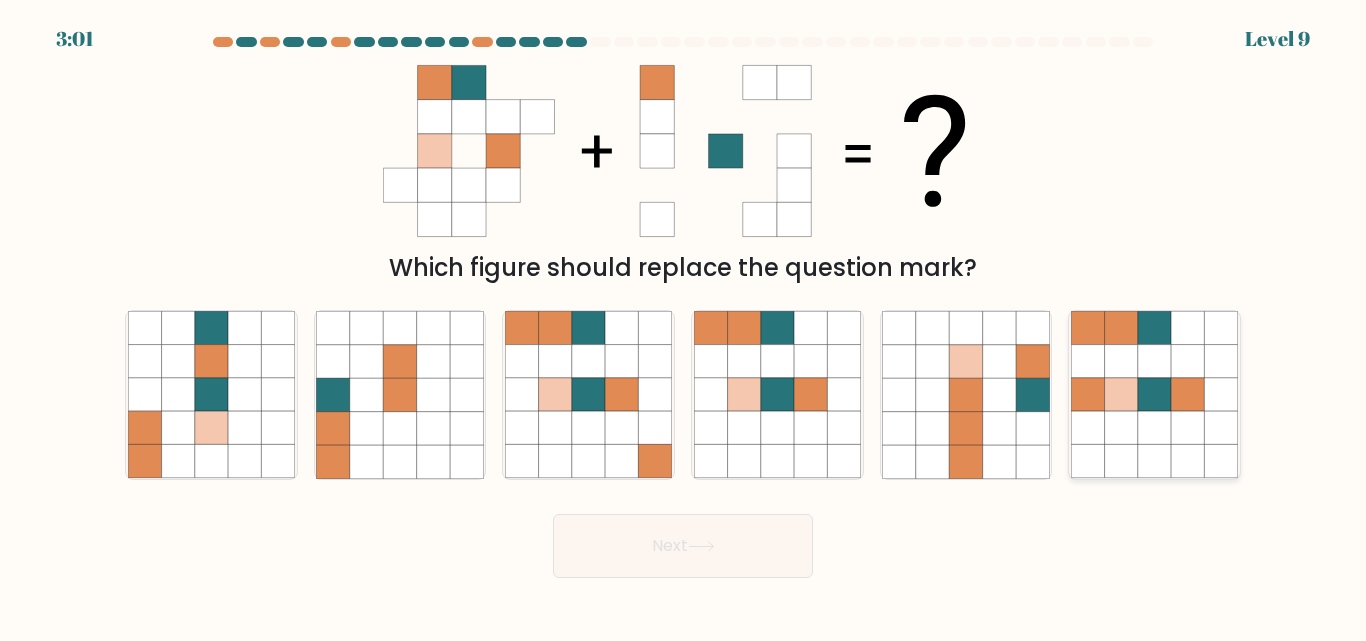 click 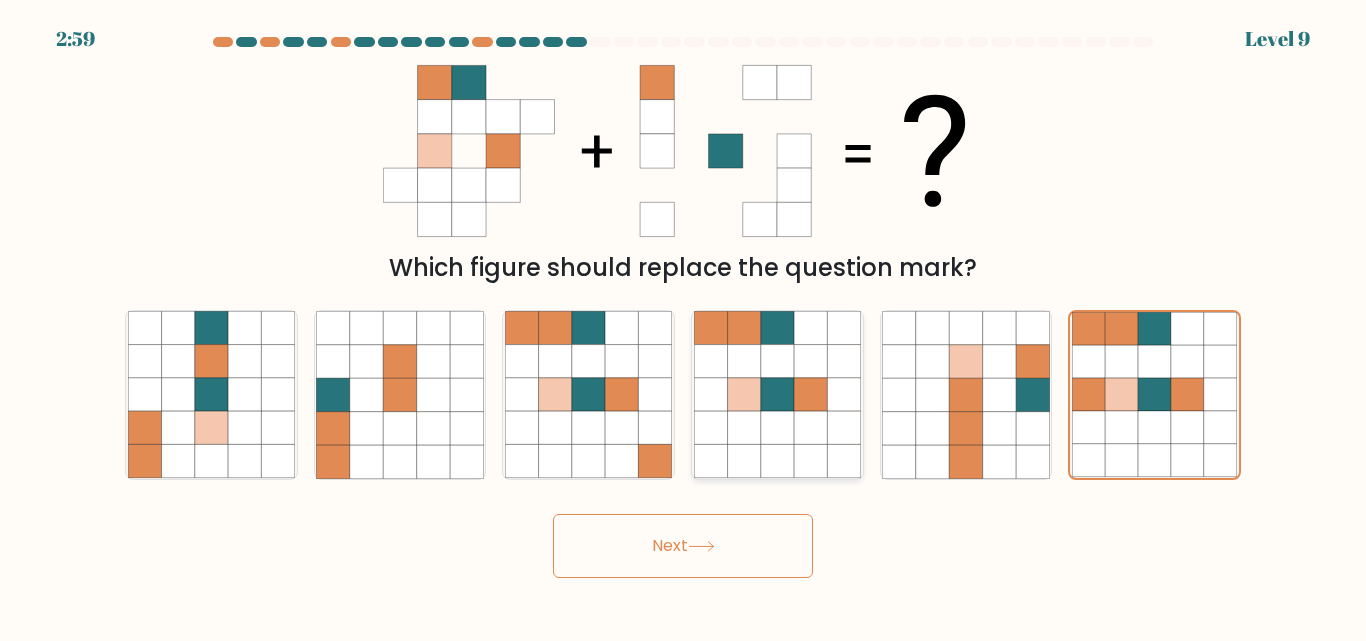 click 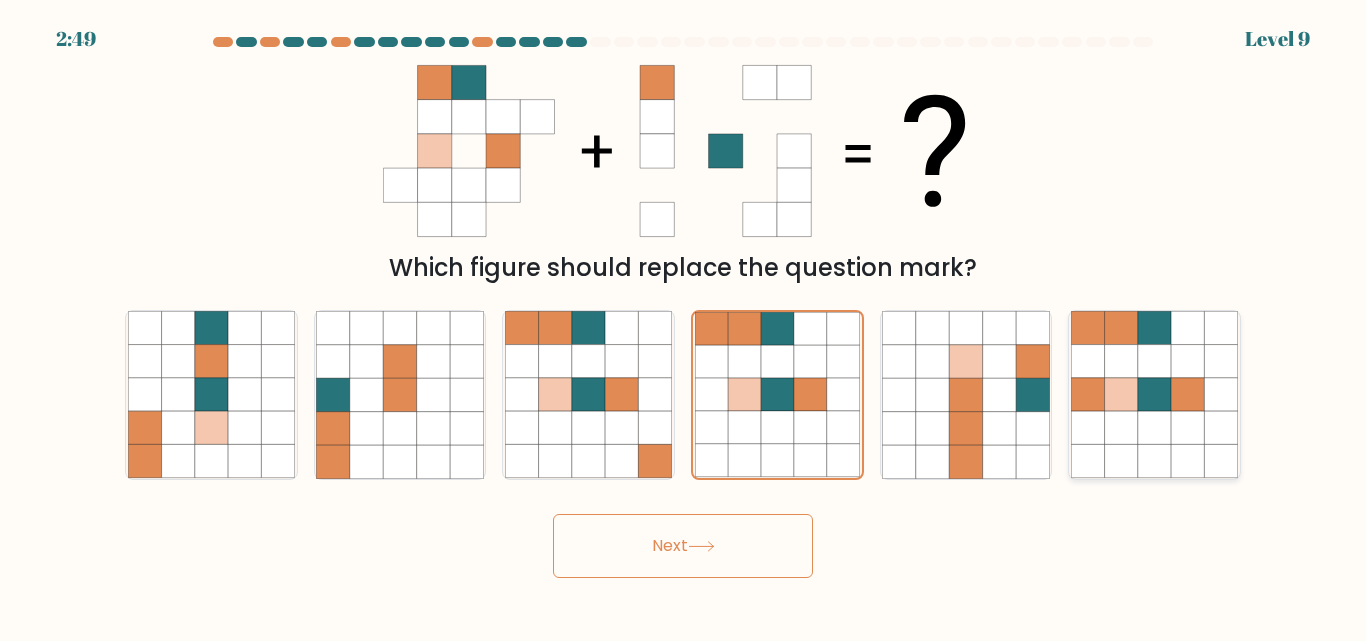 click 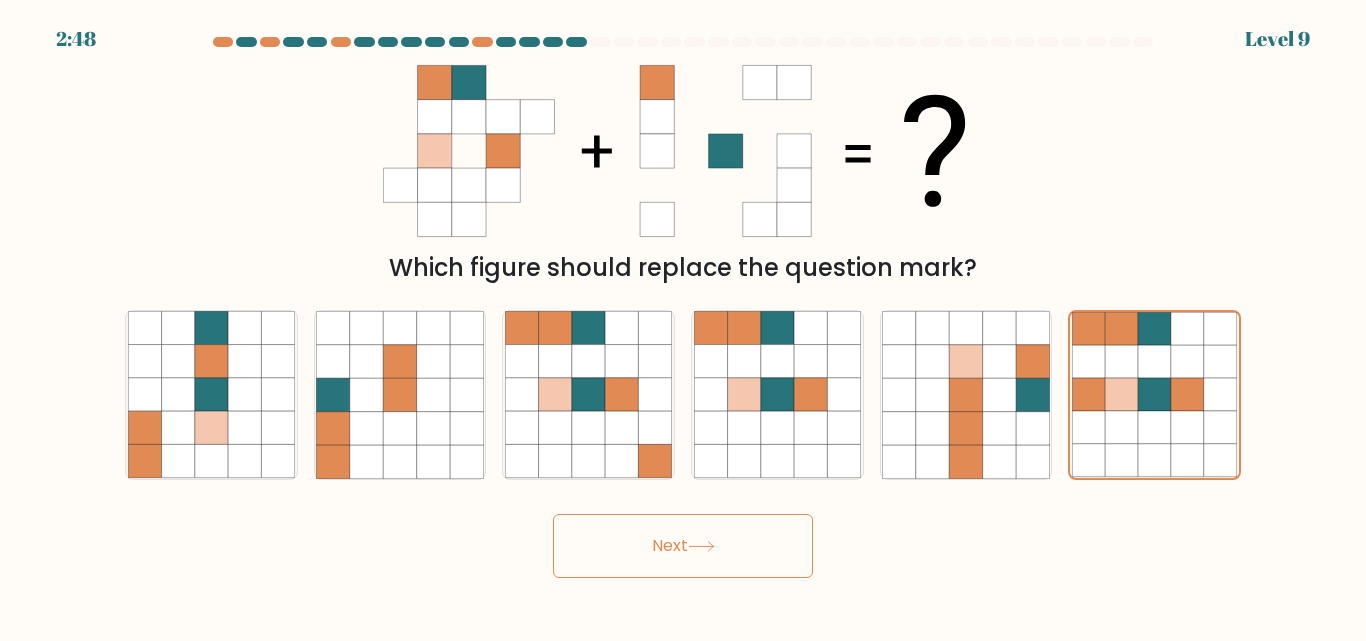 click on "Next" at bounding box center (683, 546) 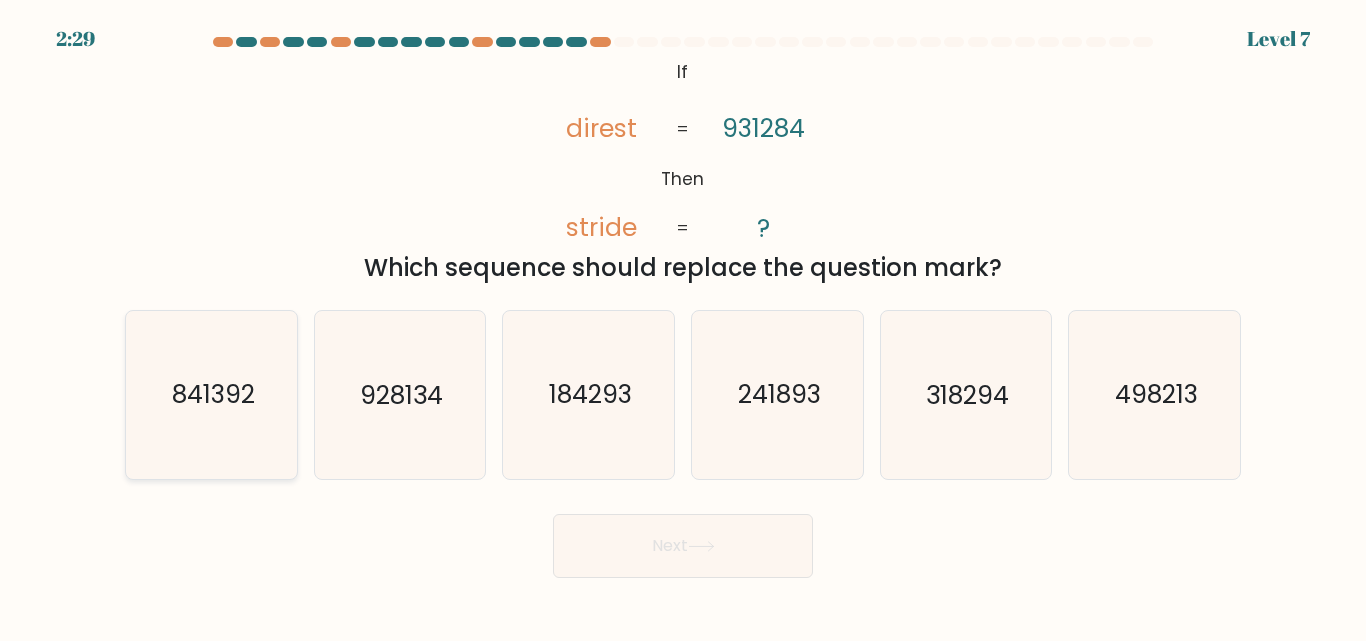 click on "841392" 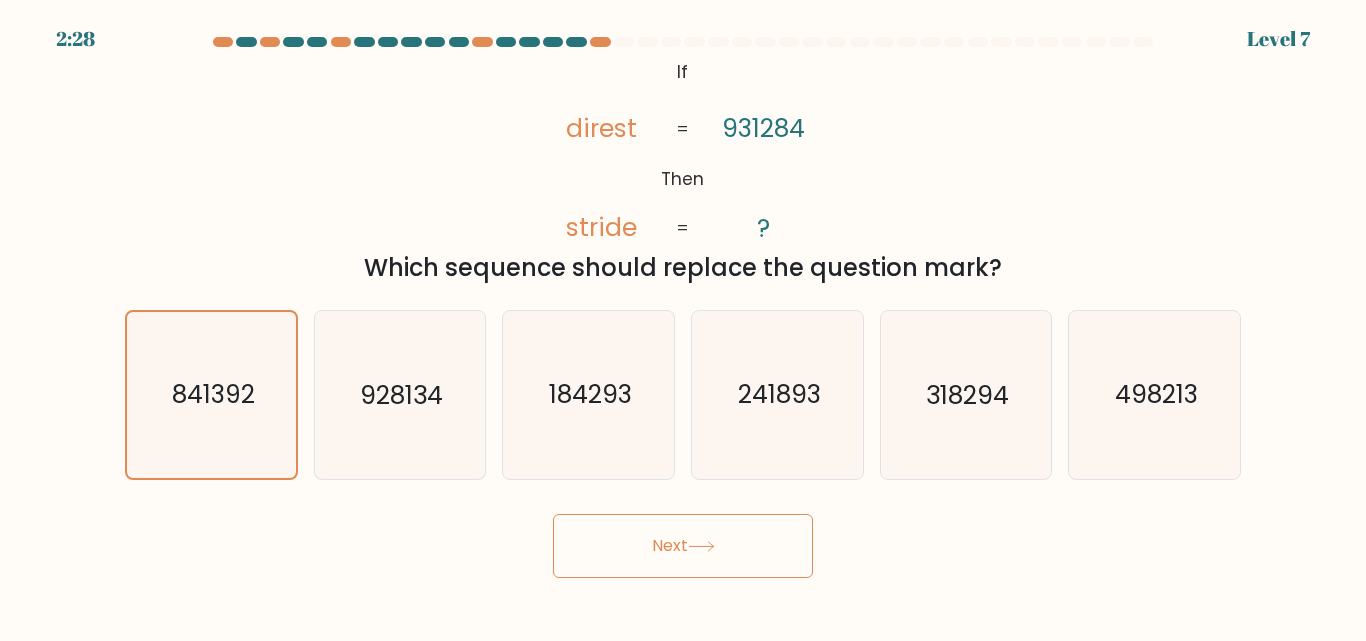 click on "Next" at bounding box center (683, 546) 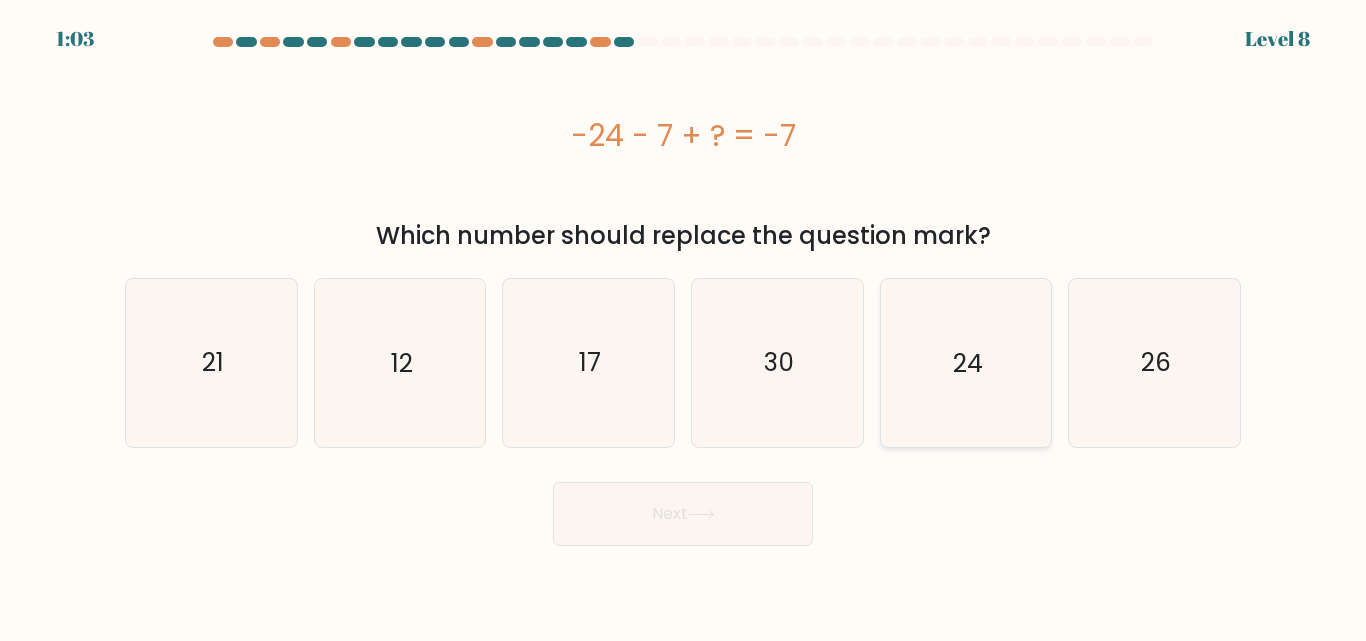 click on "24" 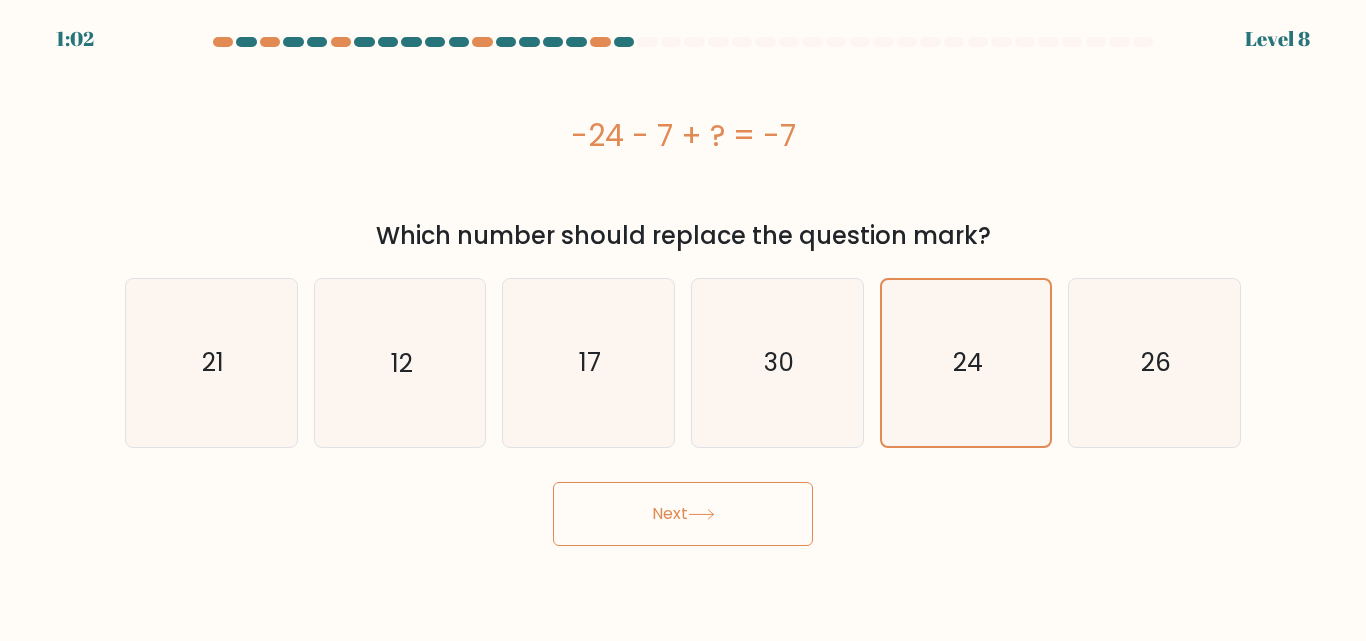 click on "Next" at bounding box center [683, 514] 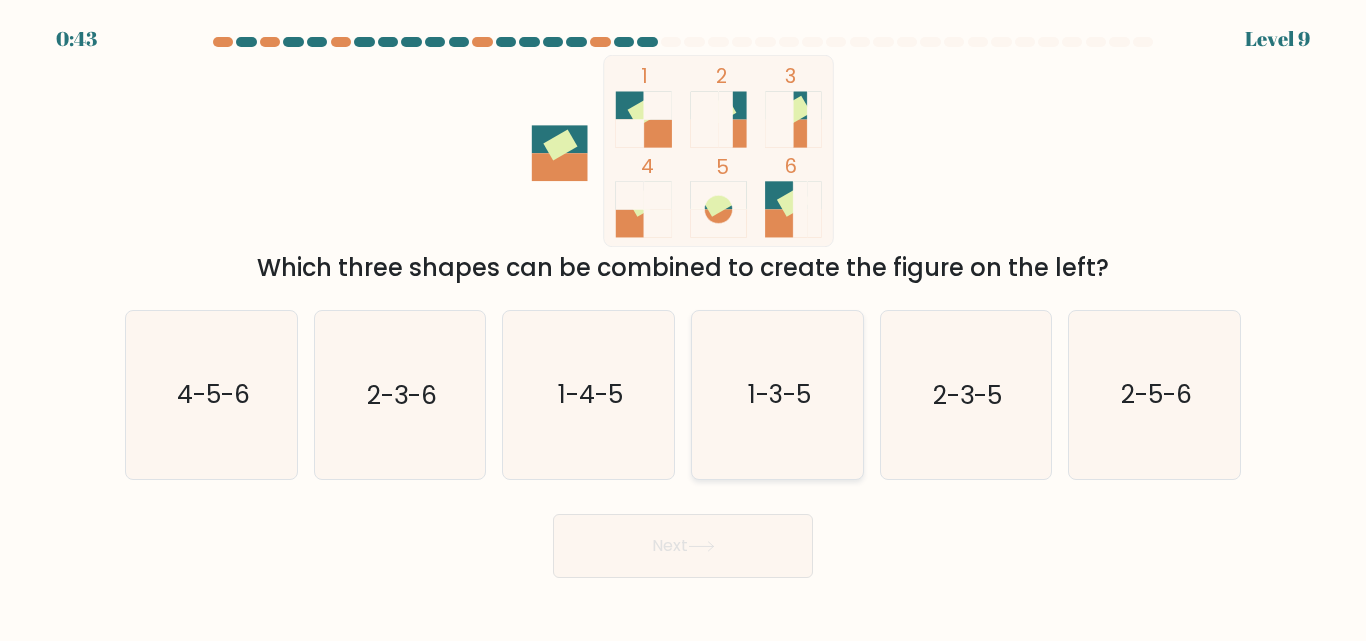 click on "1-3-5" 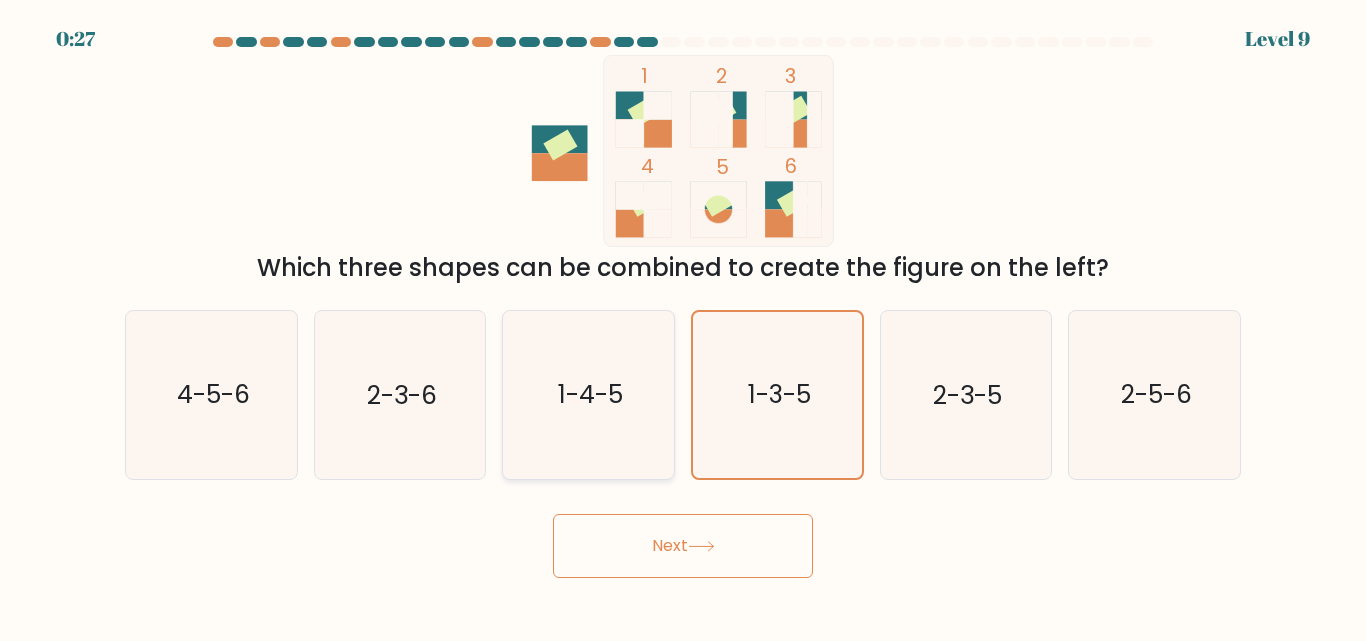 click on "1-4-5" 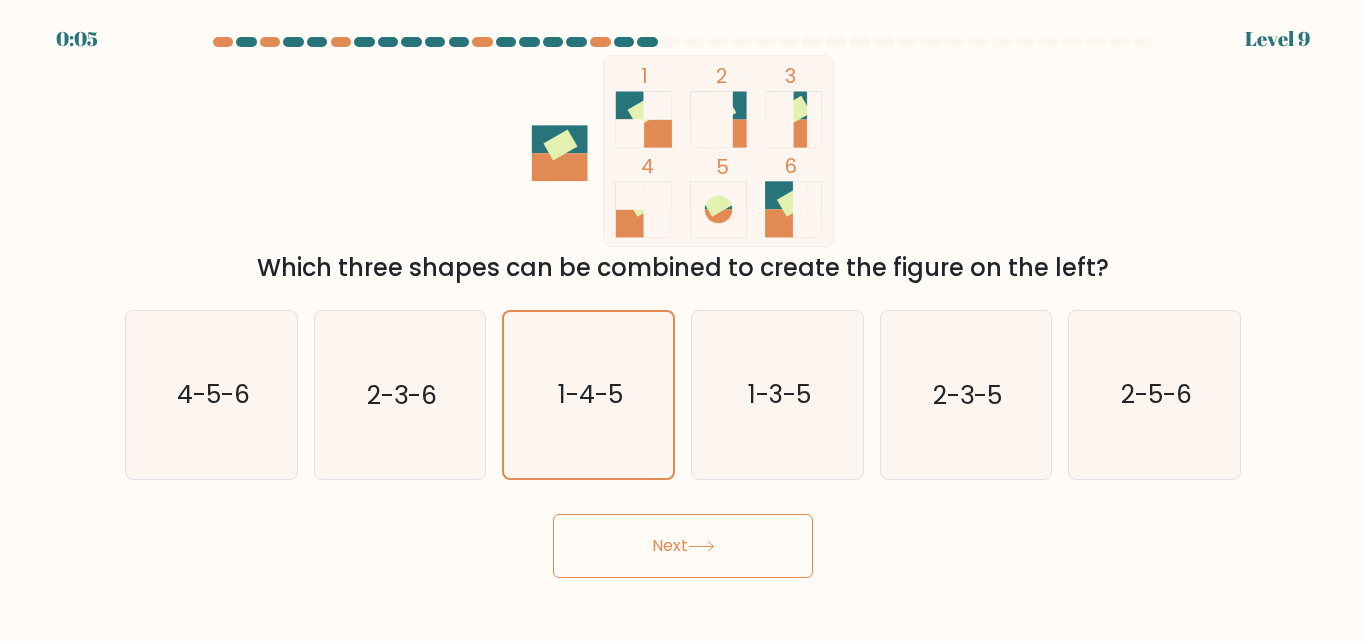 click on "Next" at bounding box center [683, 546] 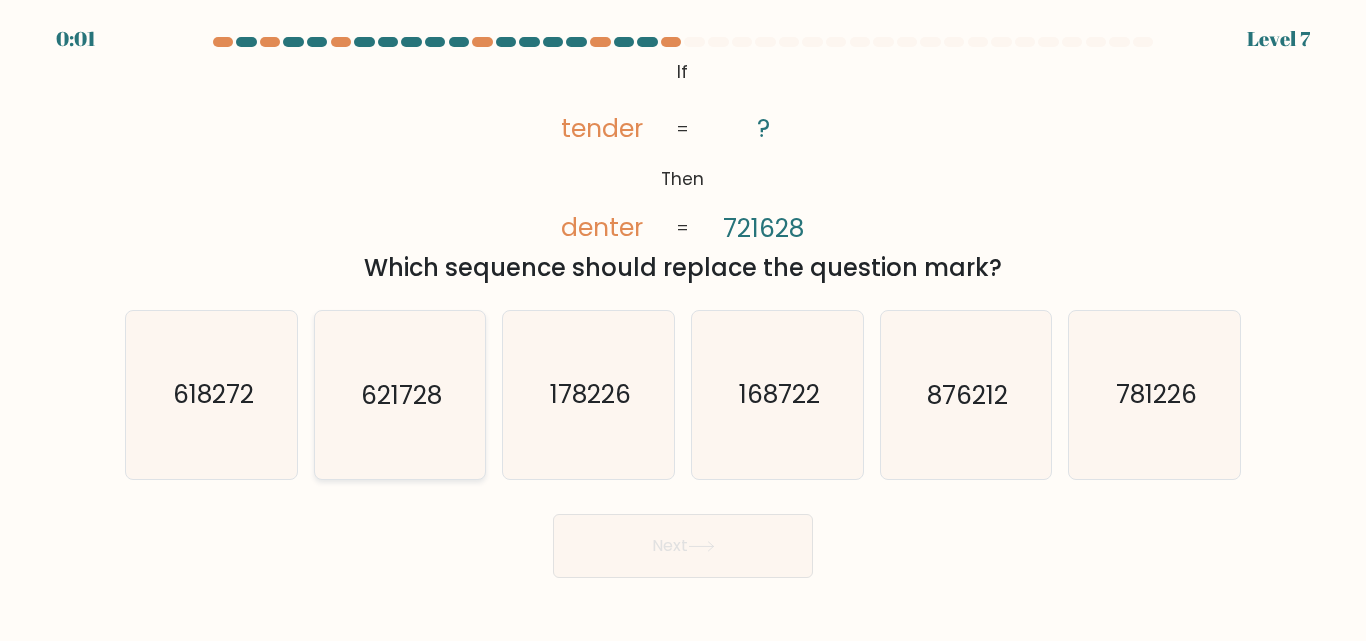click on "621728" 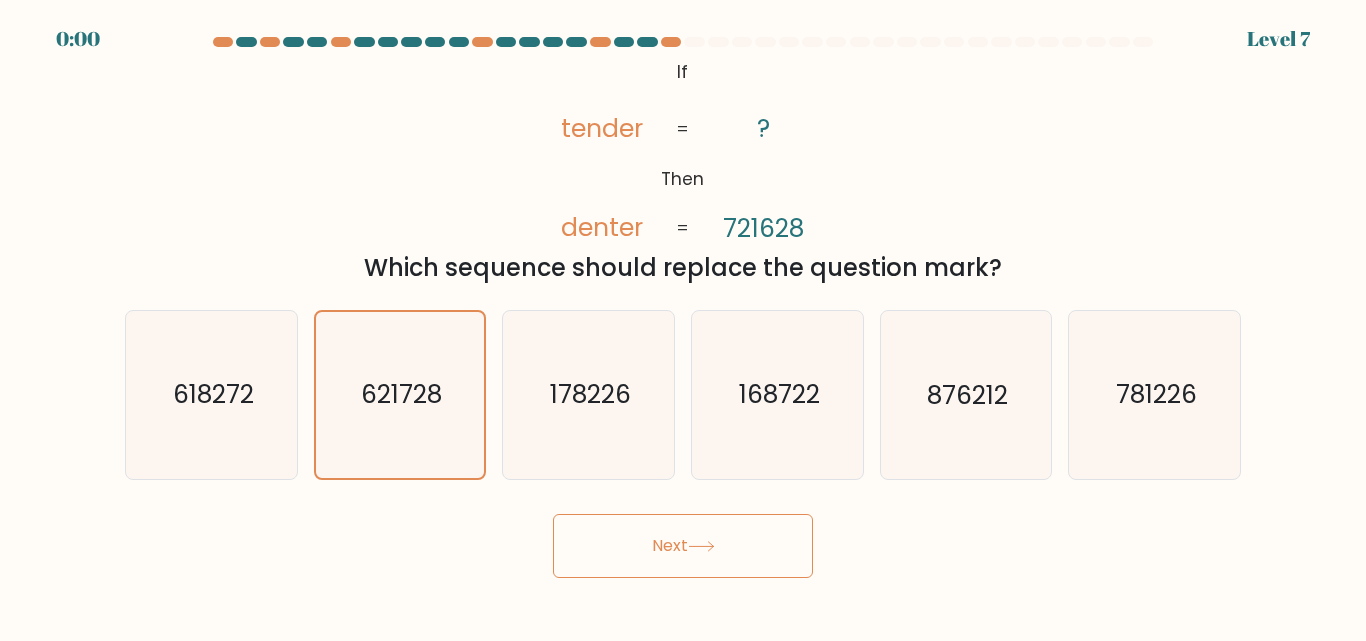 click on "Next" at bounding box center (683, 546) 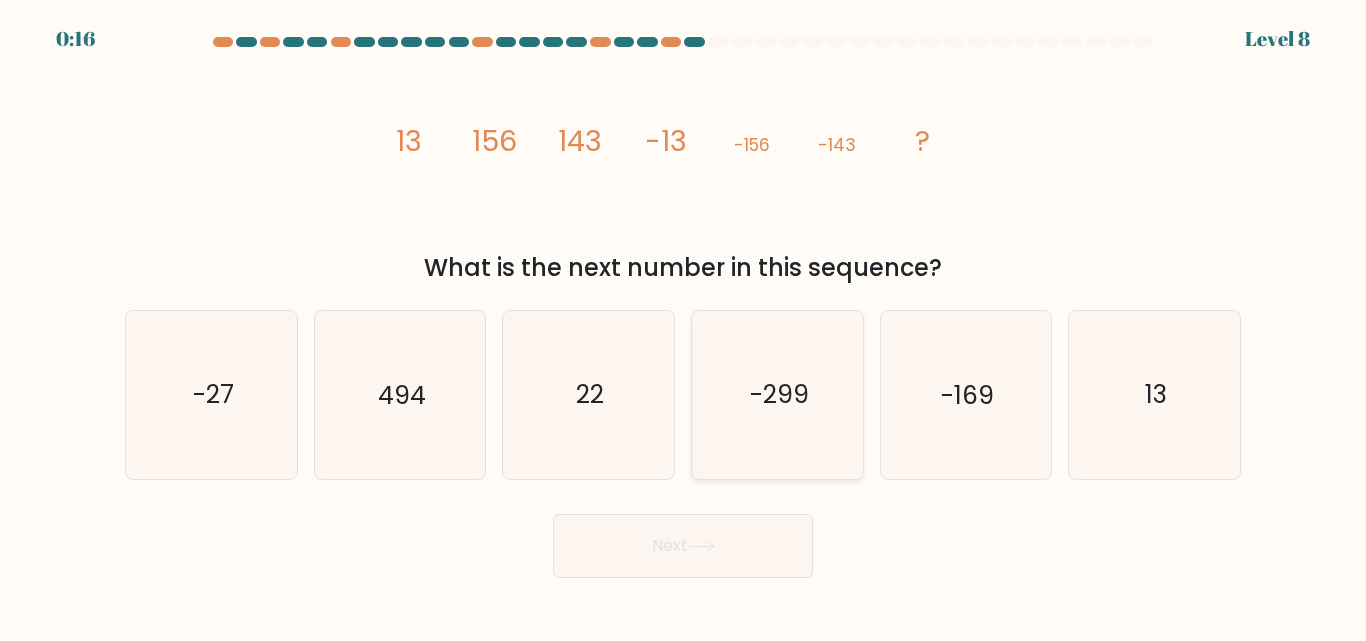click on "-299" 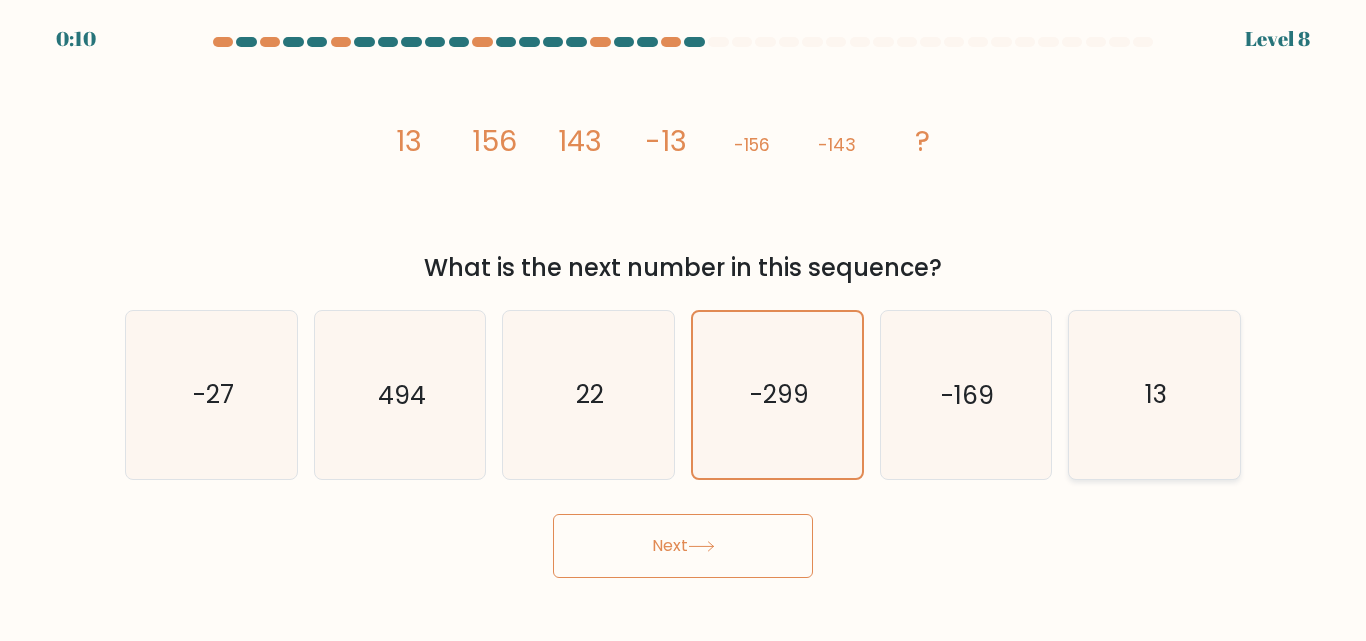 click on "13" 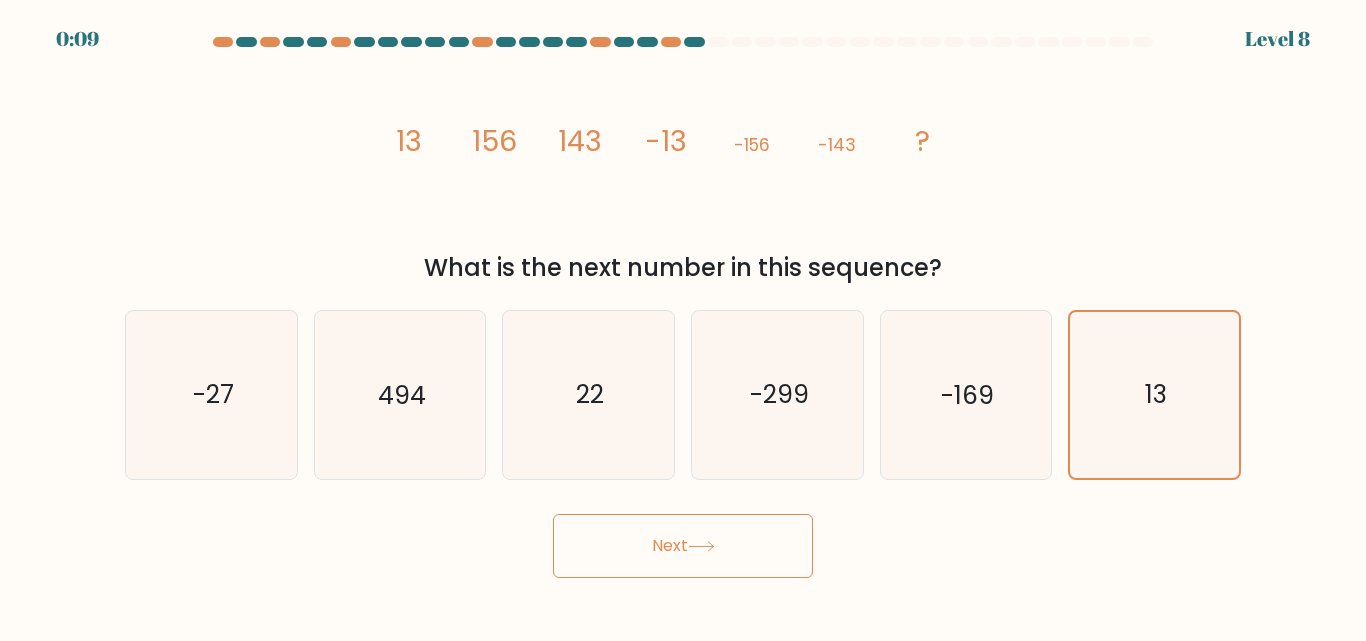 click on "Next" at bounding box center [683, 546] 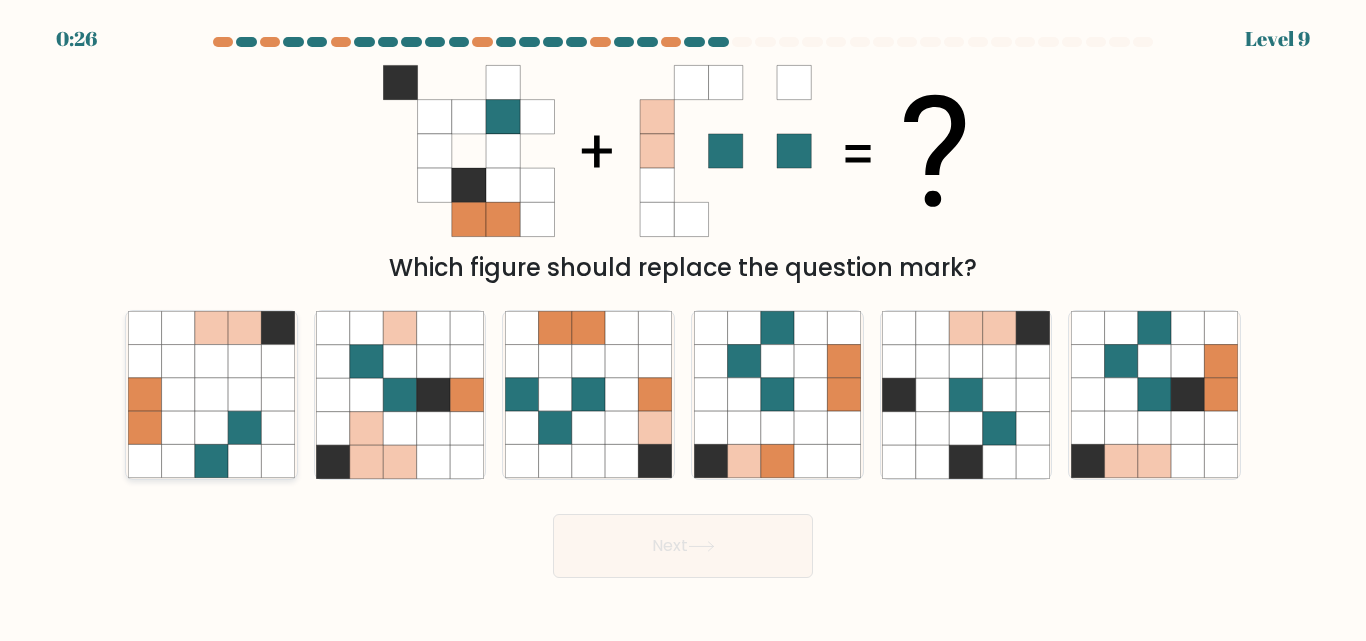 click 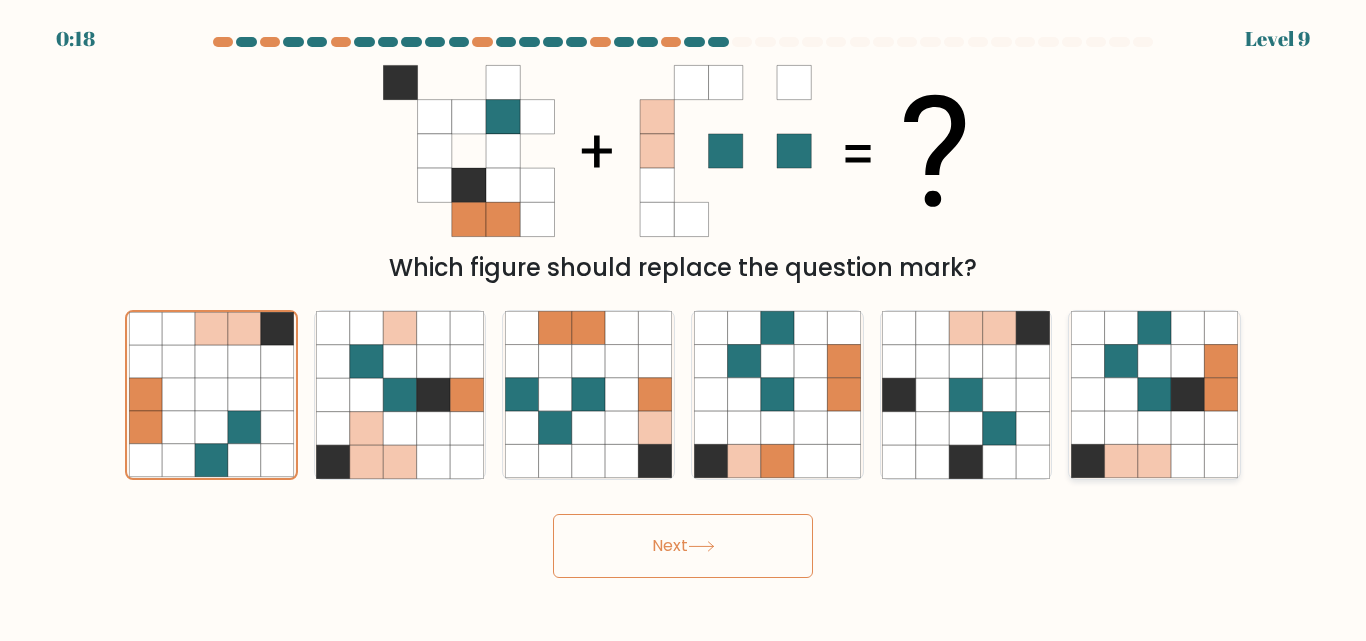 click 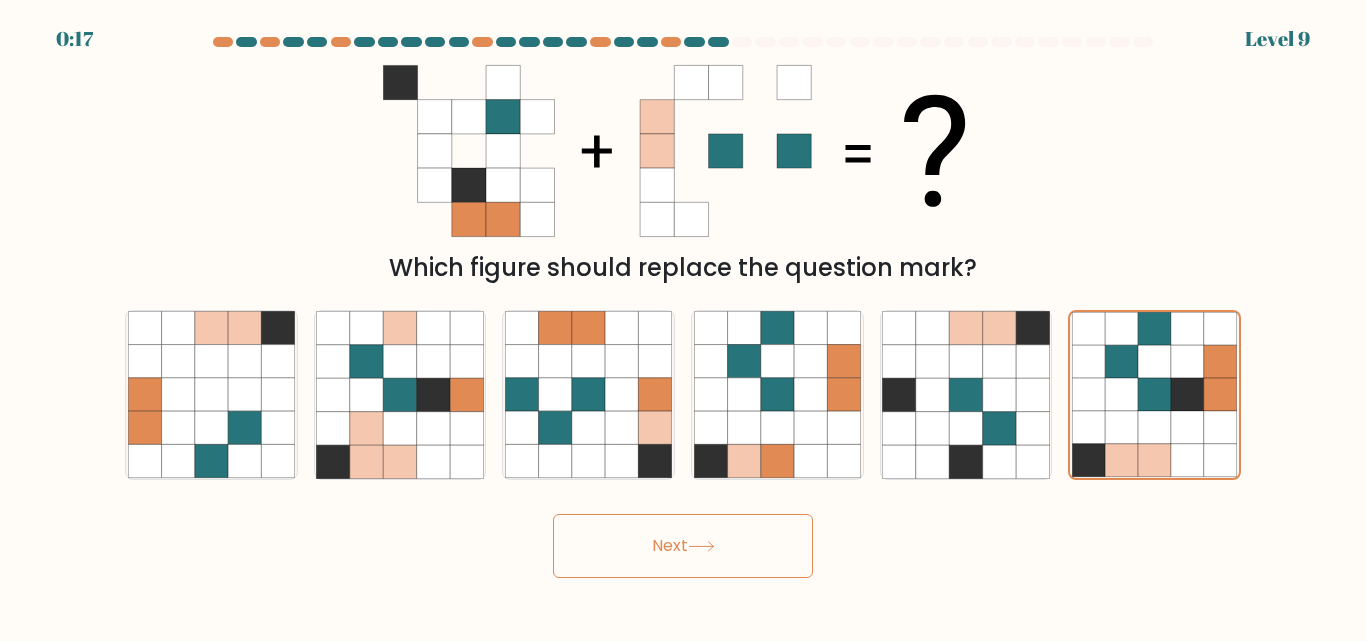 click on "Next" at bounding box center (683, 546) 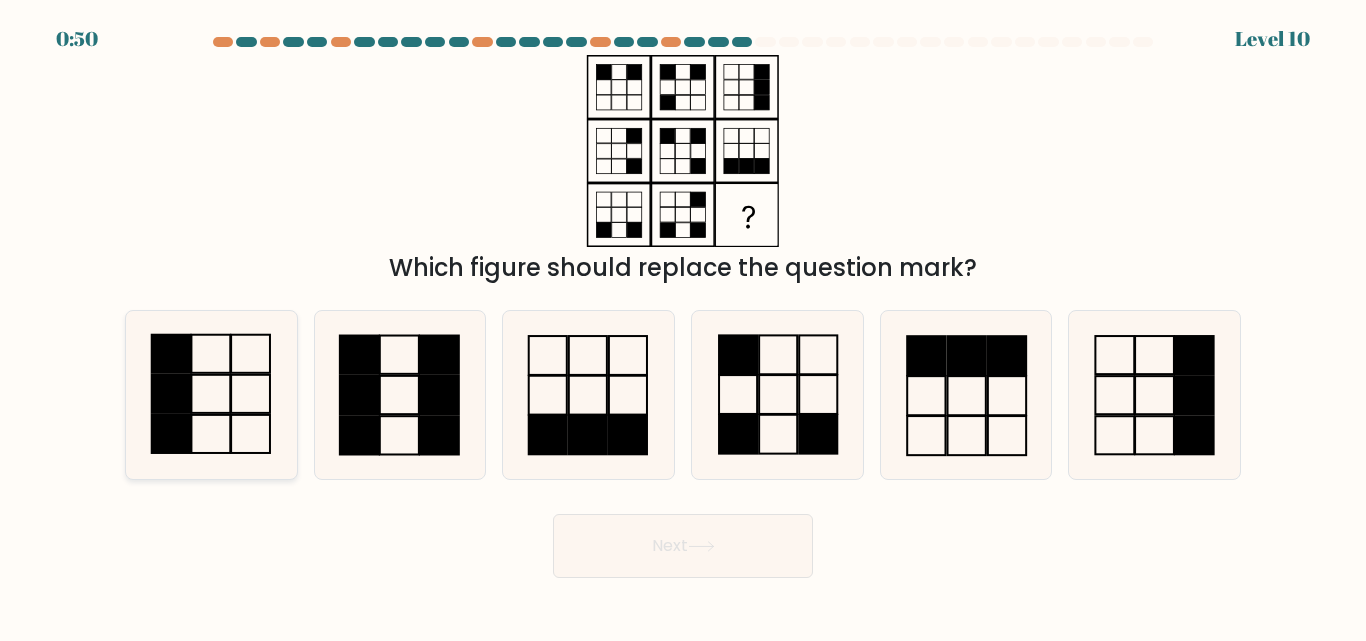 click 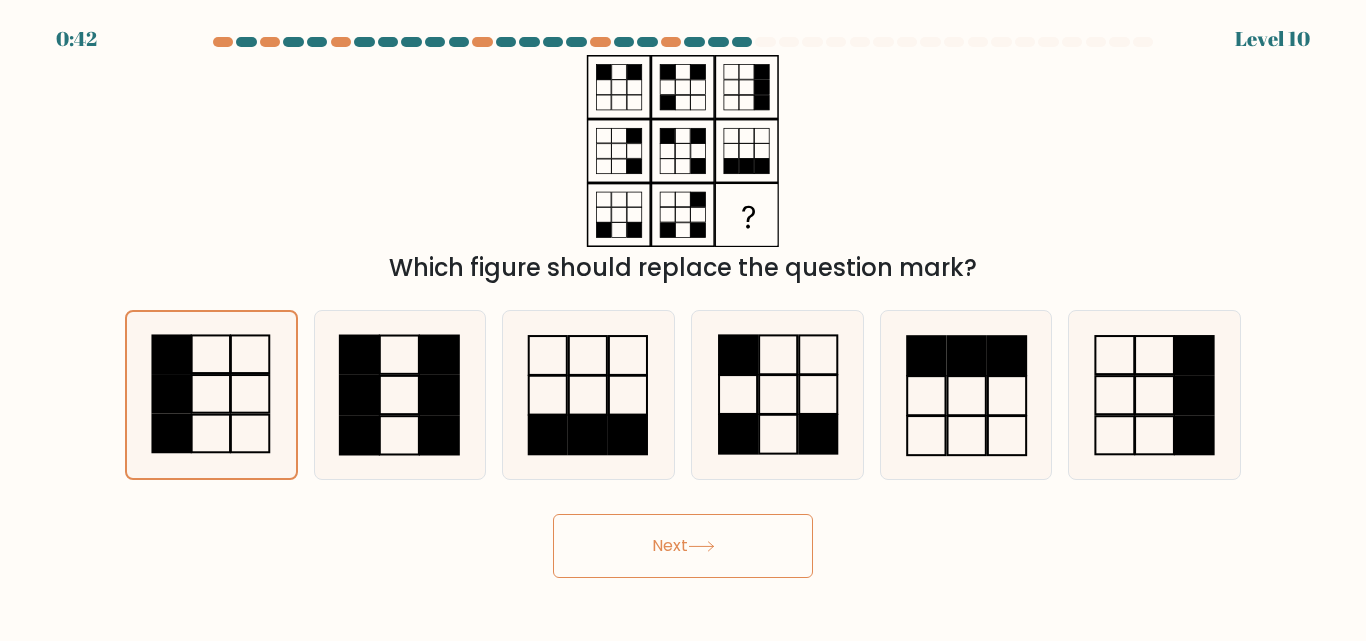 click on "Next" at bounding box center [683, 546] 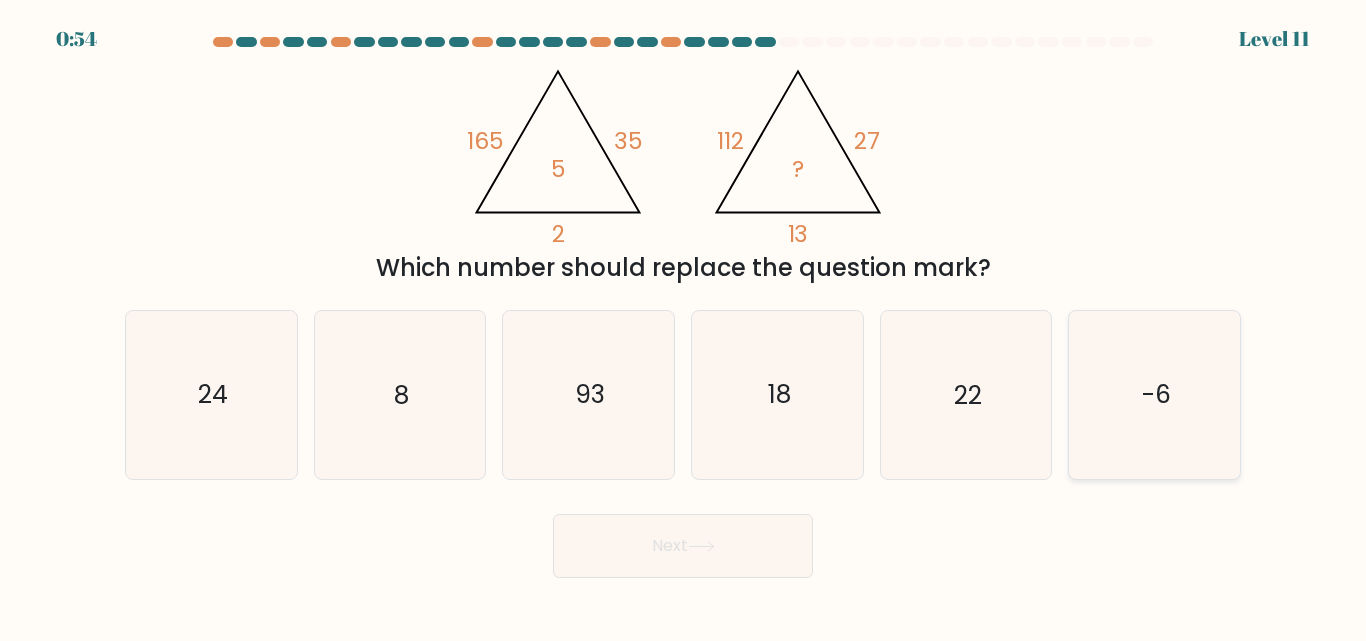 click on "-6" 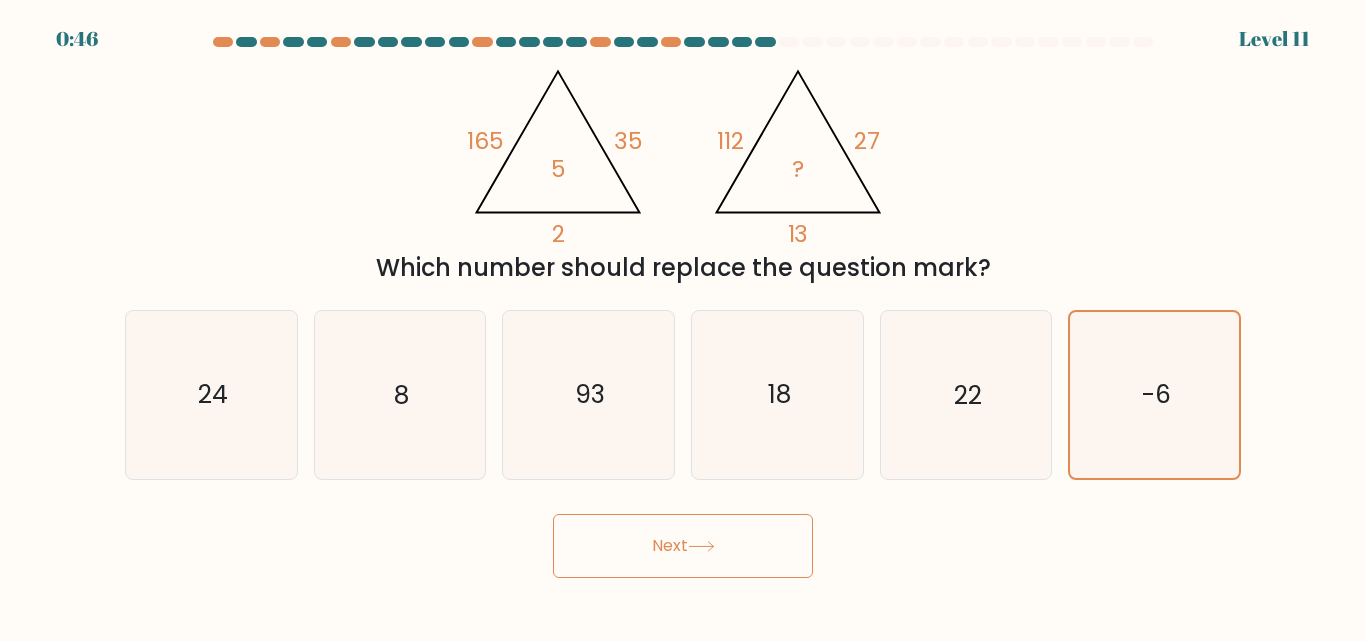 click on "Next" at bounding box center [683, 546] 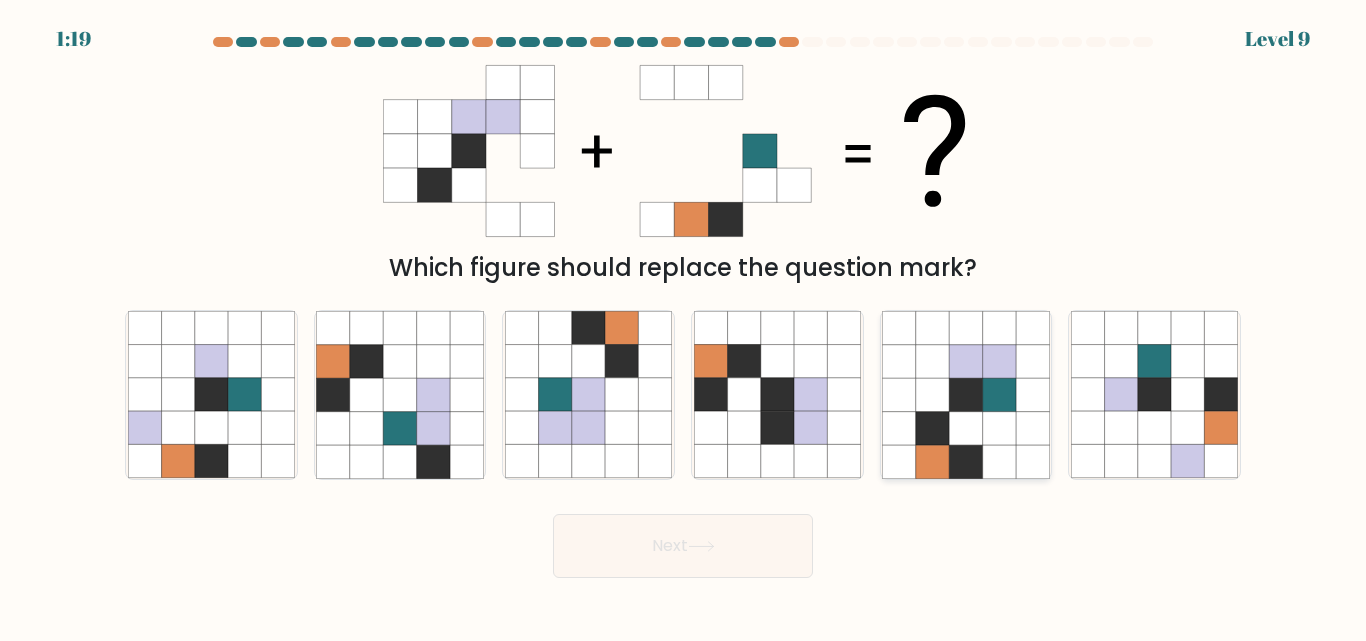 click 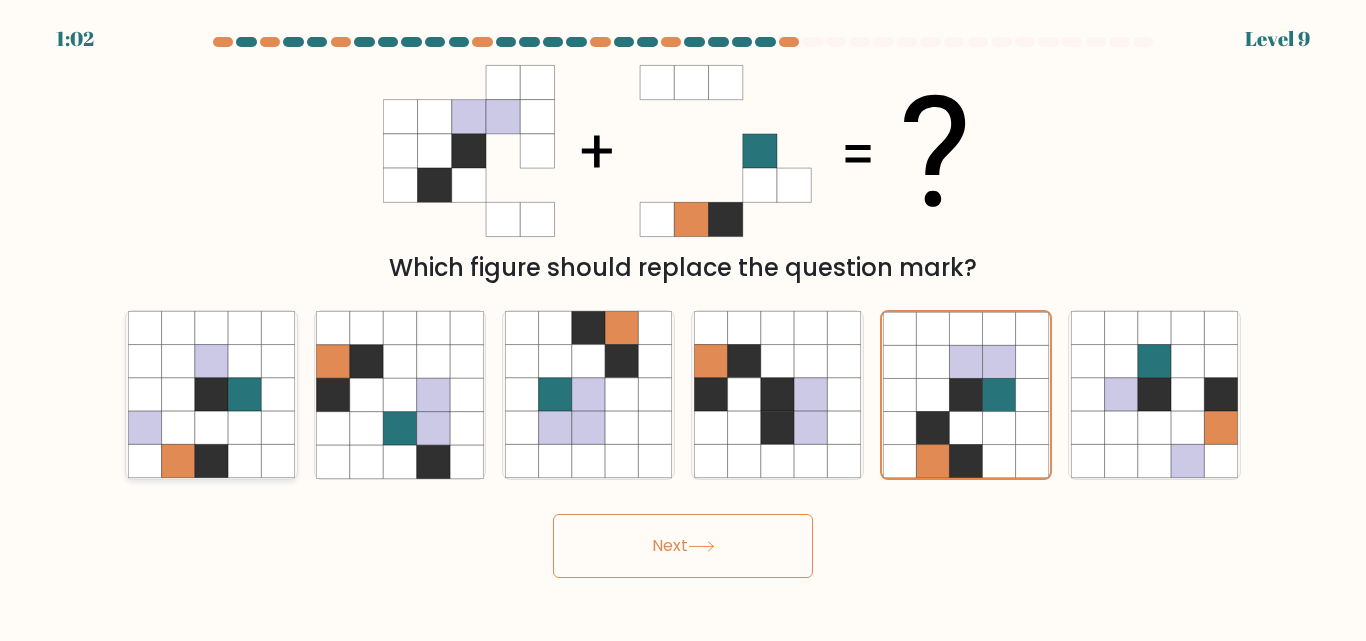 click 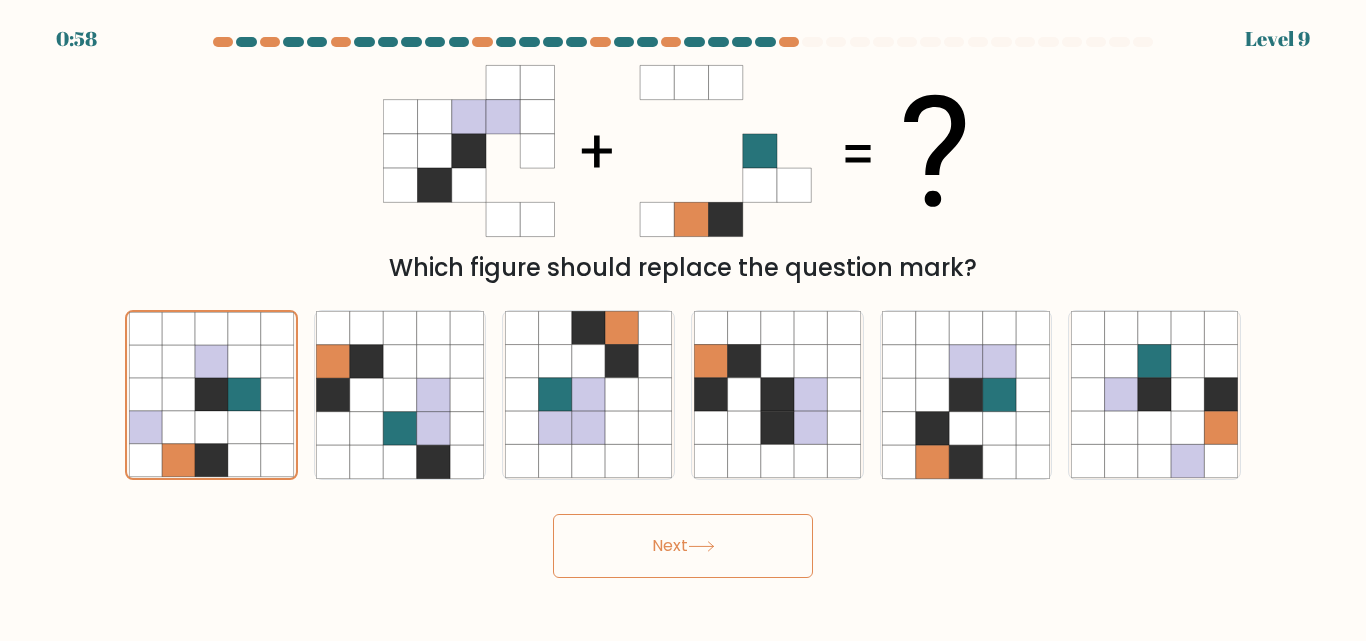 click on "Next" at bounding box center (683, 546) 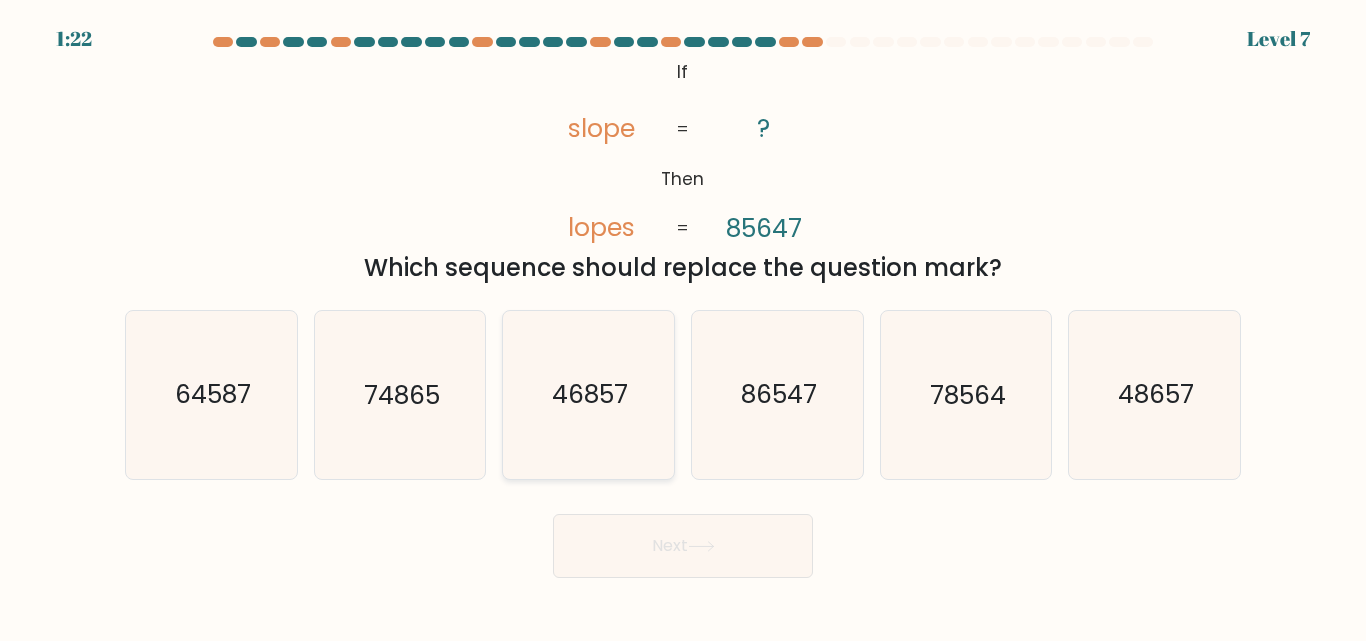click on "46857" 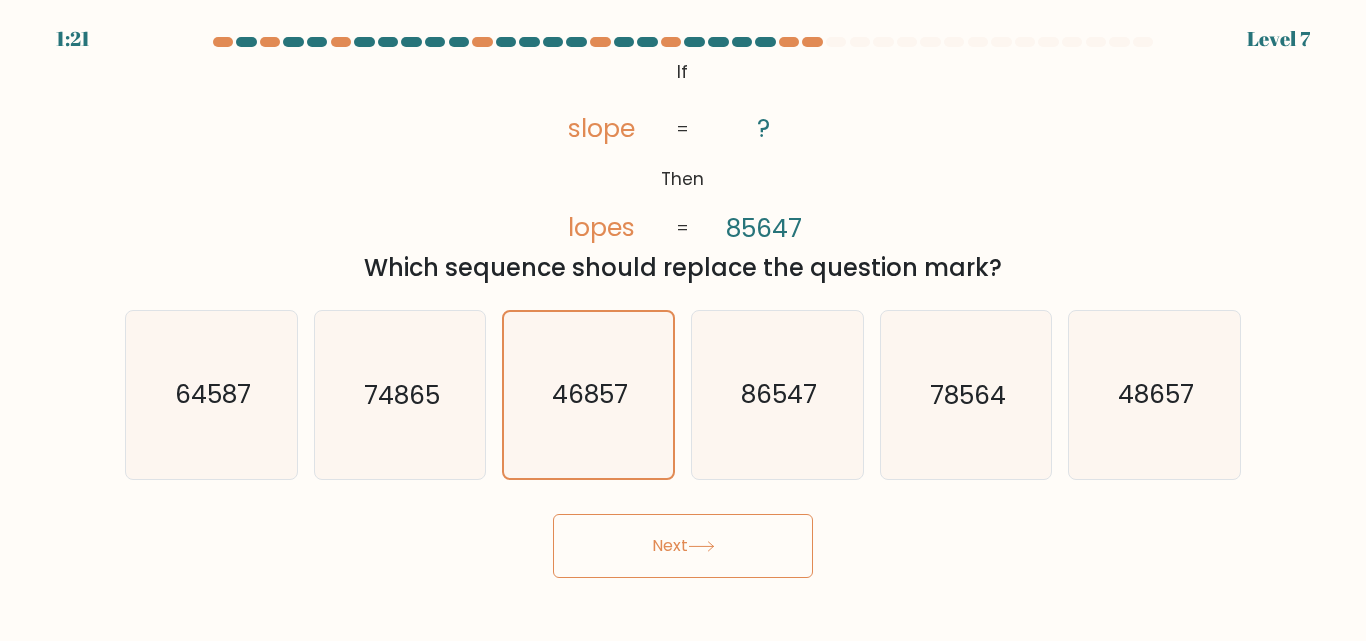 click on "Next" at bounding box center (683, 546) 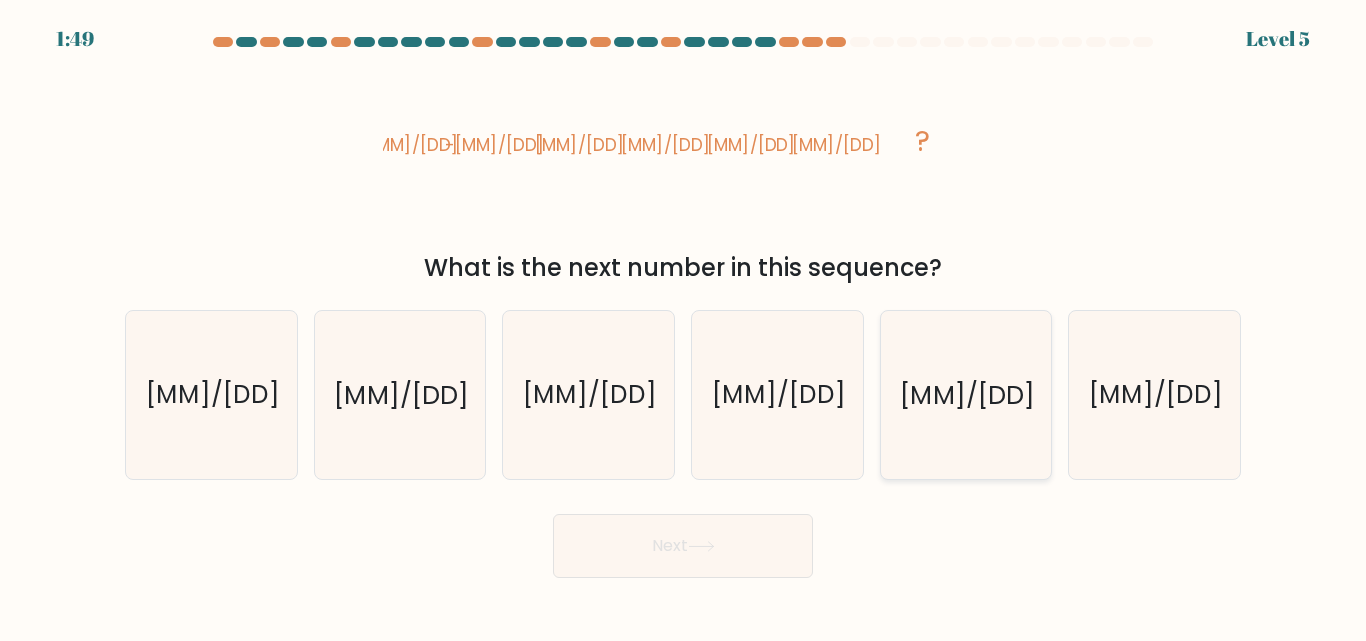 click on "11/41" 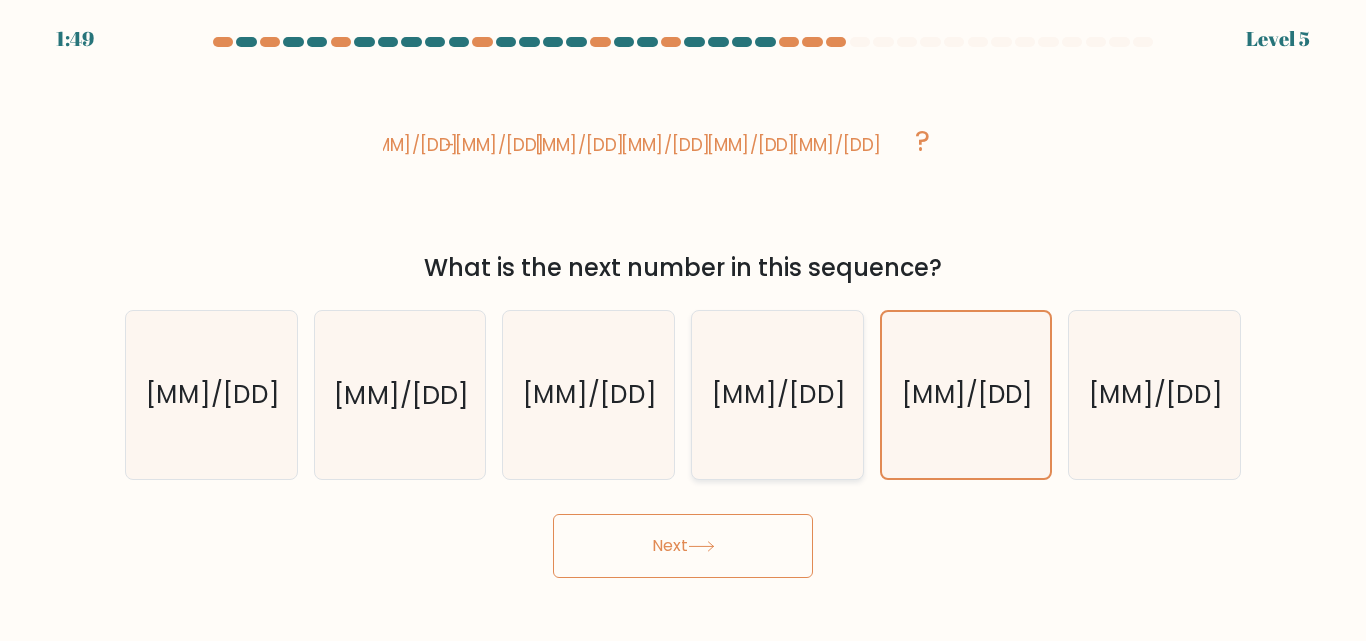 click on "11/28" 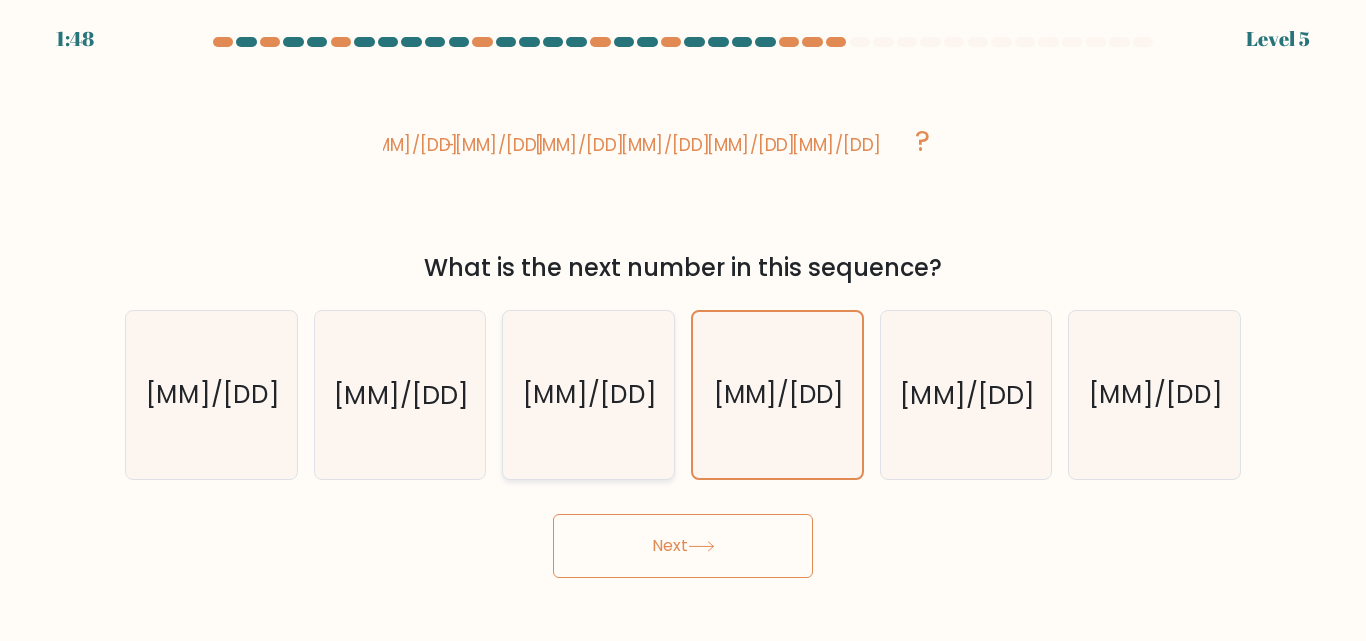 click on "7/31" 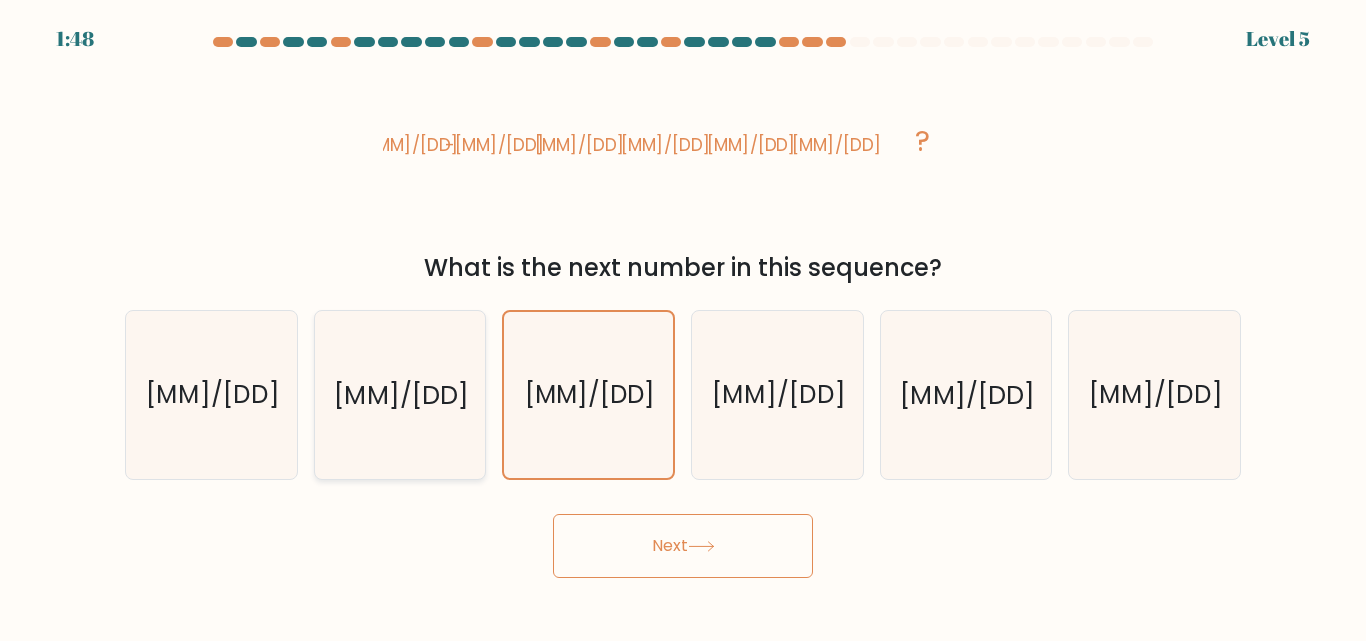 click on "5/26" 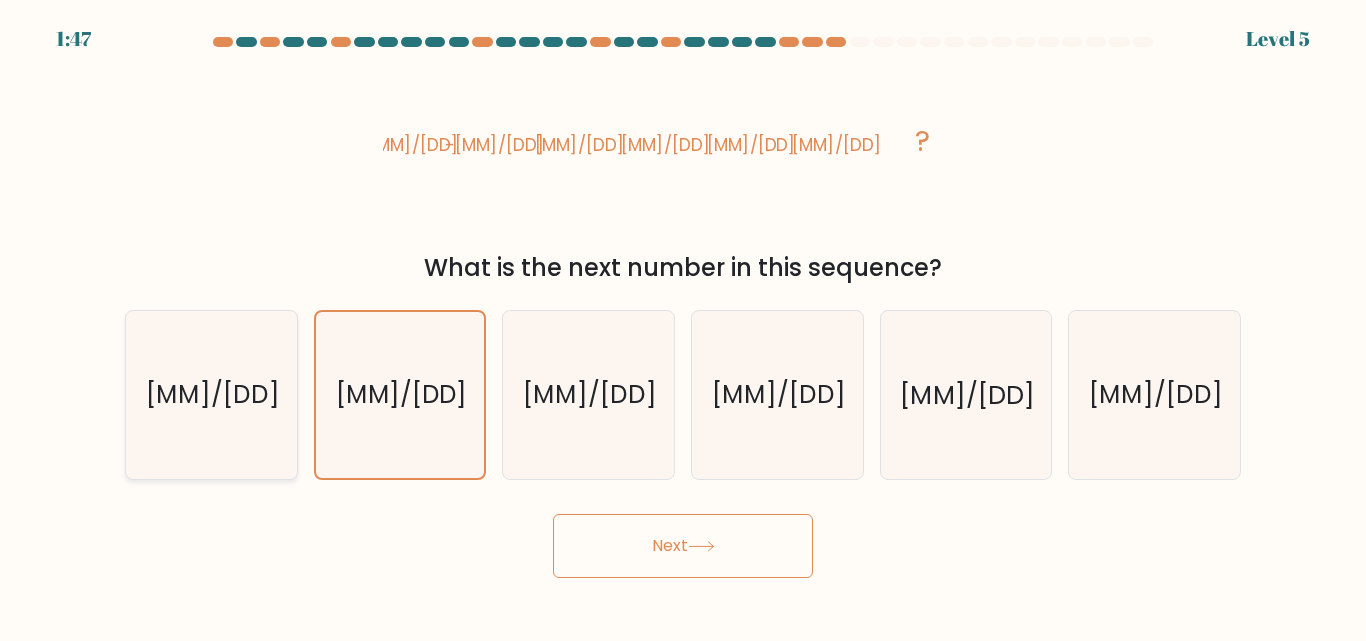 click on "5/33" 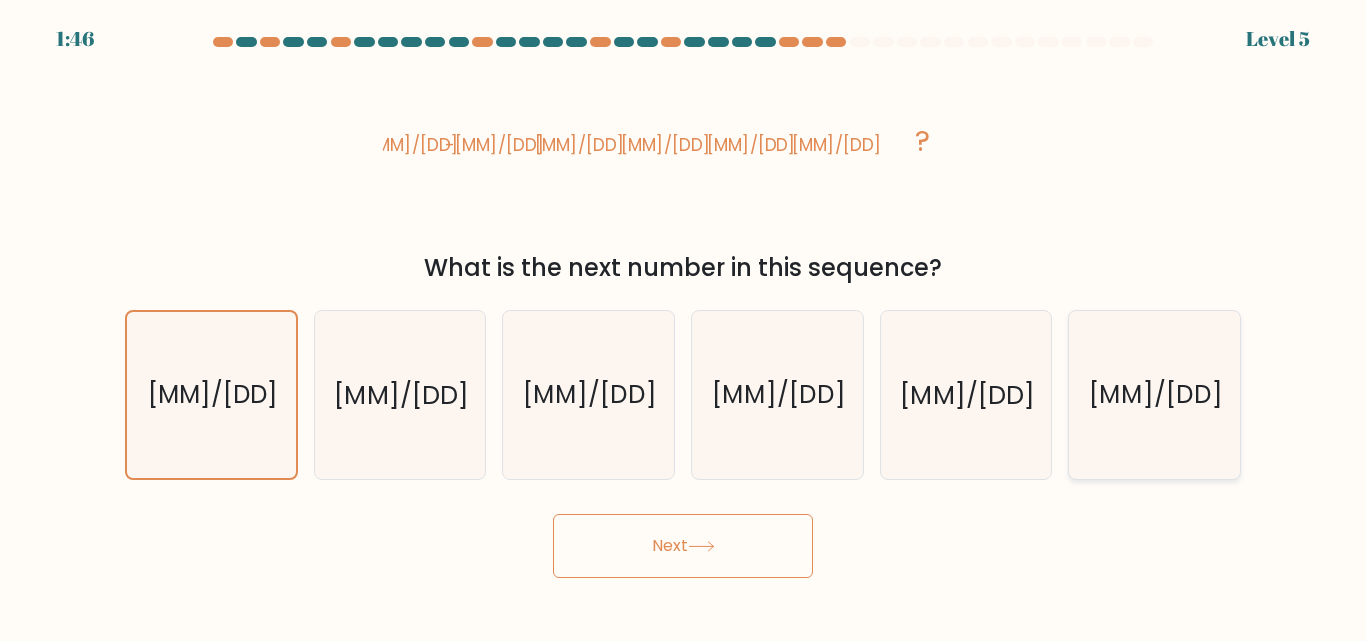 click on "9/35" 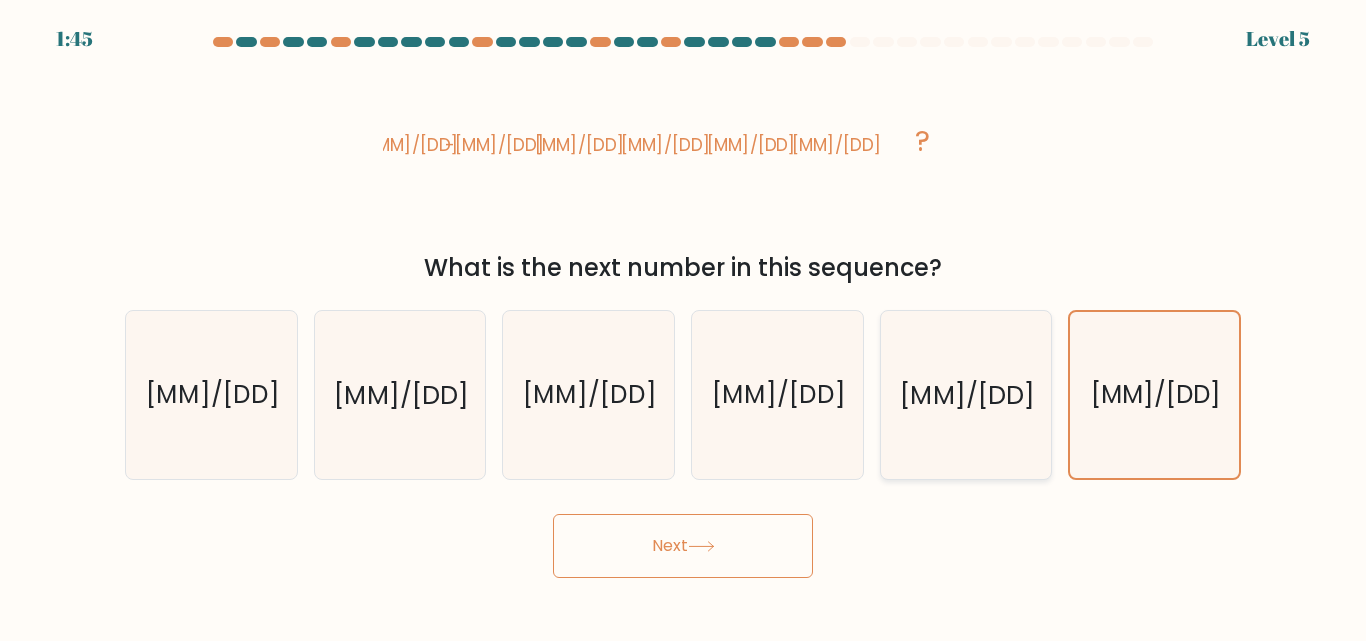 click on "11/41" 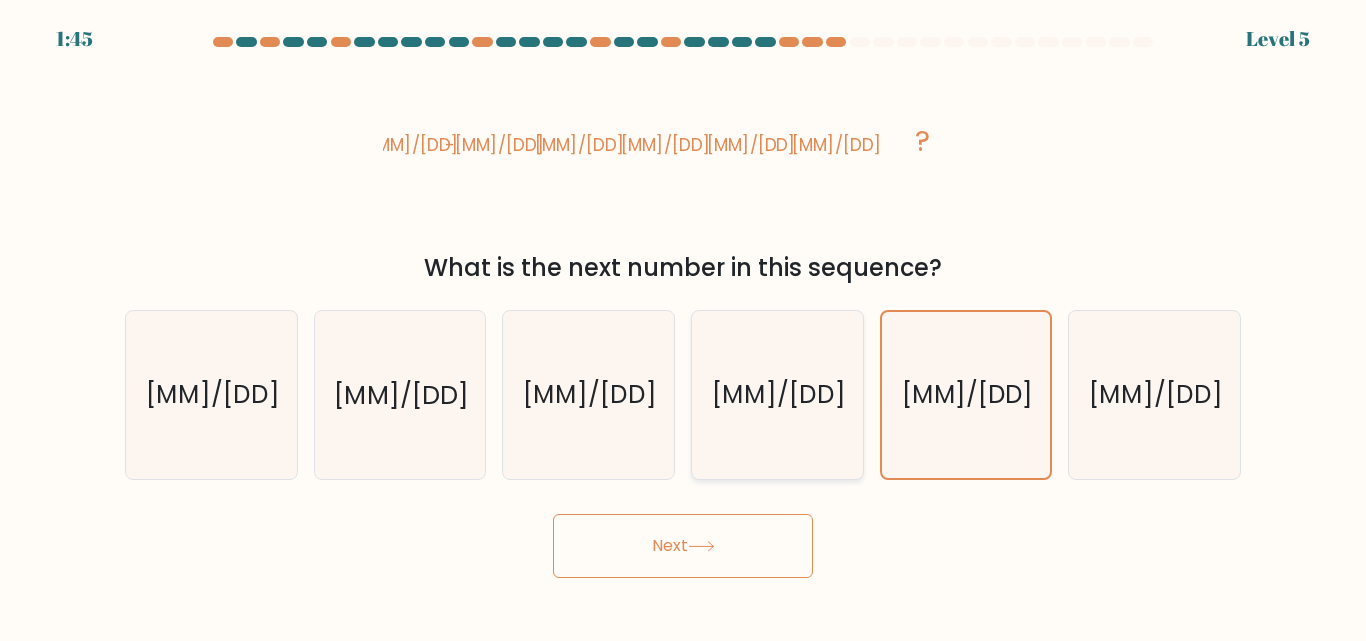 click on "11/28" 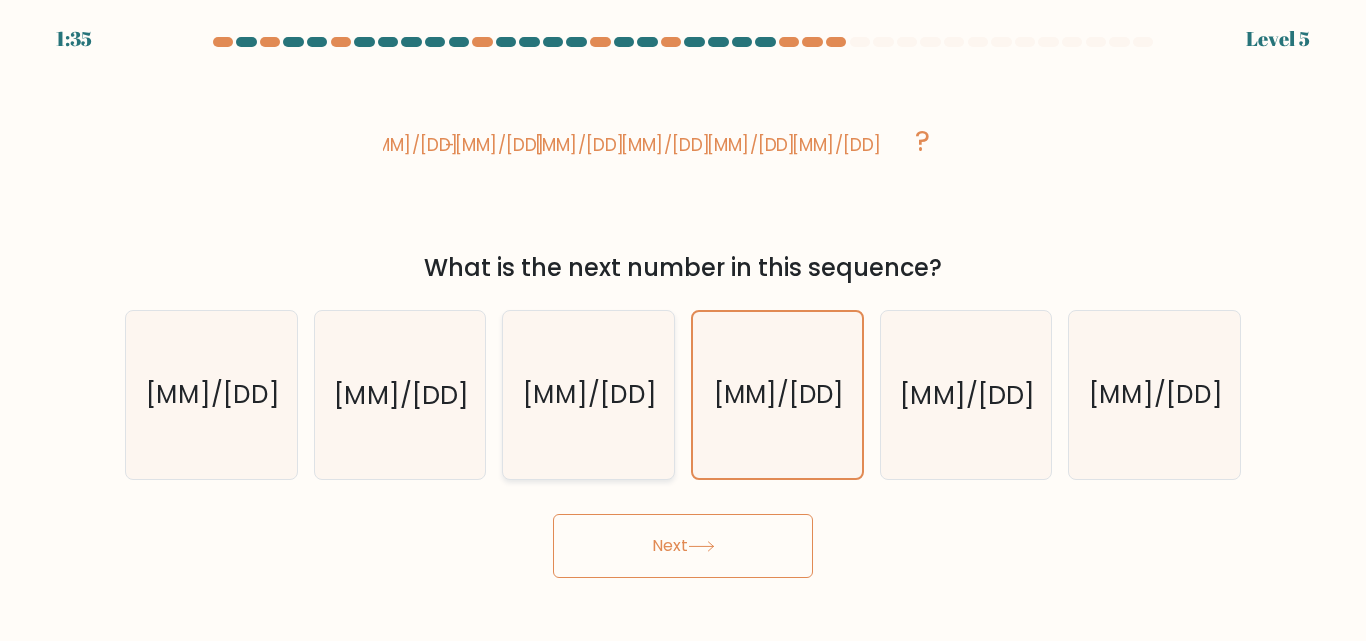 click on "7/31" 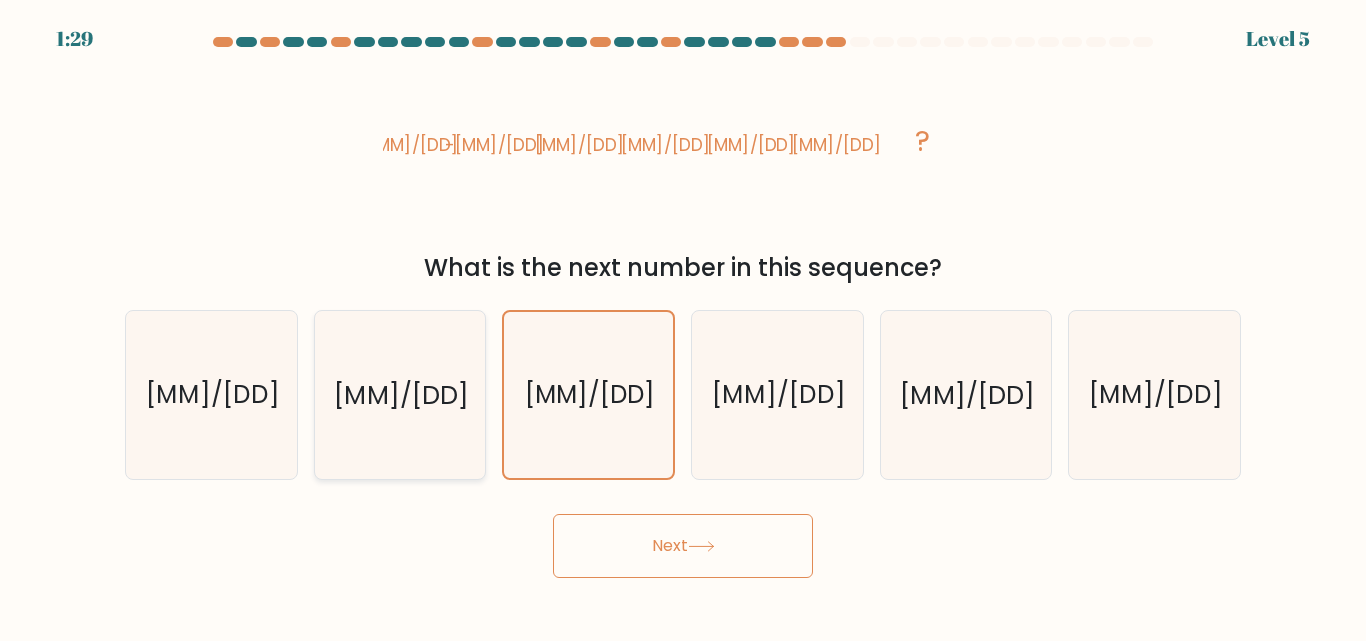 click on "5/26" 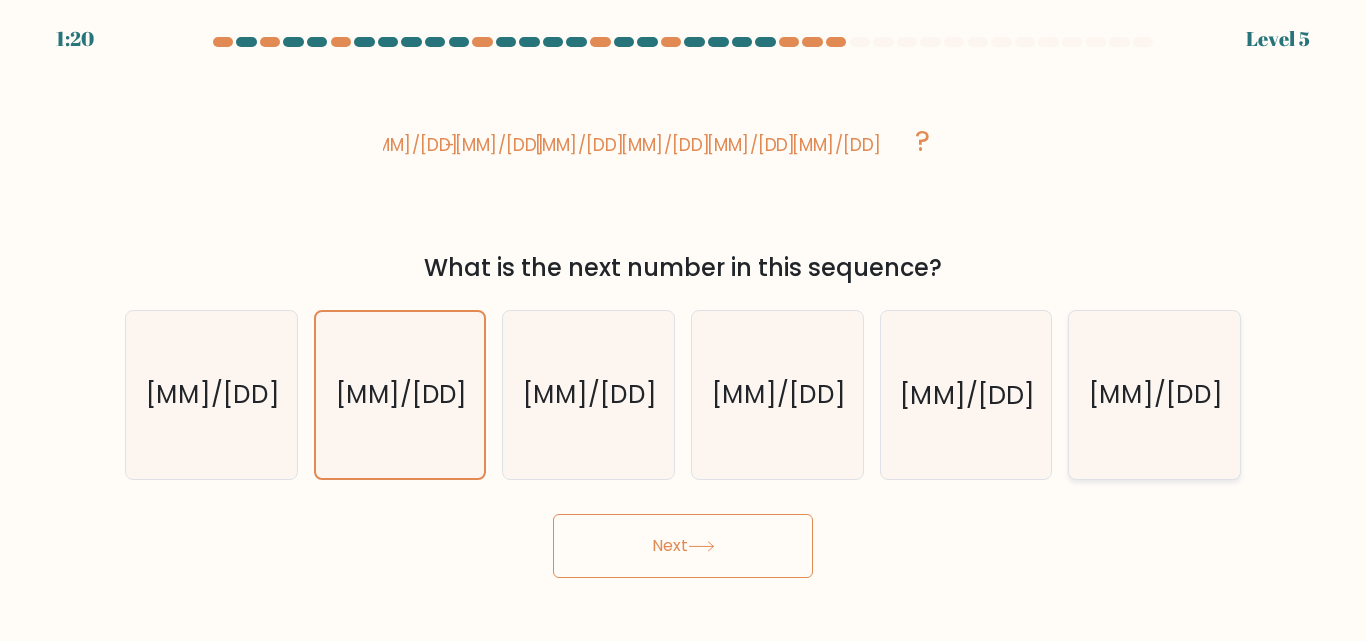 click on "9/35" 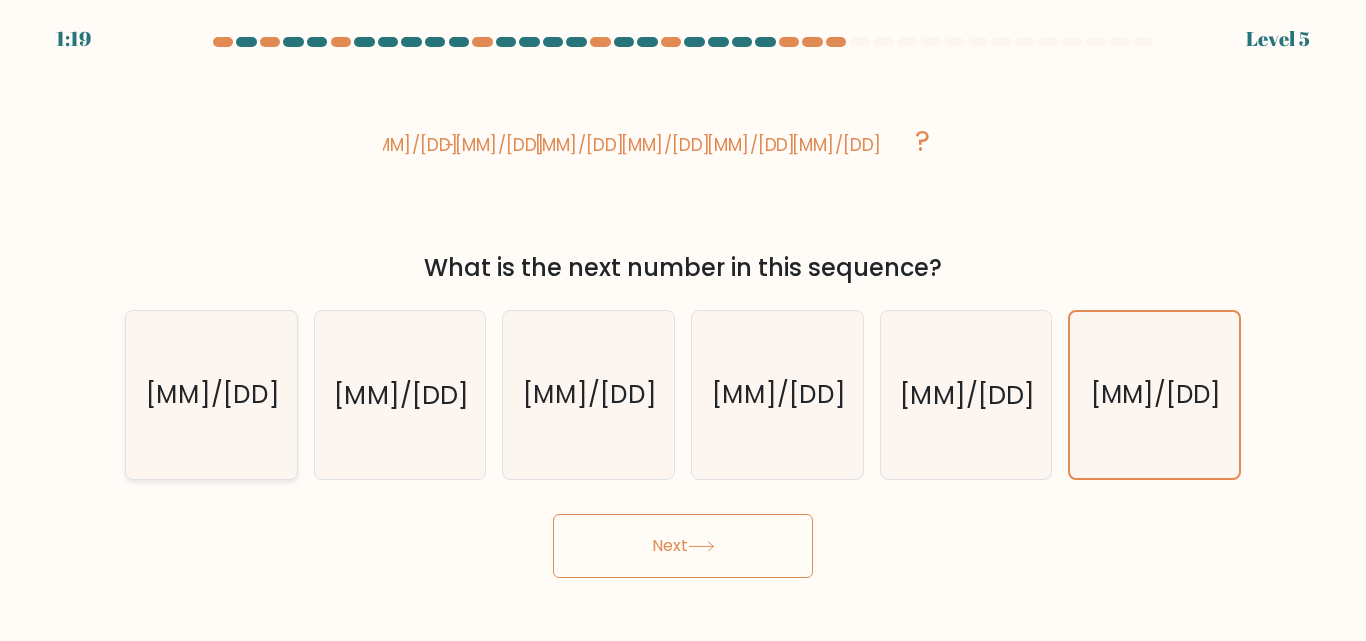 click on "5/33" 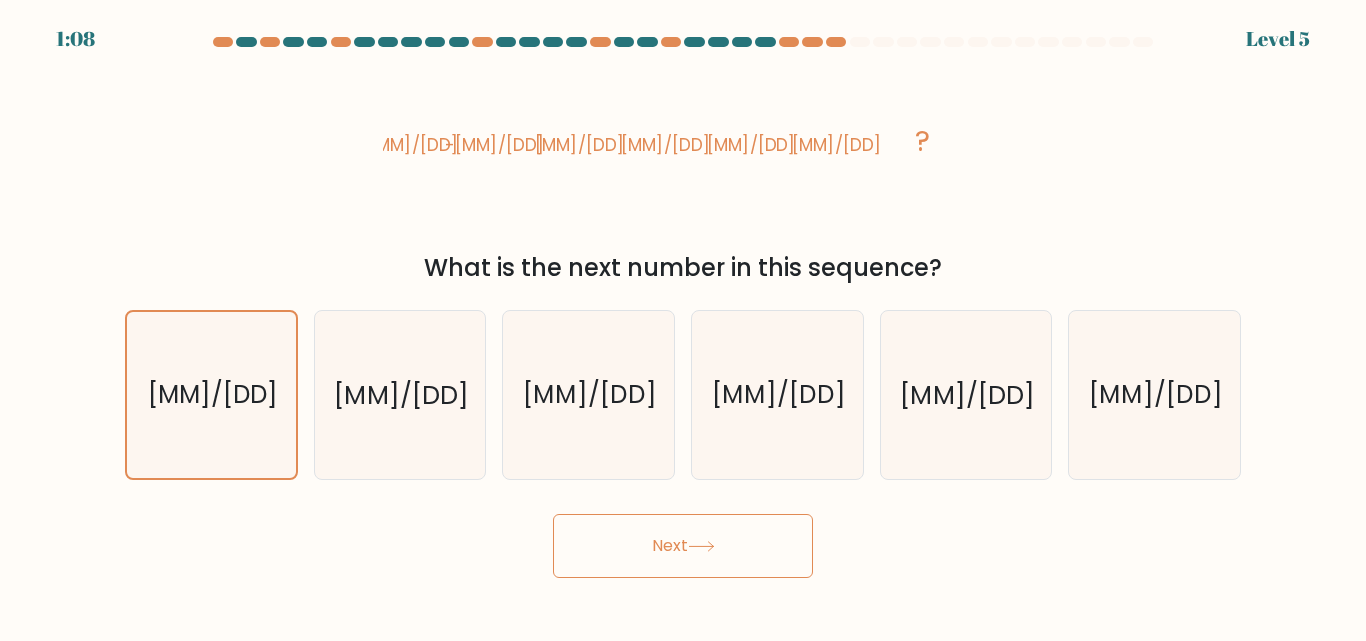 click on "Next" at bounding box center [683, 546] 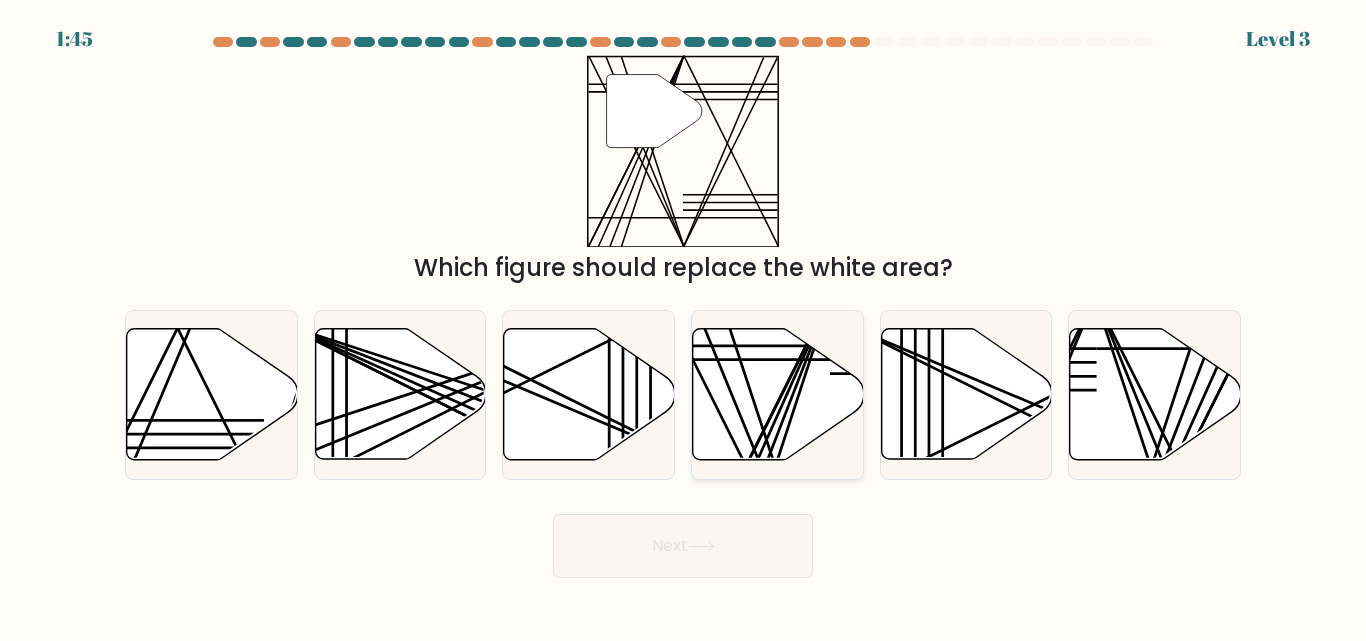 click 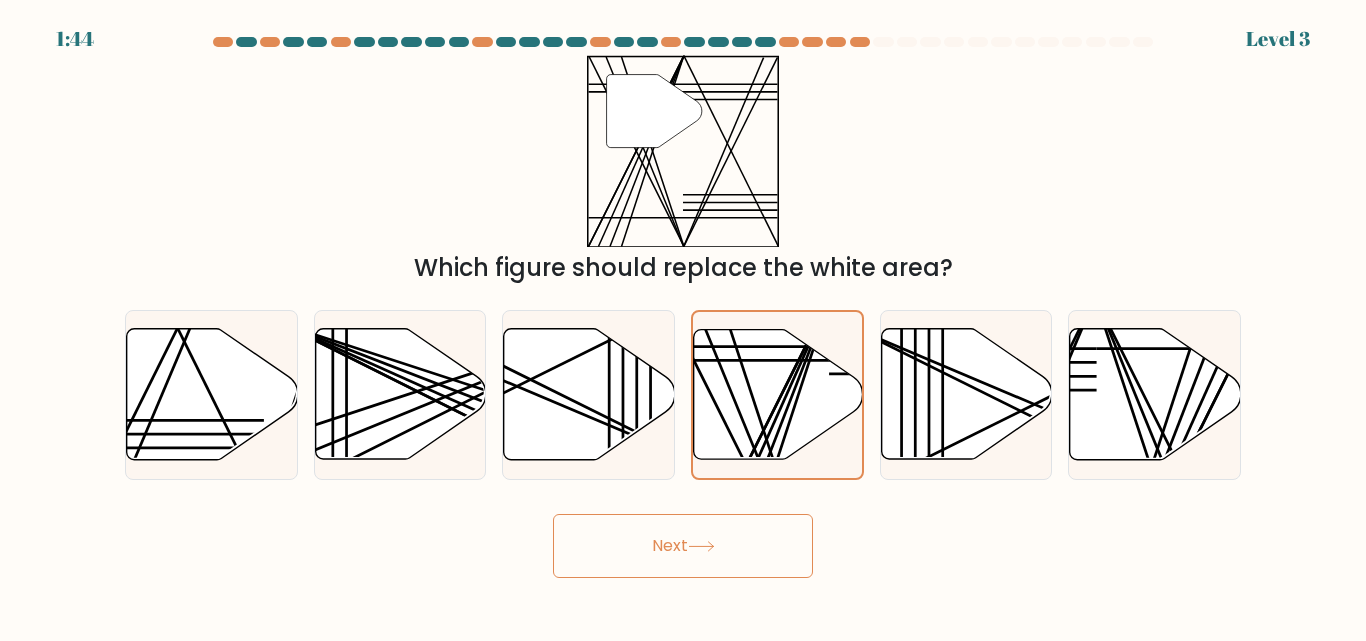 click on "Next" at bounding box center (683, 546) 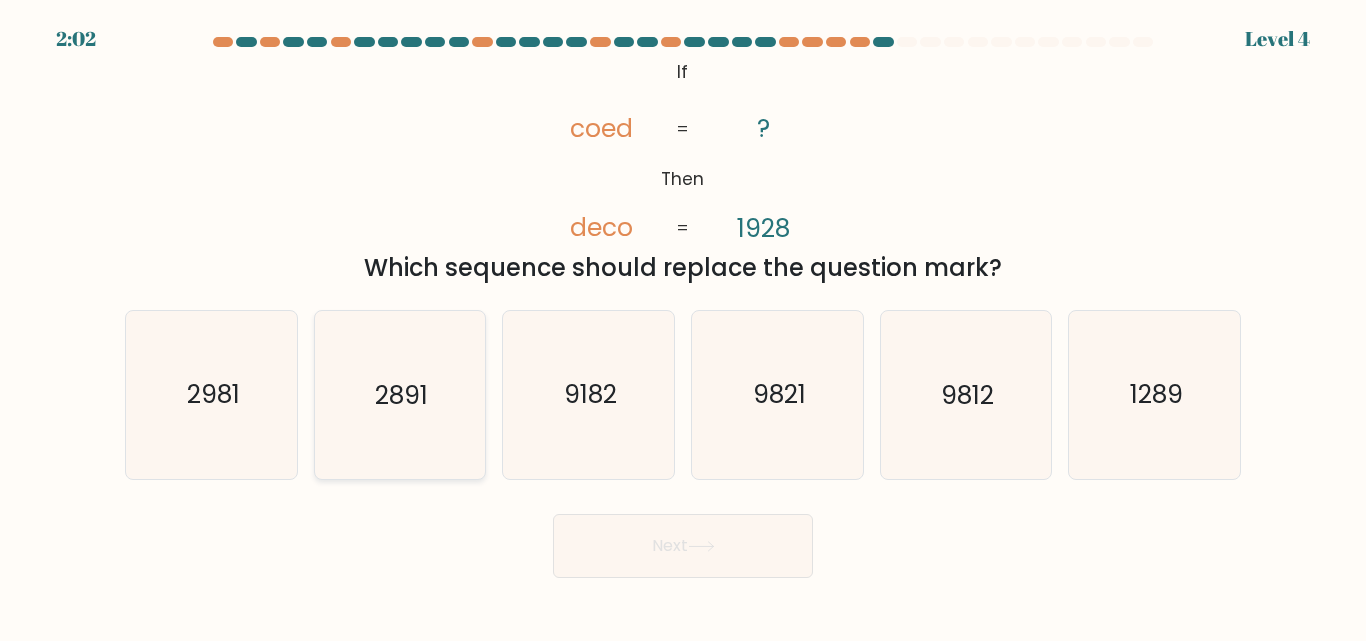 click on "2891" 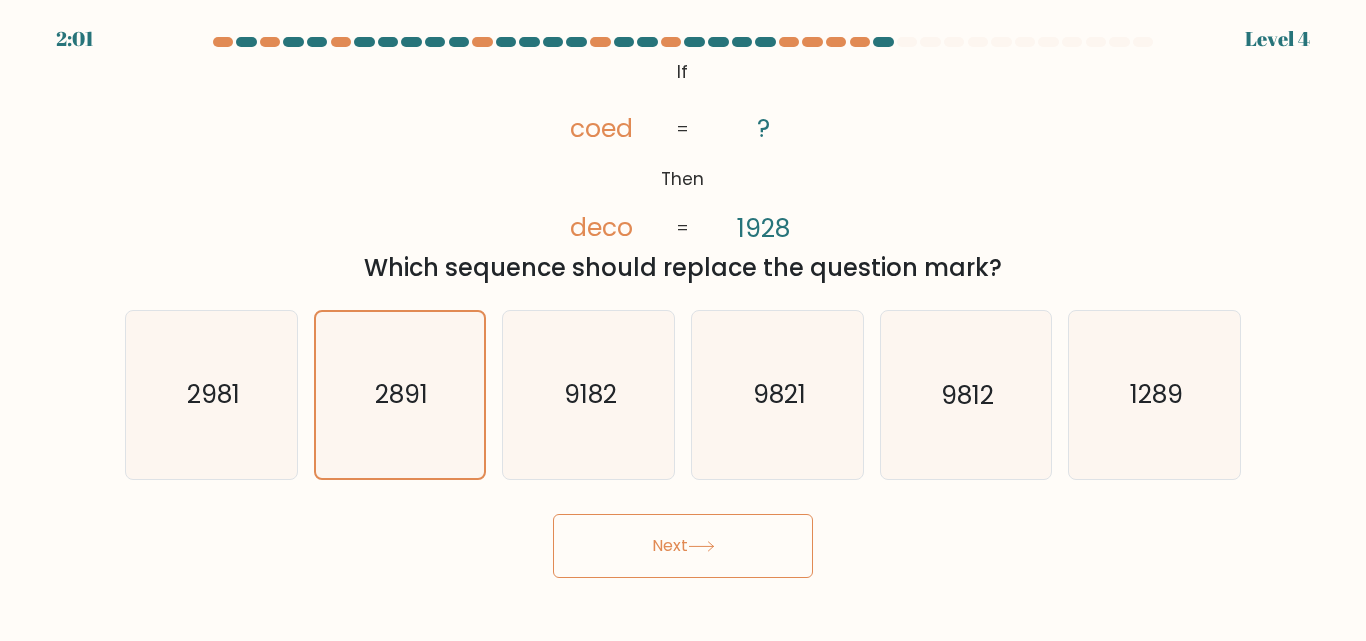 click on "Next" at bounding box center [683, 546] 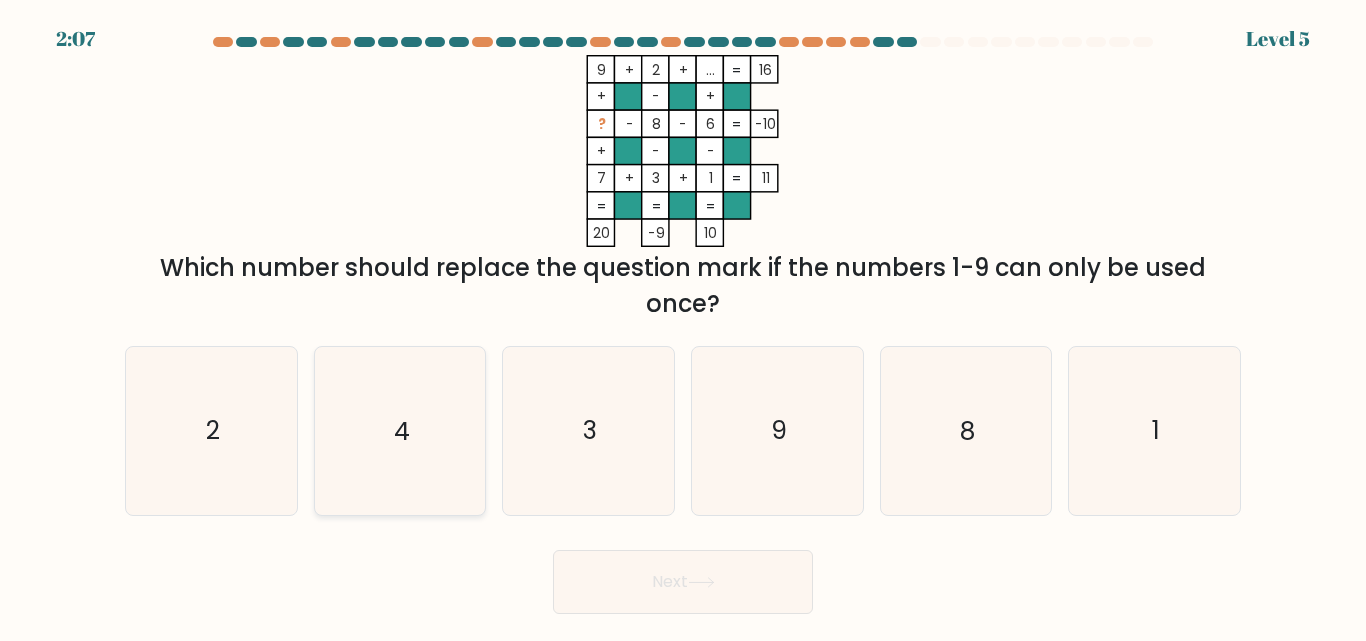 click on "4" 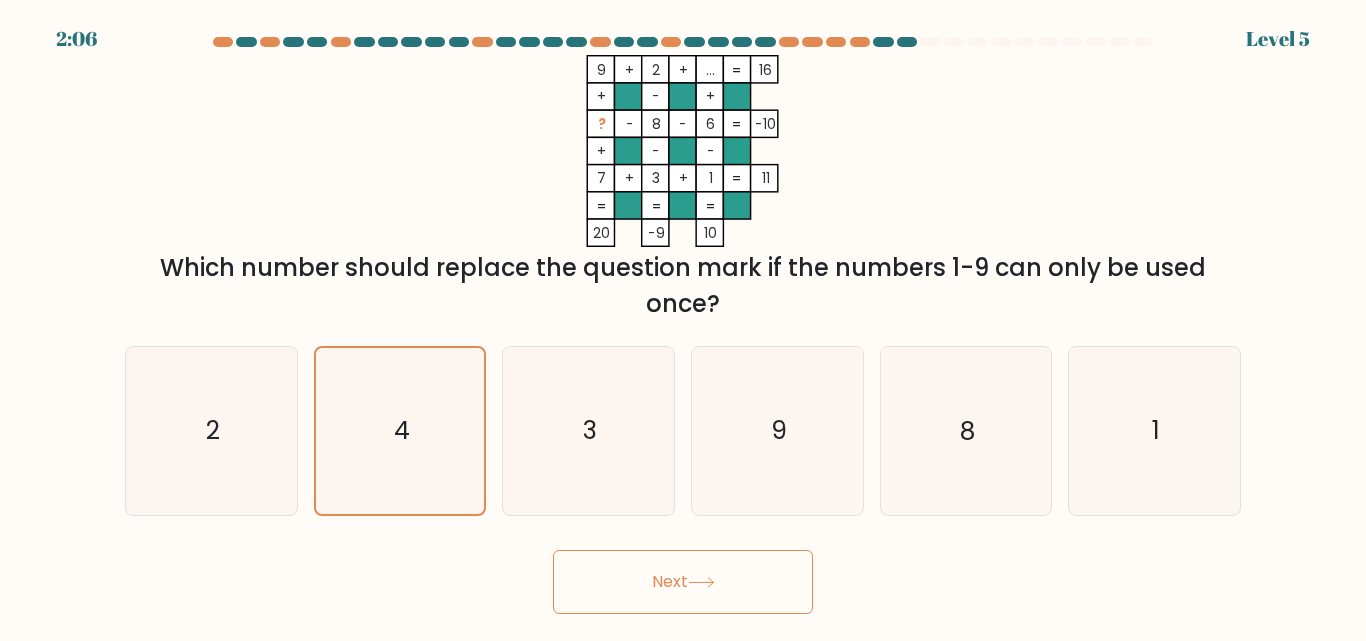 click on "Next" at bounding box center [683, 582] 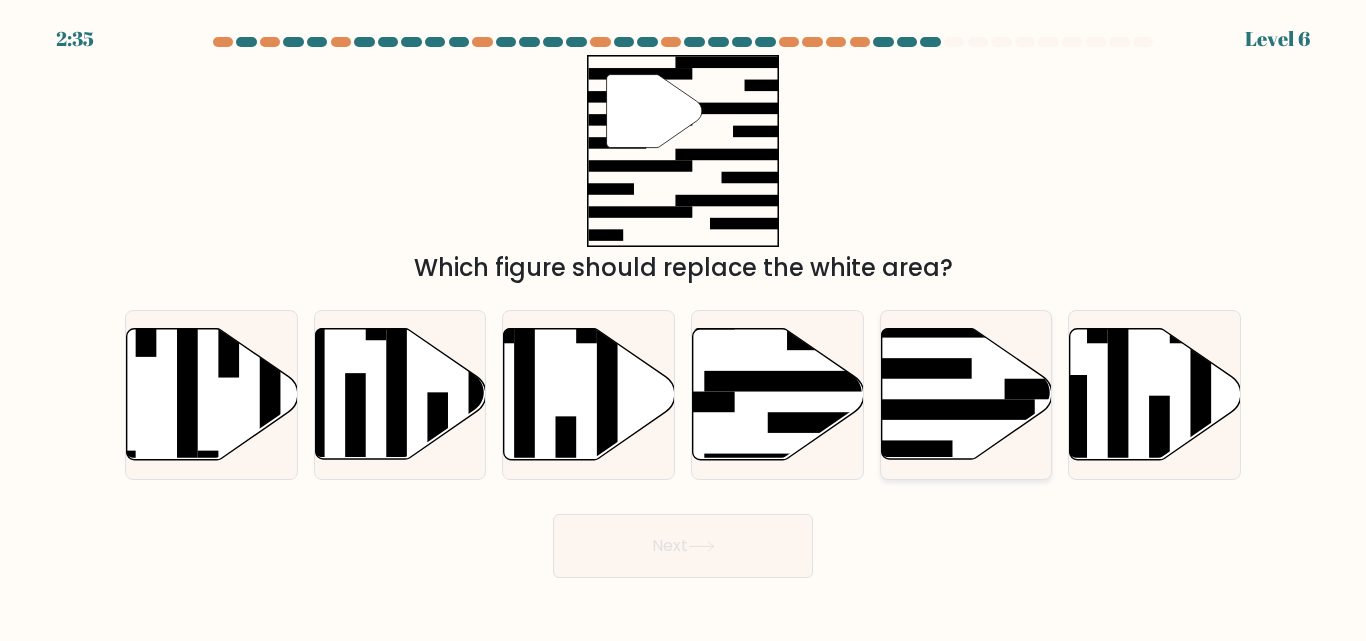 click 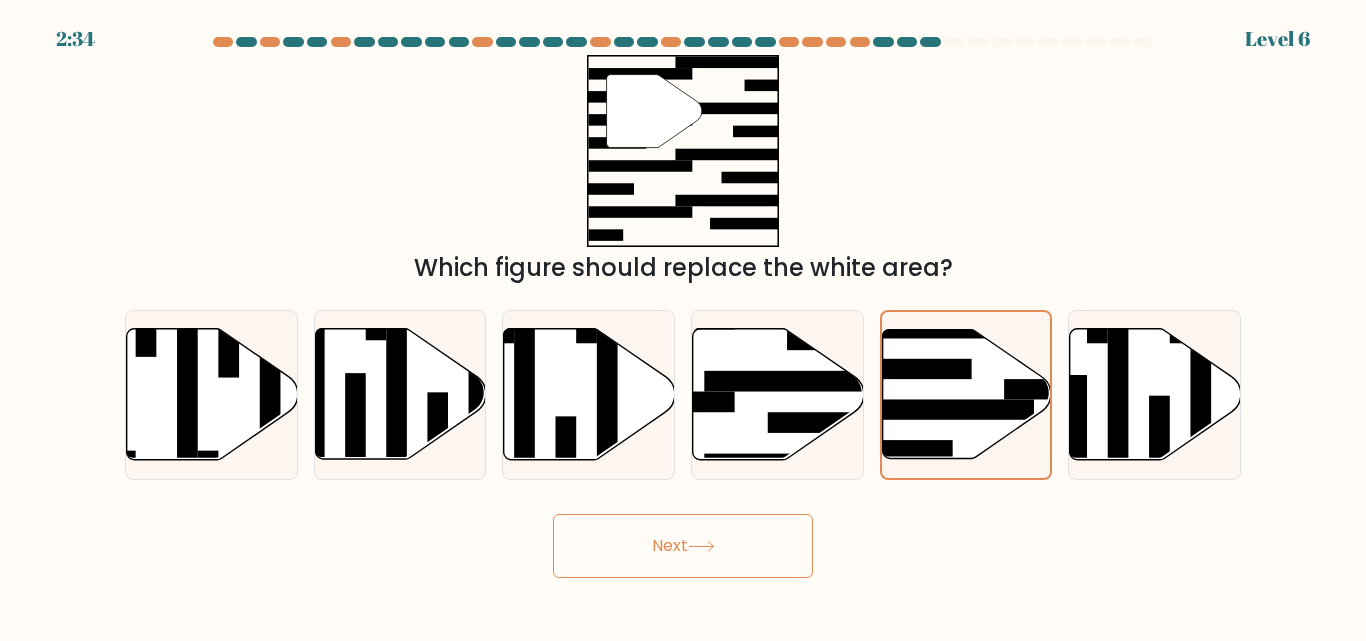 click 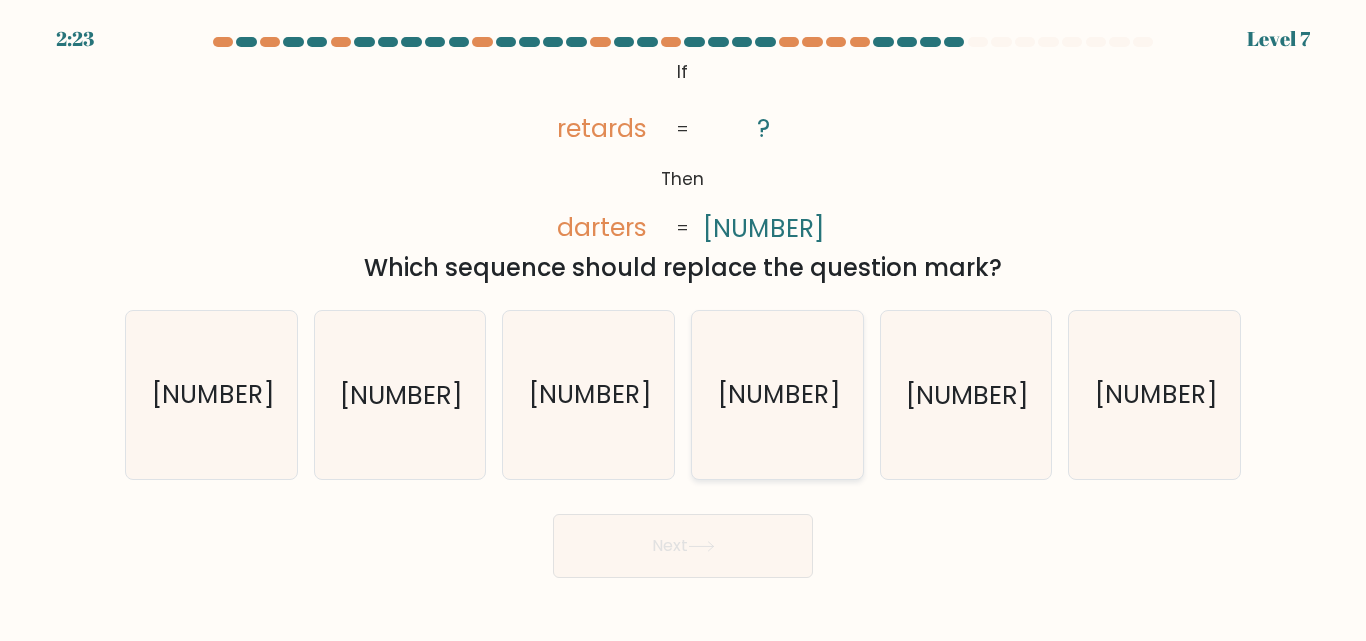 click on "3171650" 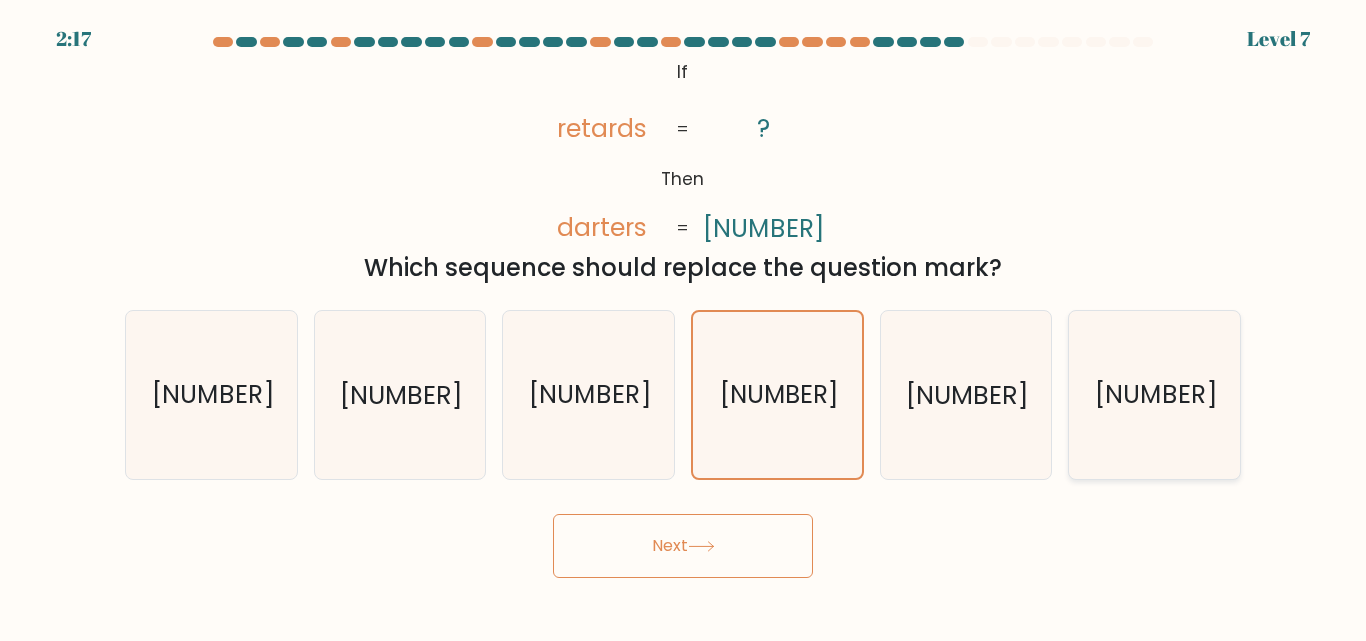 click on "0761531" 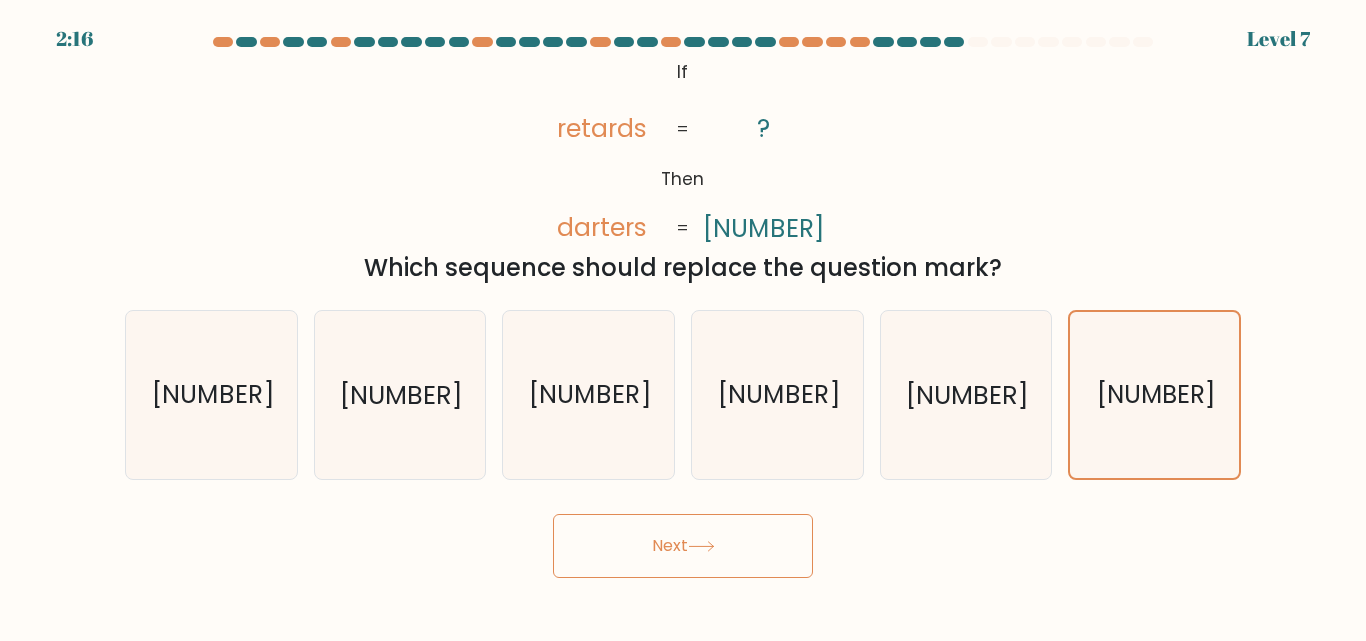 click on "Next" at bounding box center [683, 546] 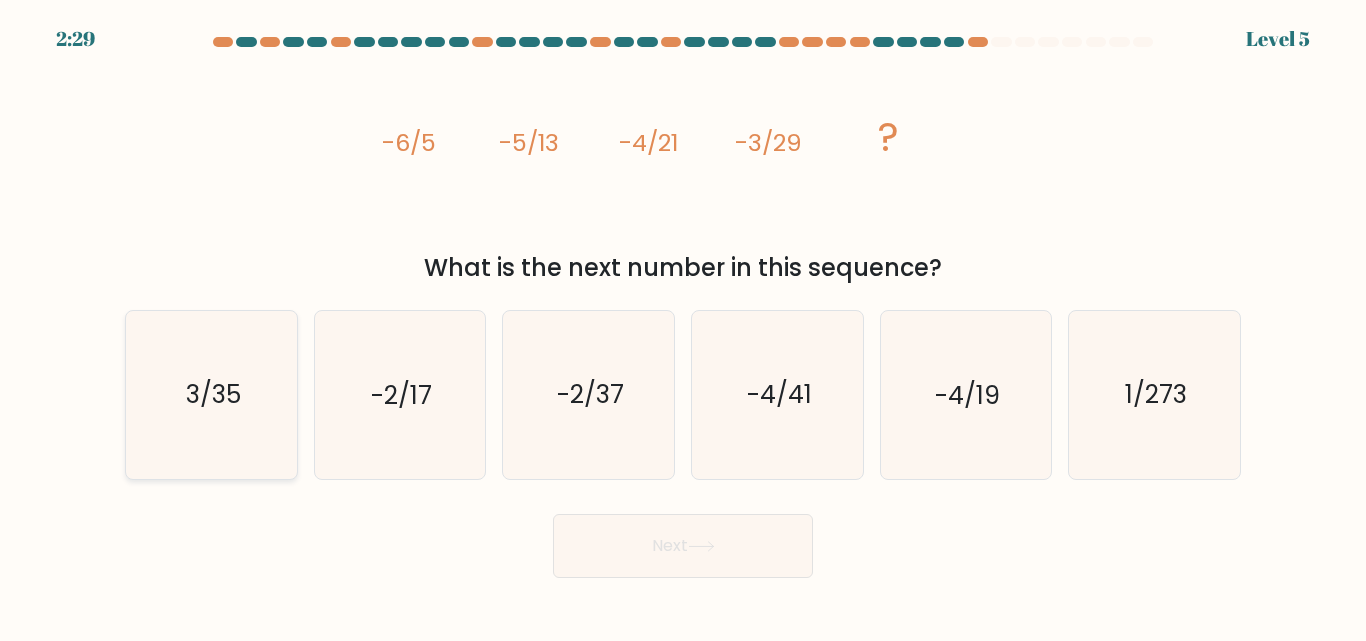 click on "3/35" 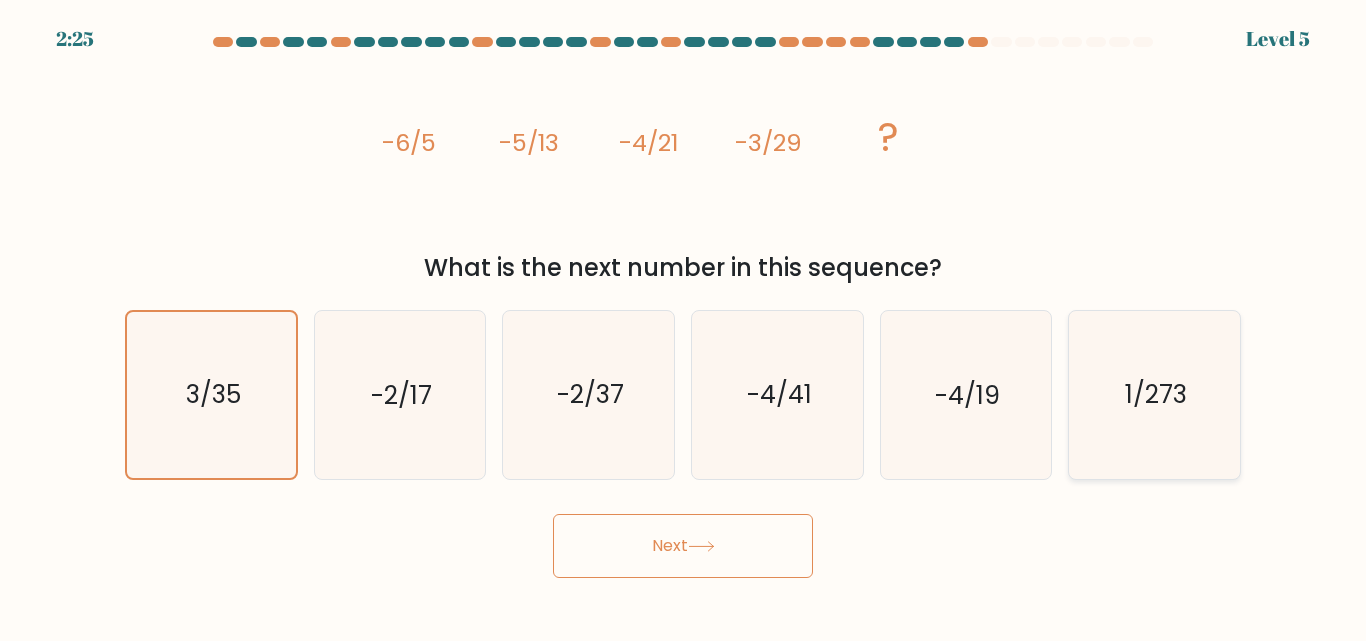 click on "1/273" 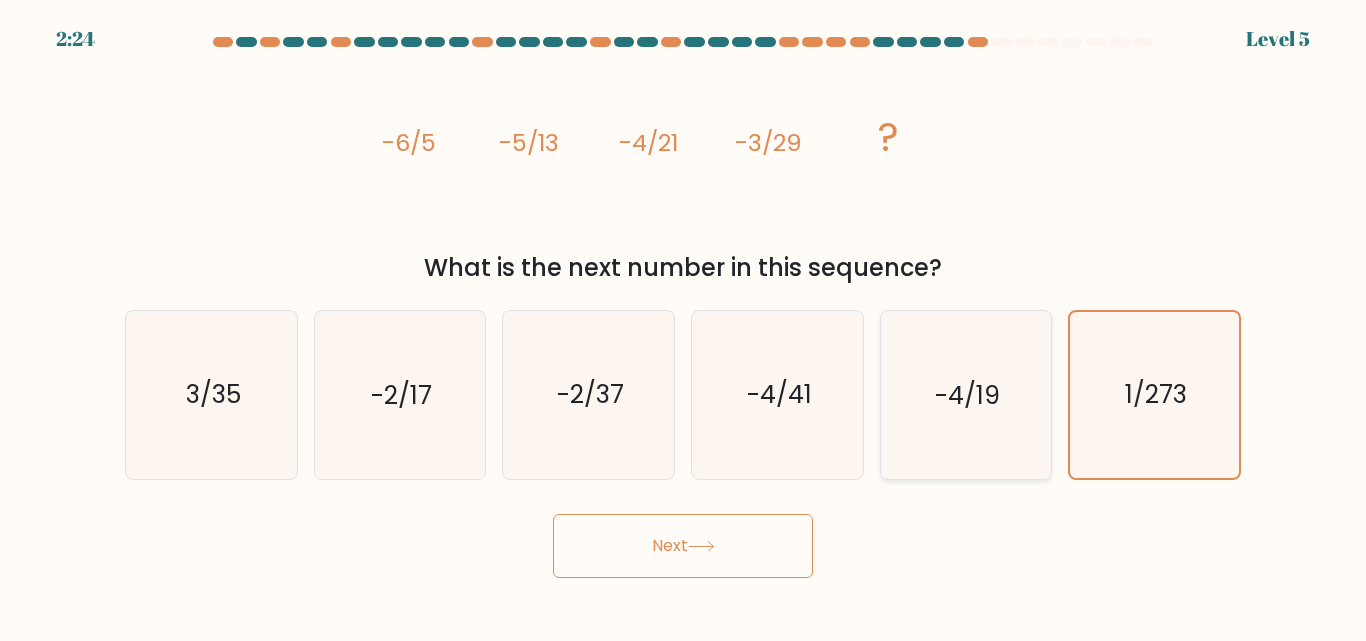 click on "-4/19" 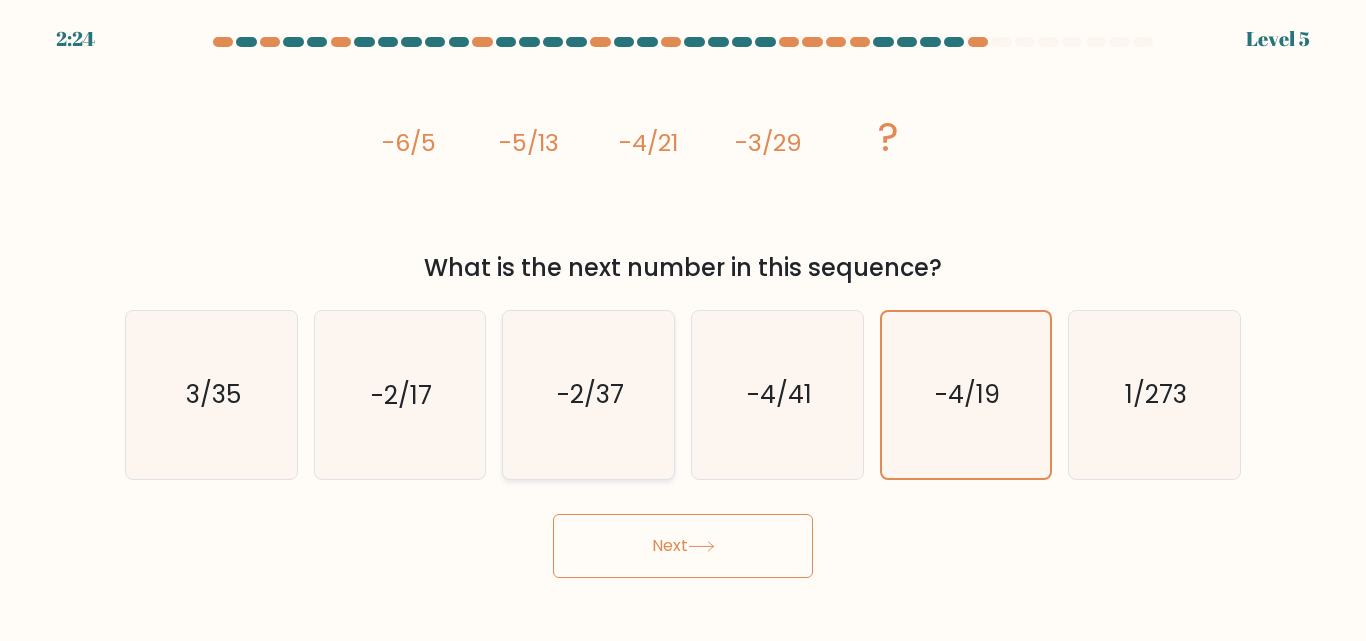 click on "-2/37" 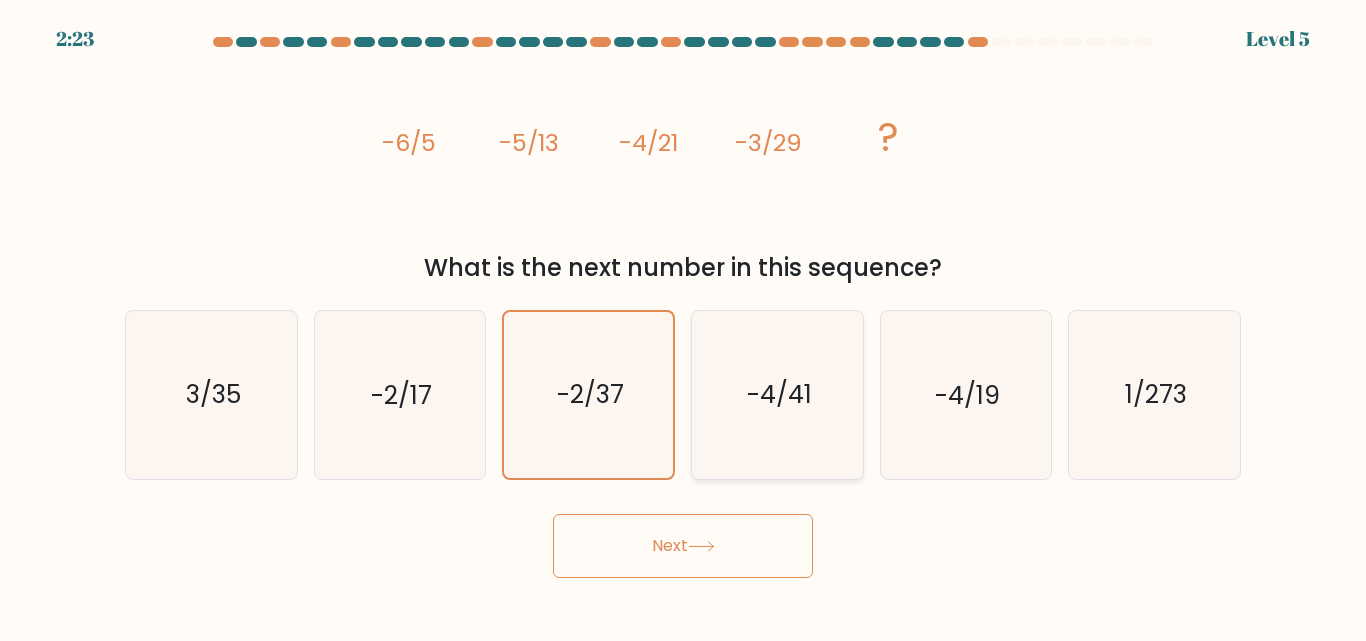 click on "-4/41" 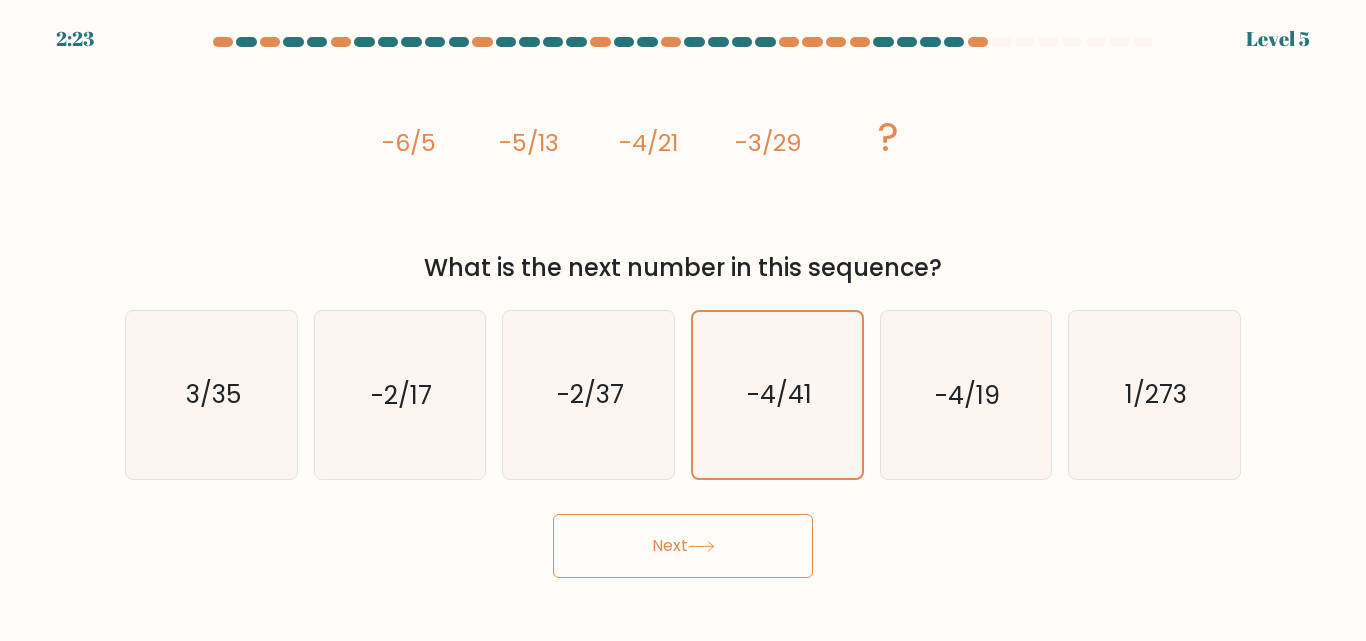 click on "b.
-2/17" at bounding box center (400, 394) 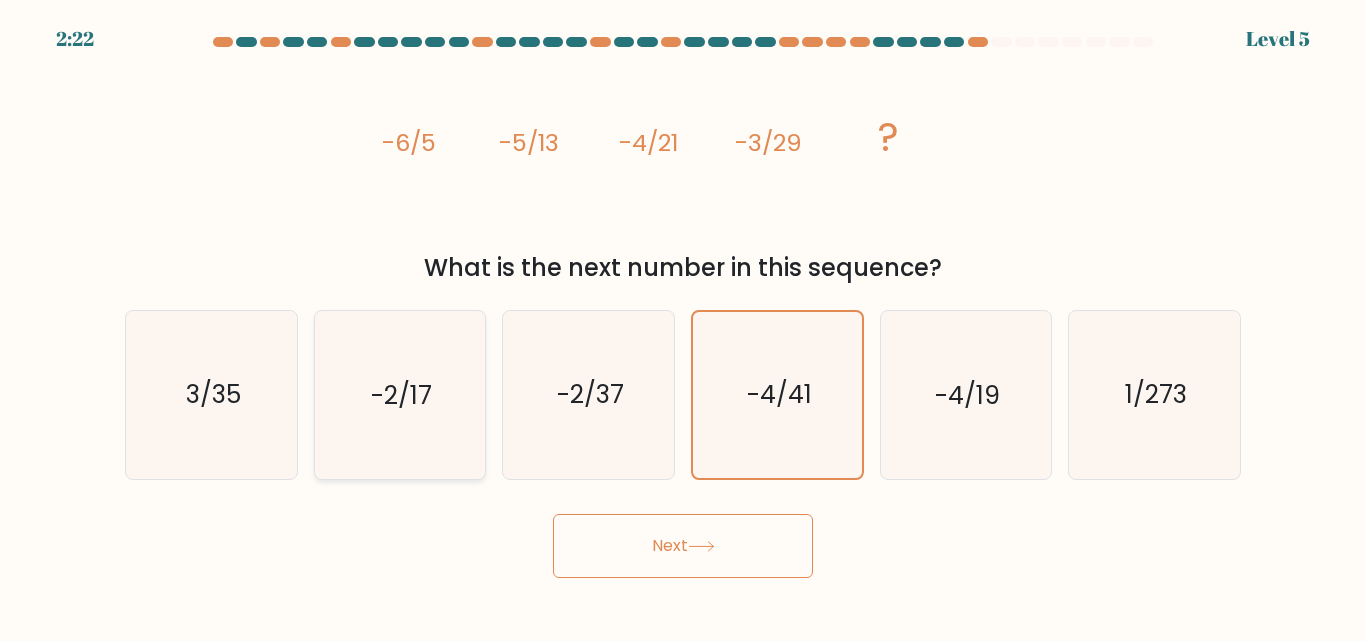 drag, startPoint x: 352, startPoint y: 370, endPoint x: 431, endPoint y: 376, distance: 79.22752 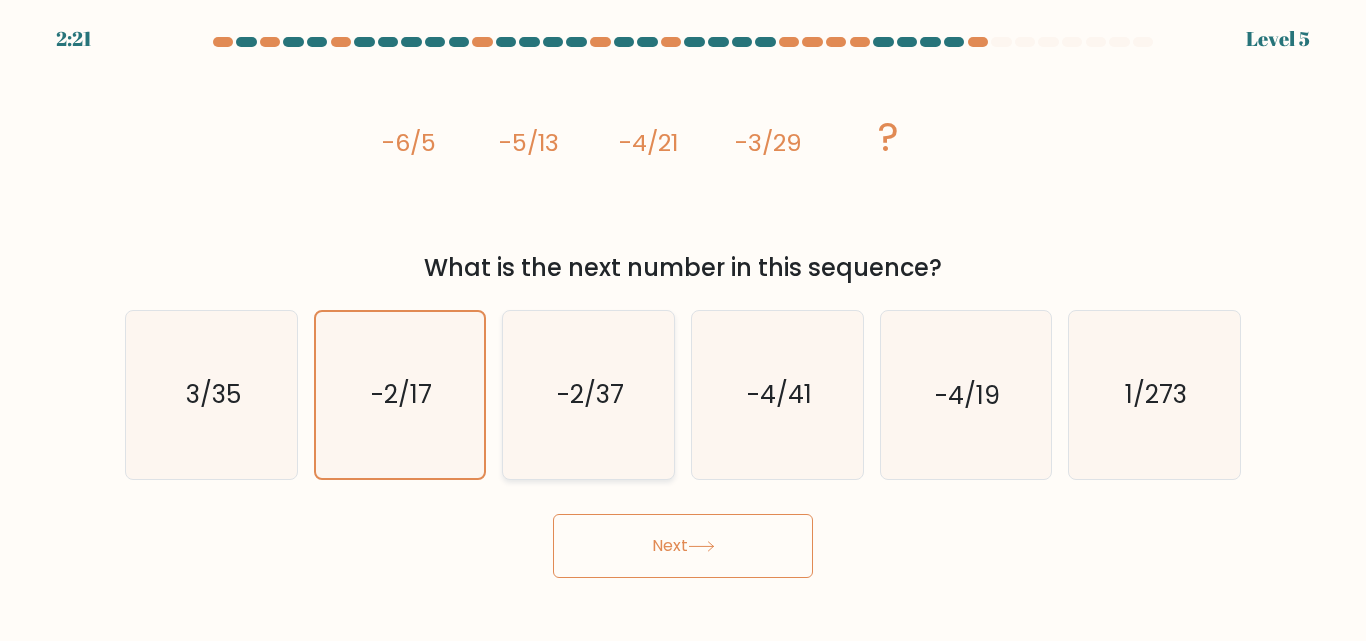 click on "-2/37" 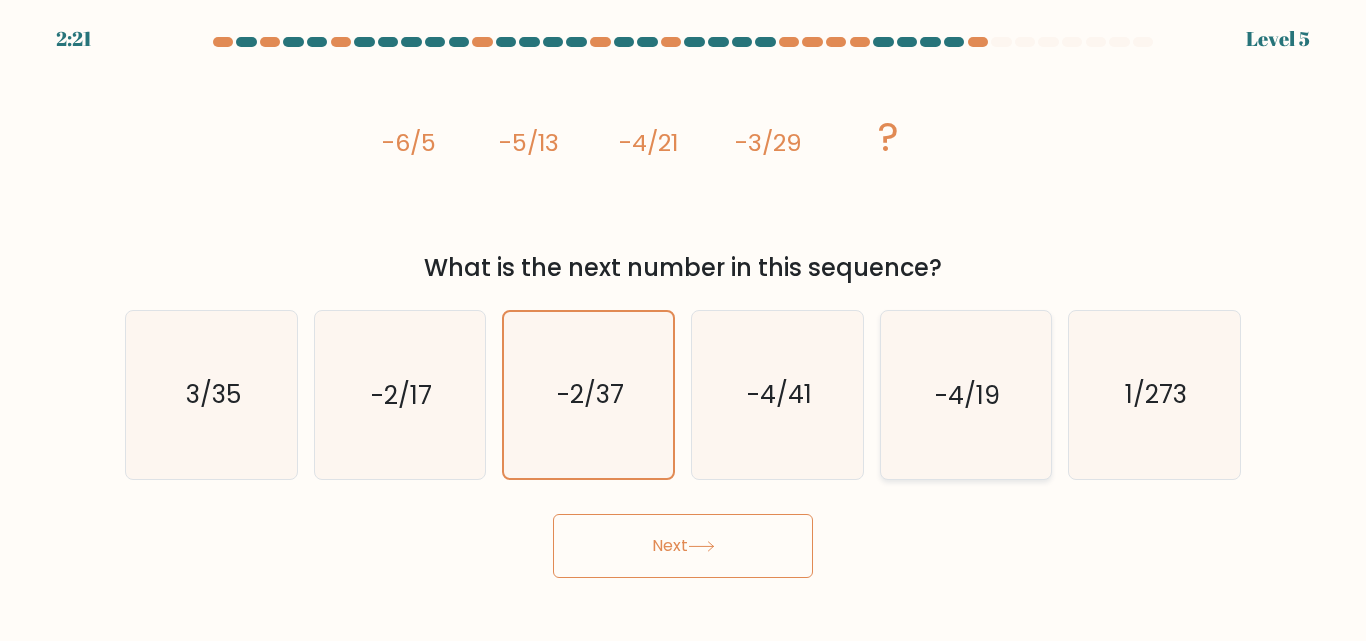 click on "-4/19" 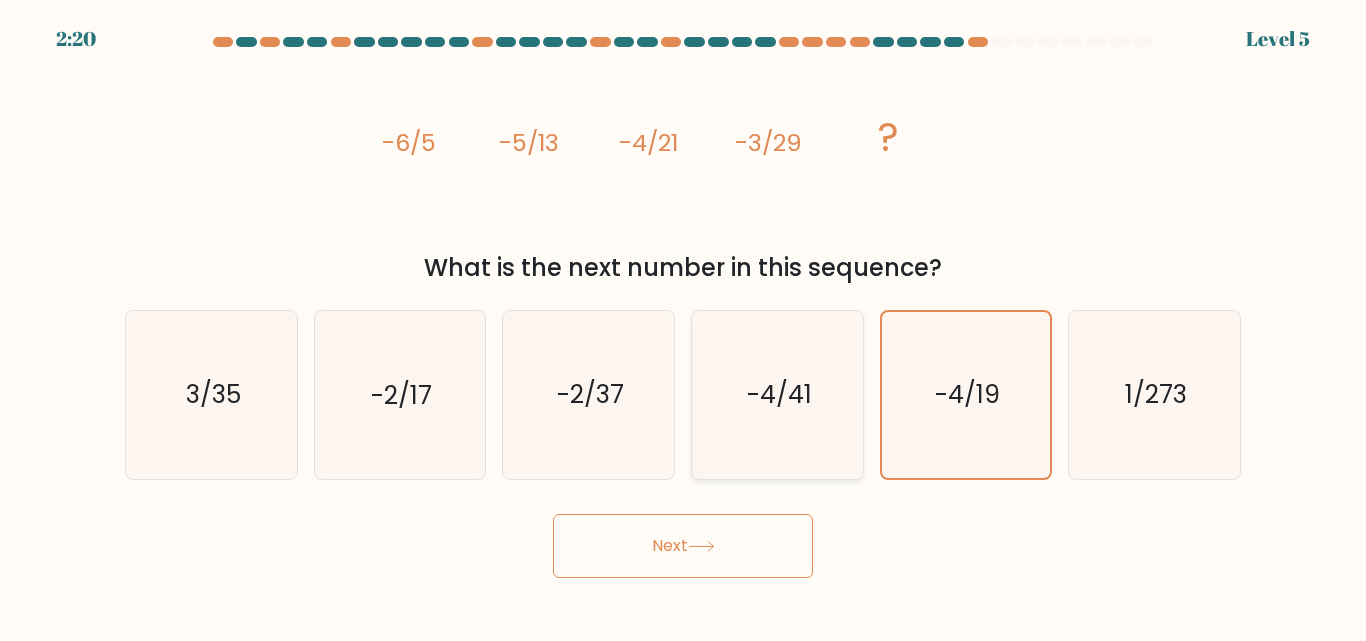 click on "-4/41" 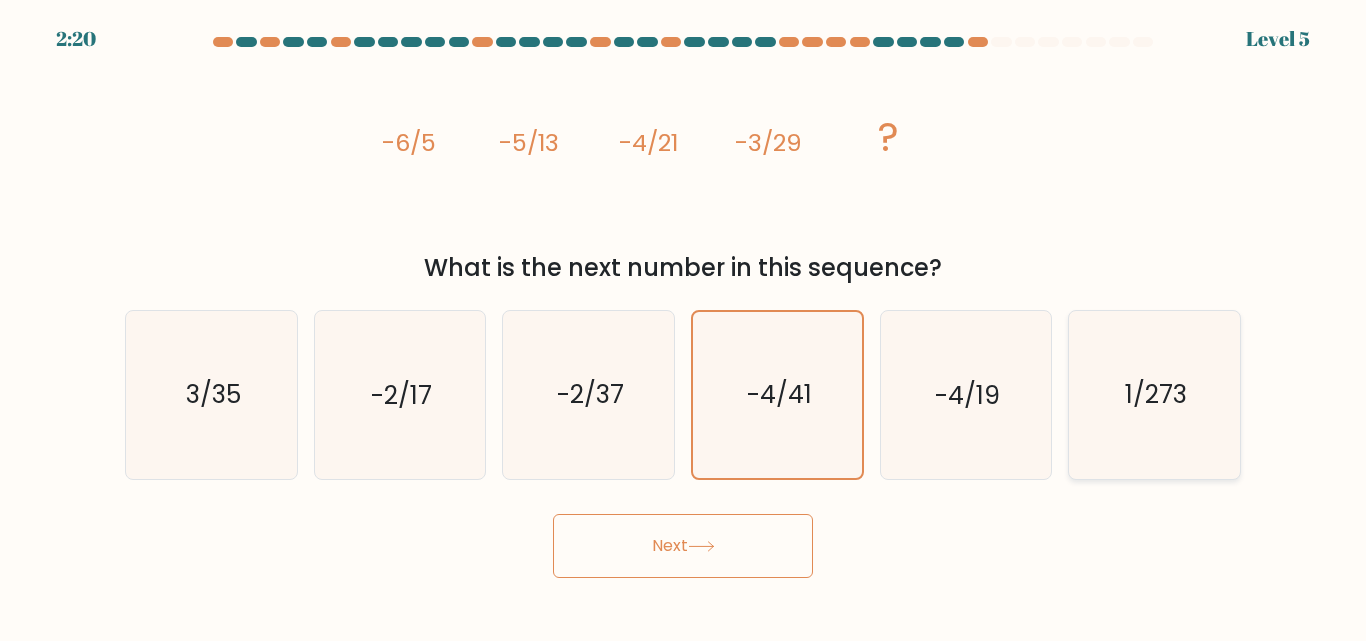 click on "1/273" 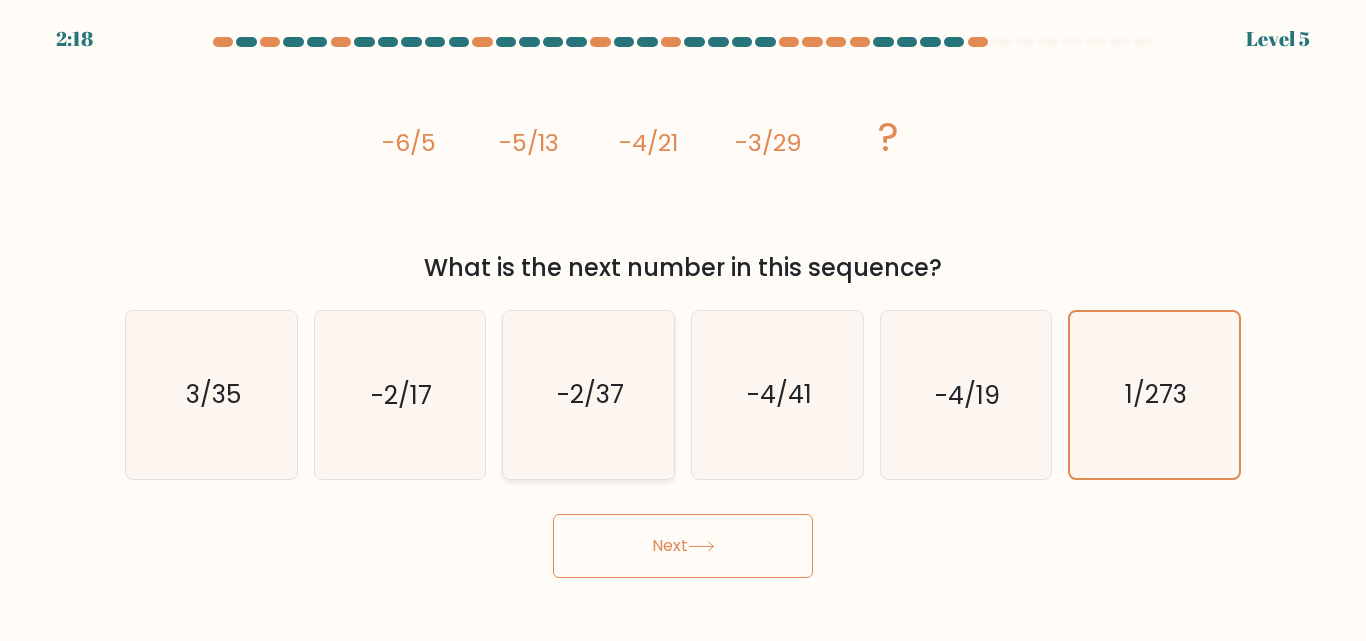 click on "-2/37" 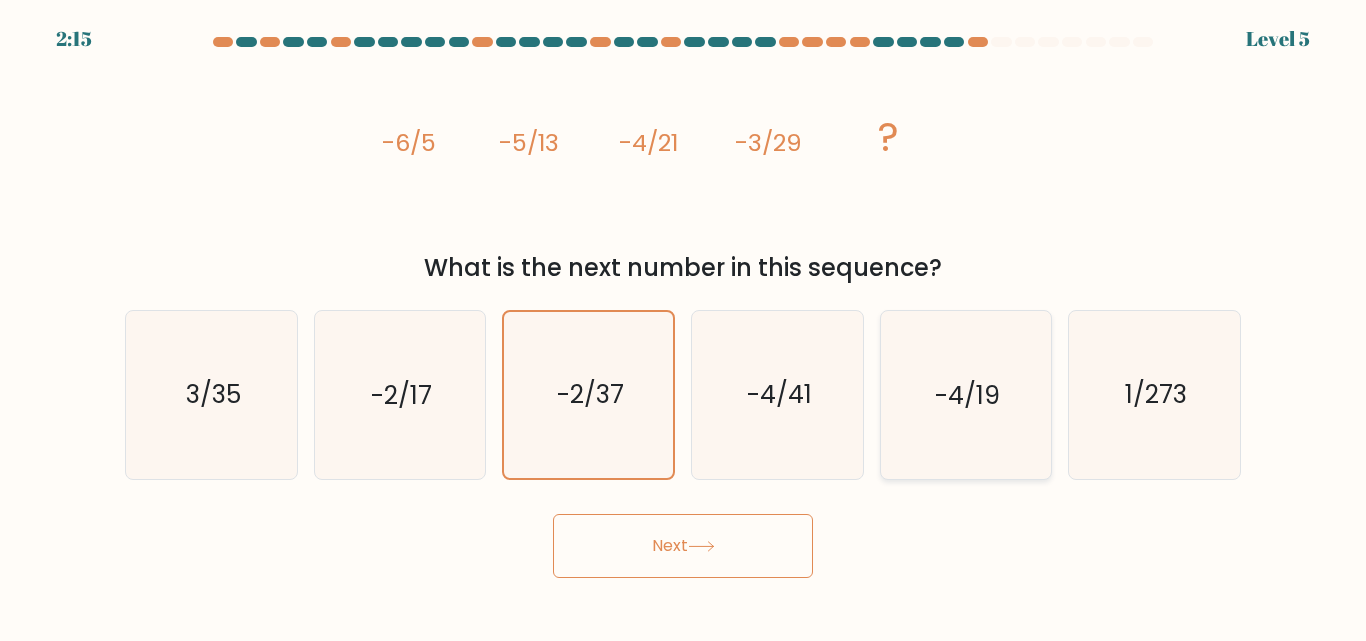 click on "-4/19" 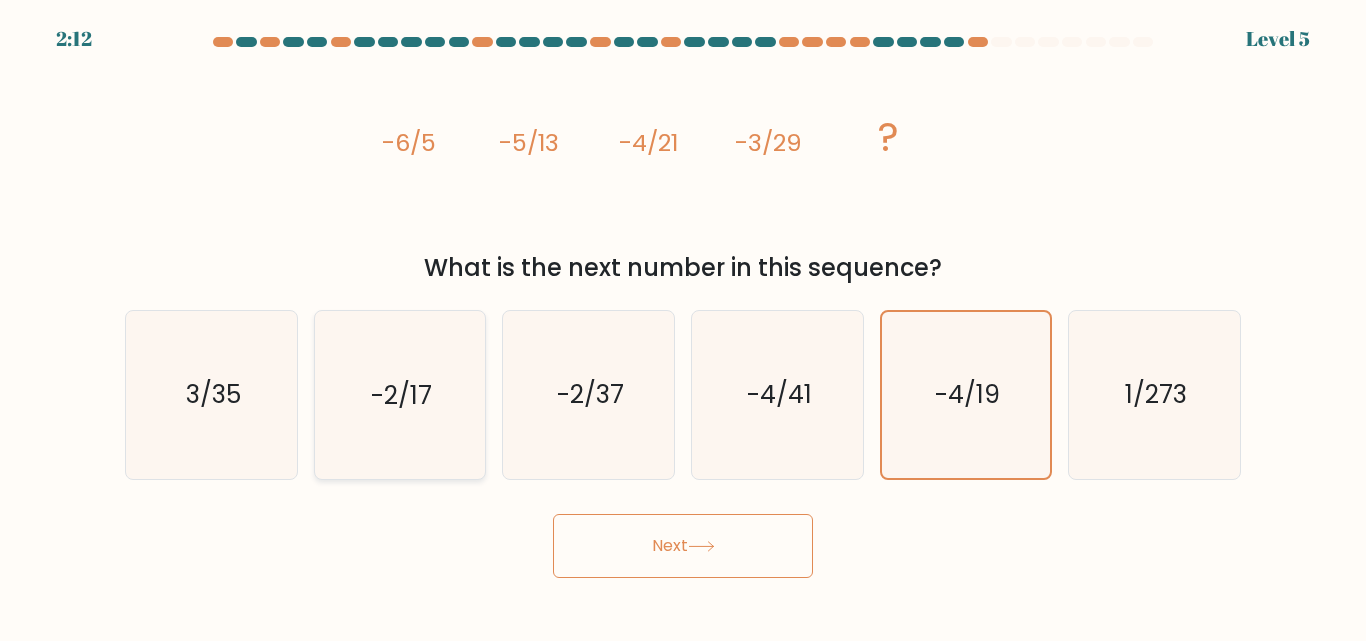 click on "-2/17" 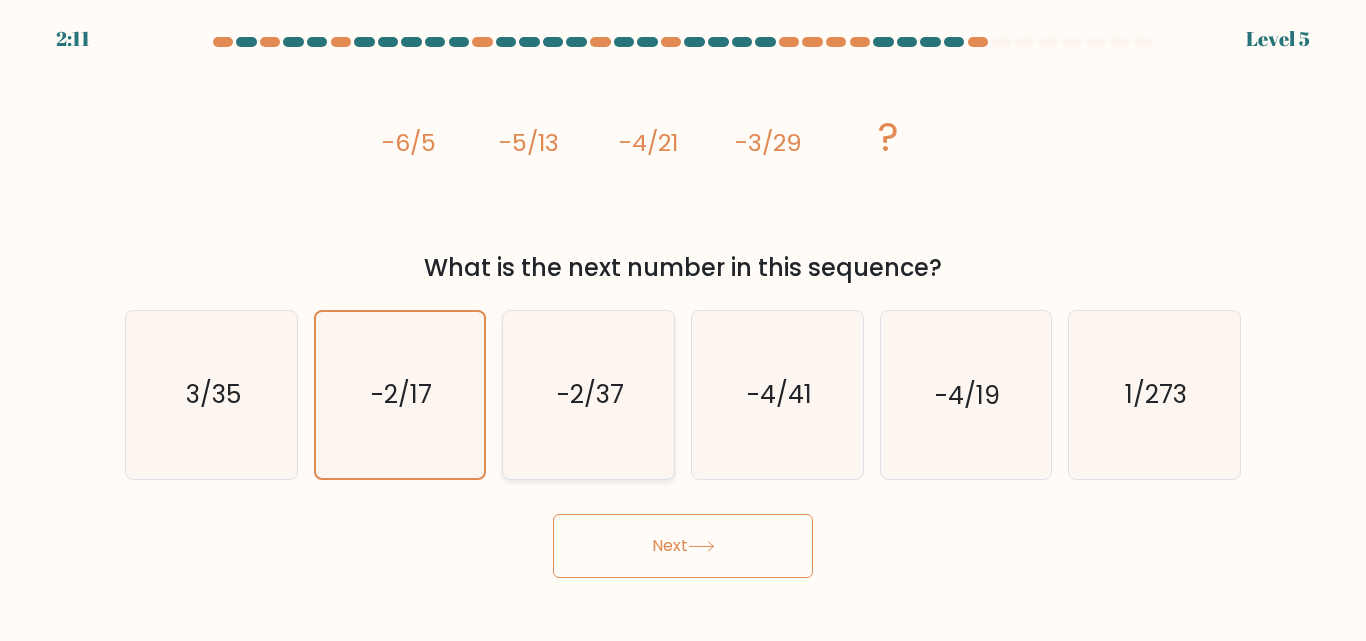 click on "-2/37" 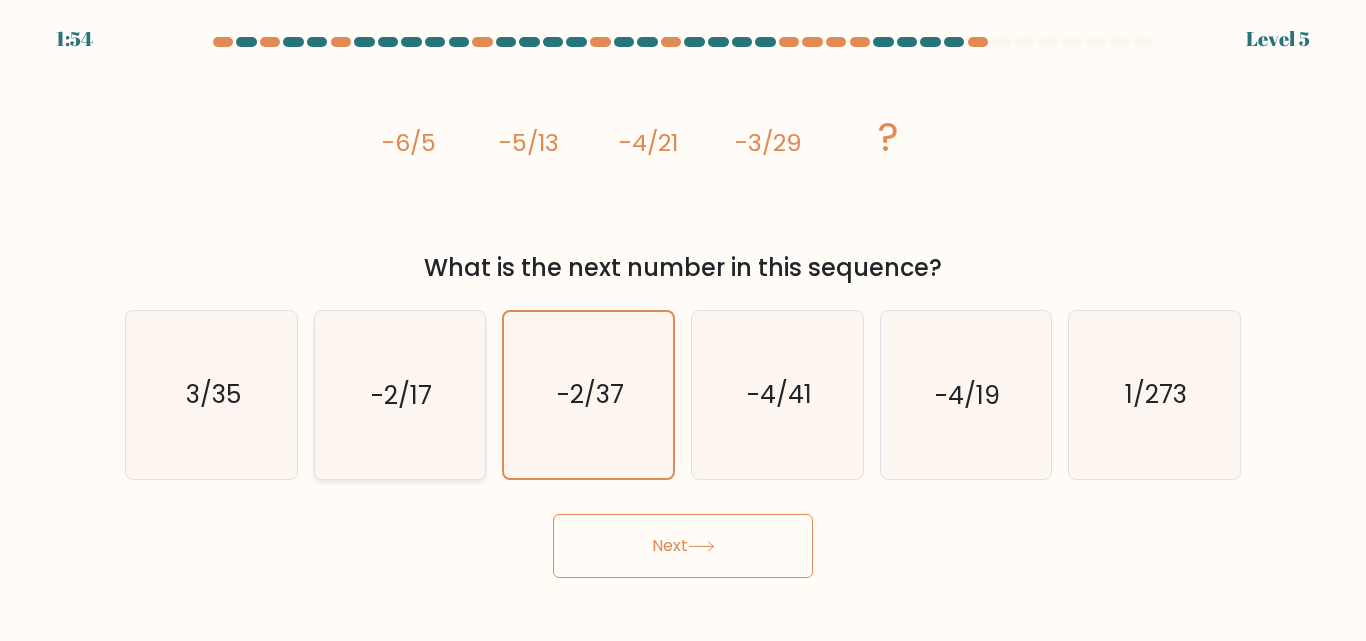 click on "-2/17" 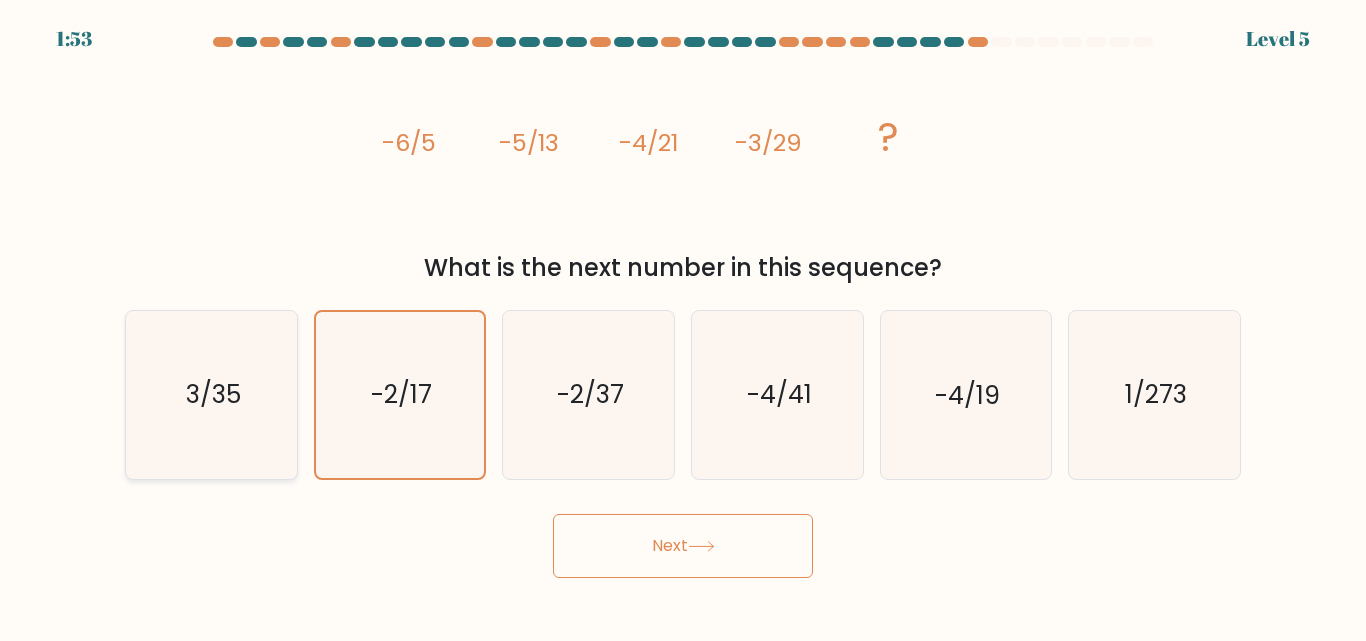 click on "3/35" 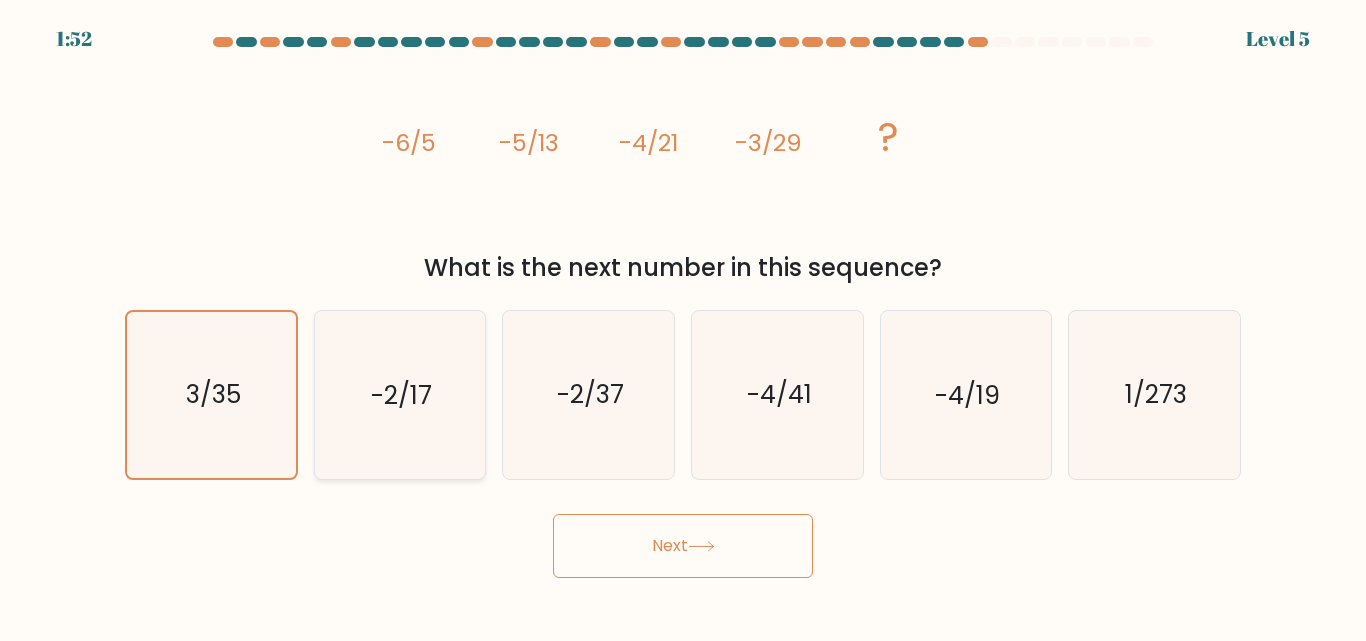 click on "-2/17" 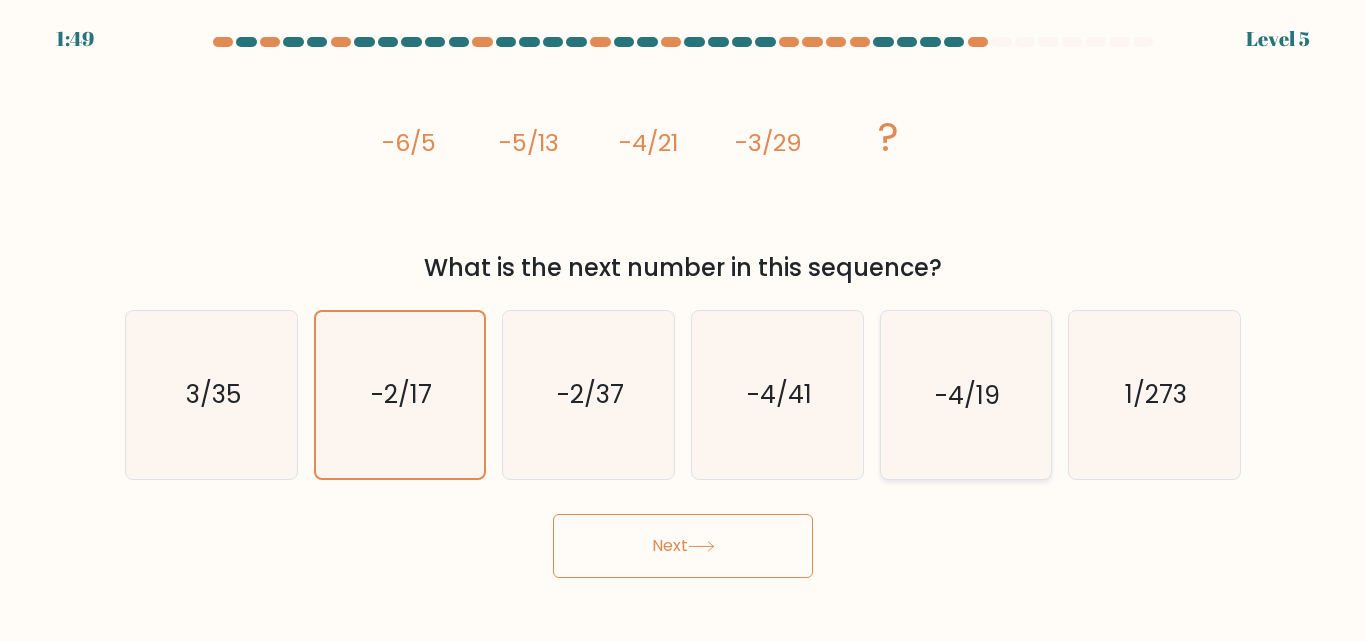 click on "-4/19" 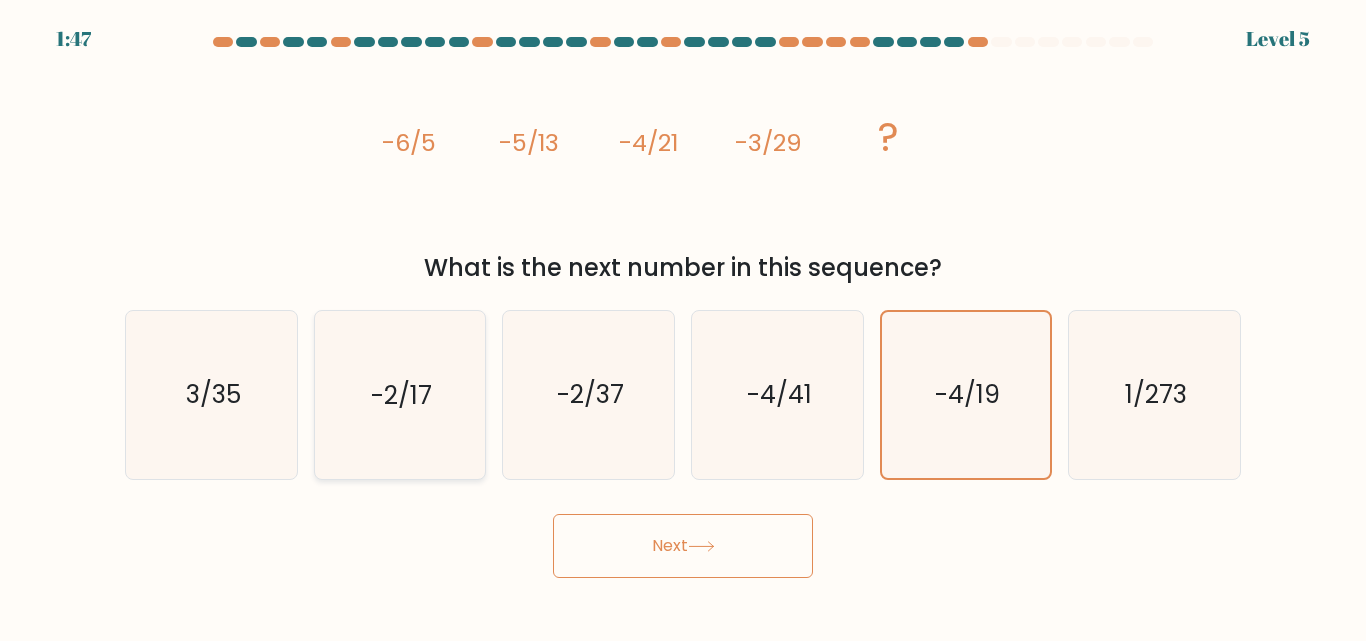 click on "-2/17" 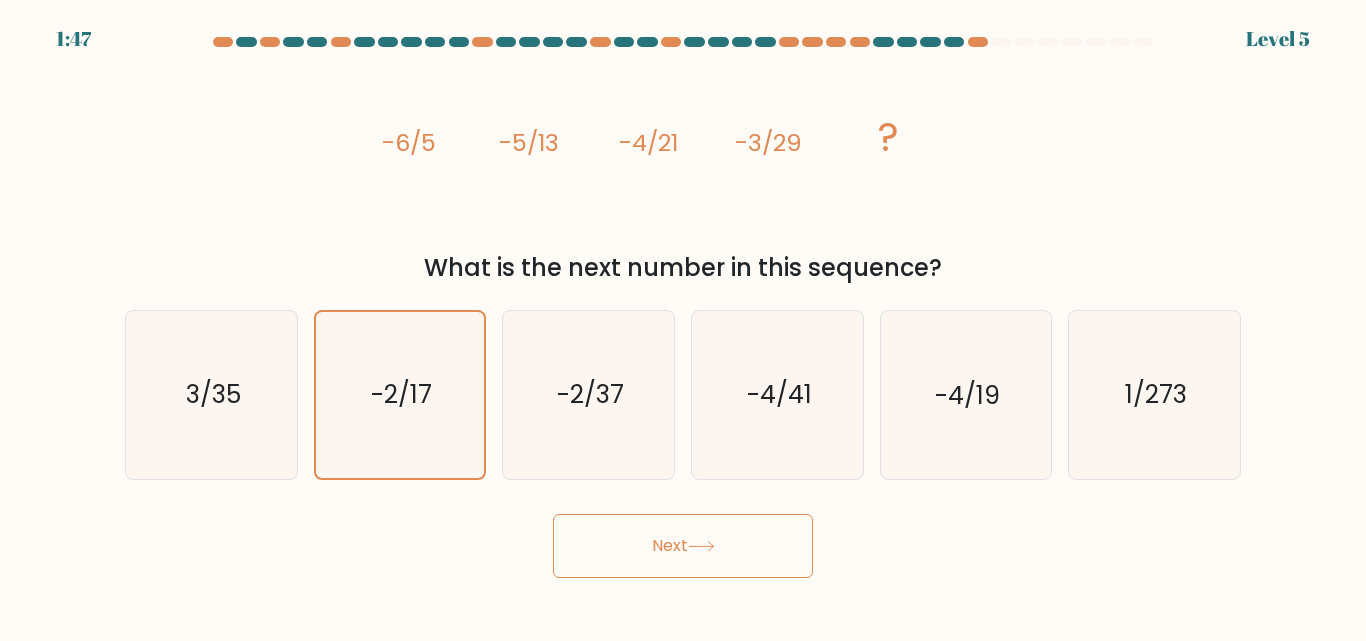 click on "Next" at bounding box center (683, 546) 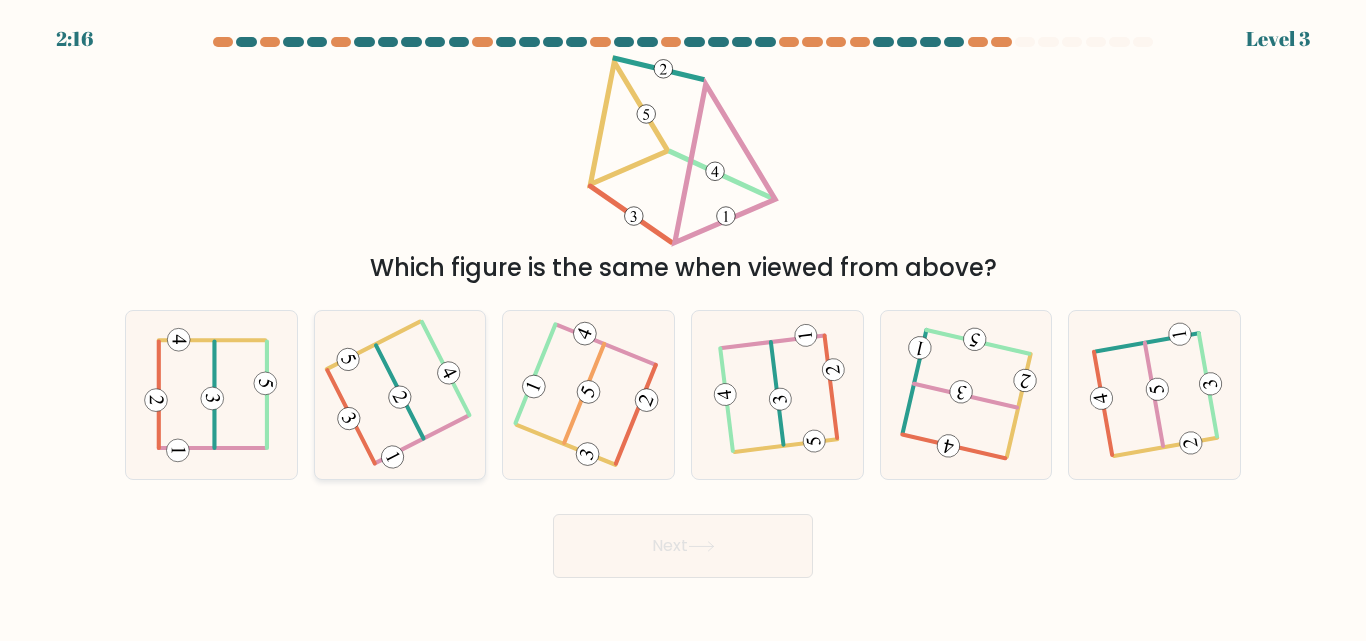 click 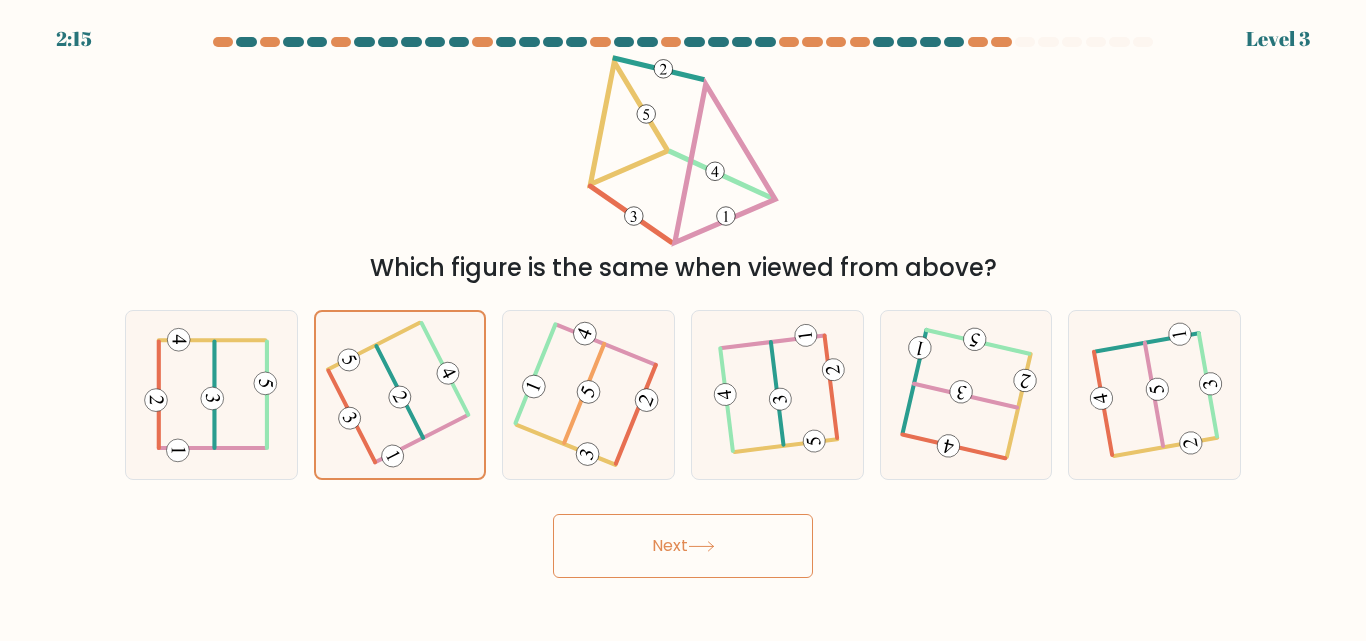 click on "Next" at bounding box center (683, 546) 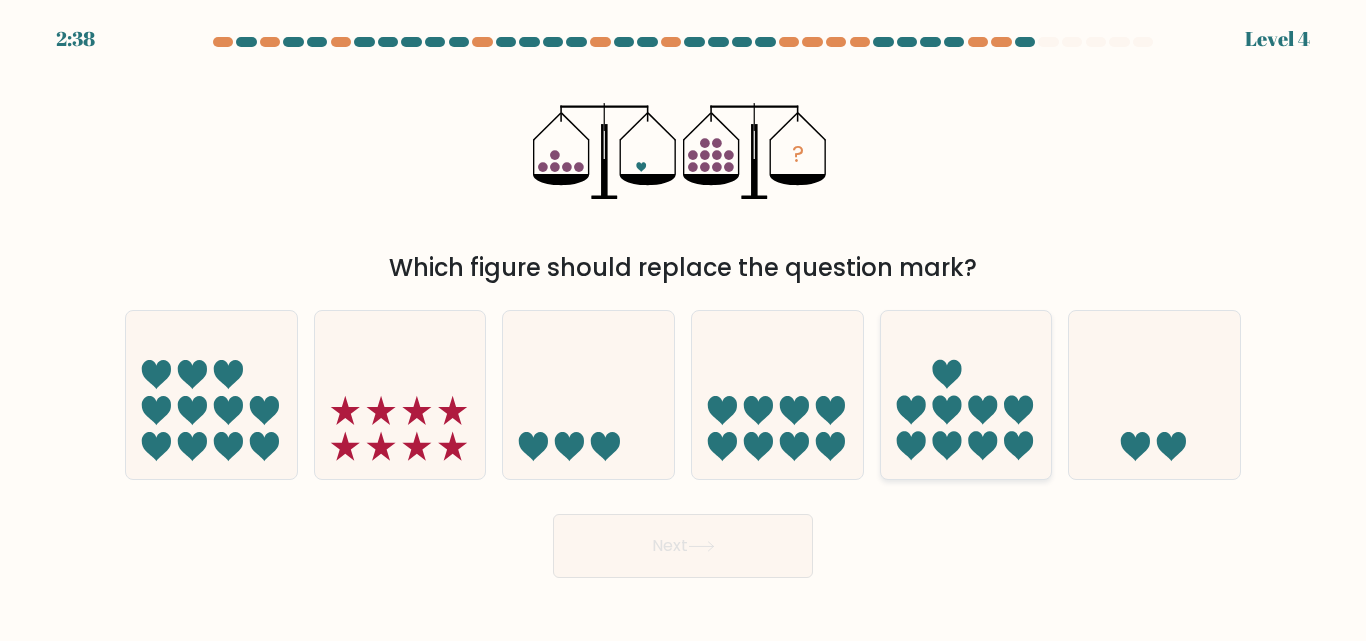 click 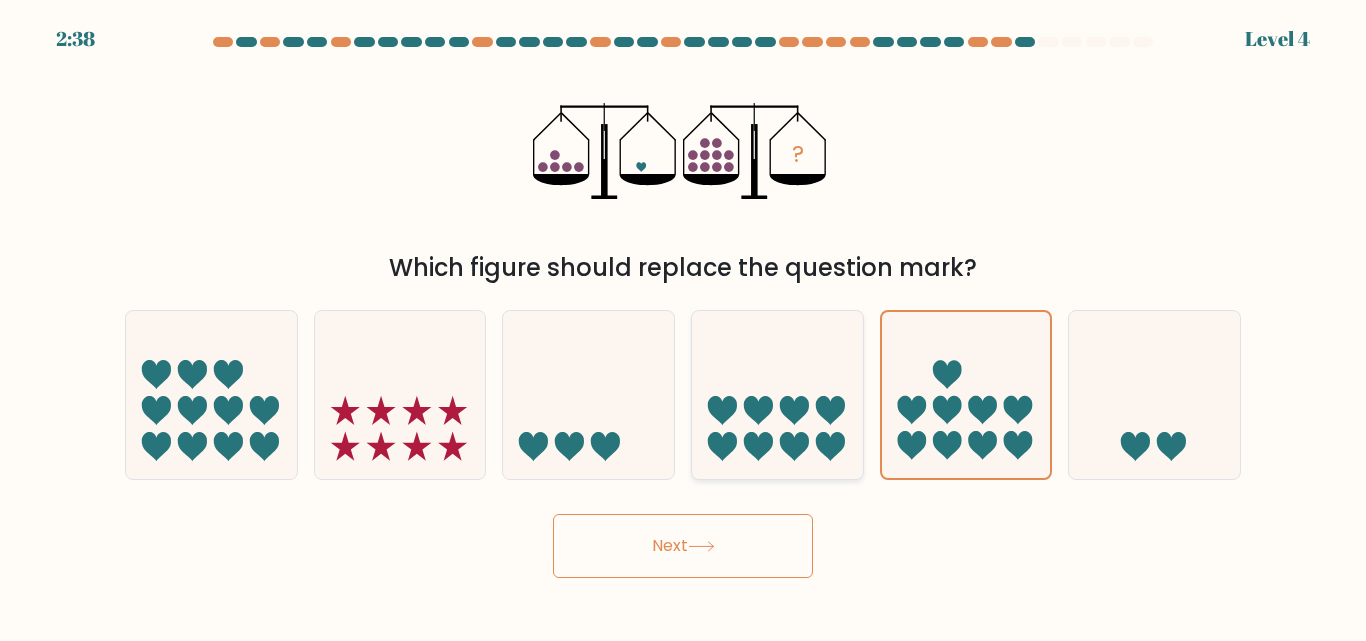 click 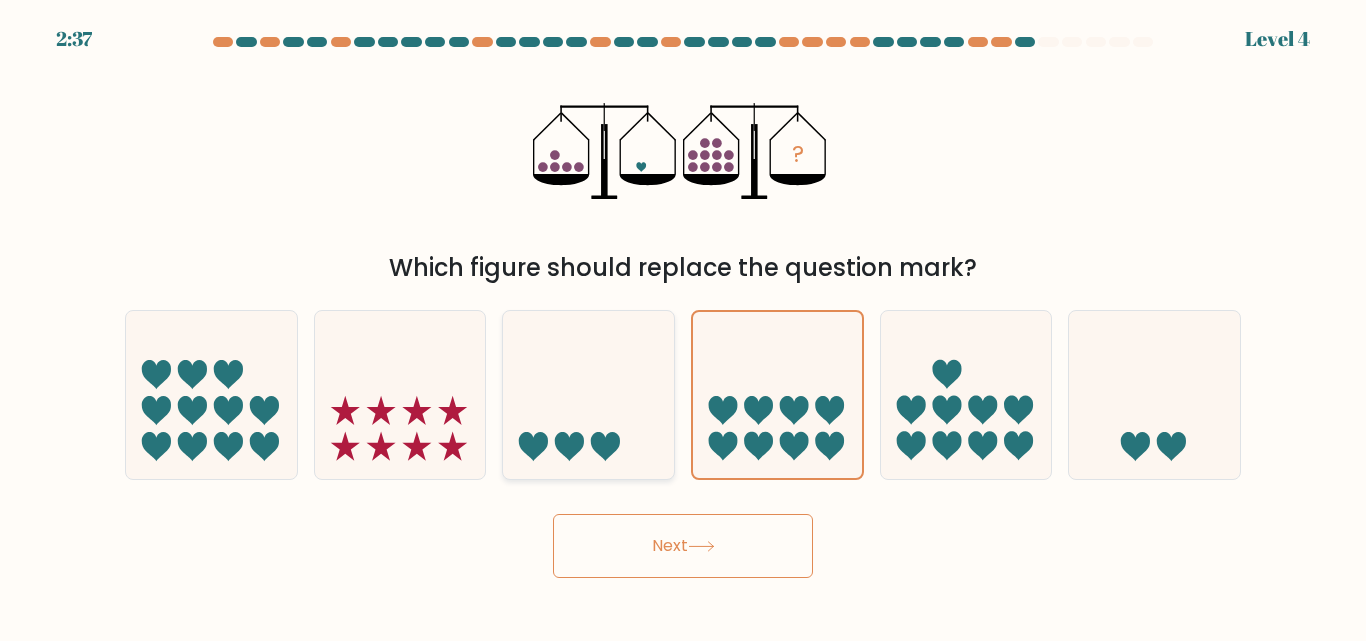 click 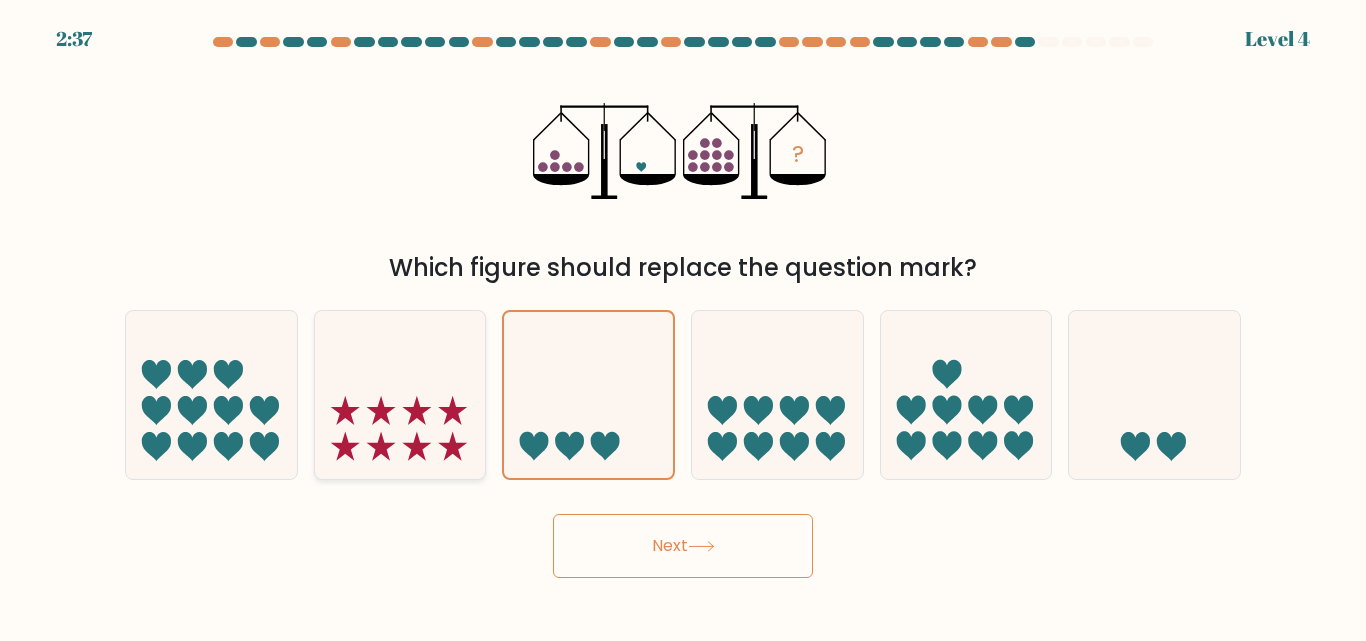 click 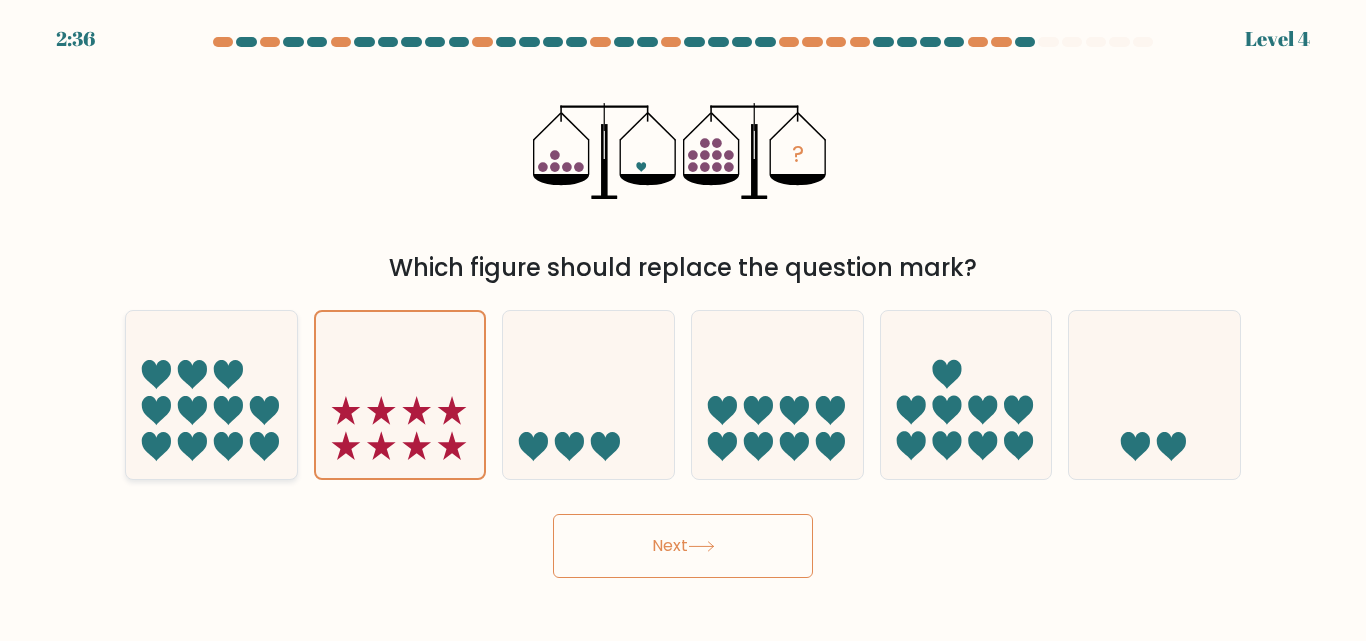 click 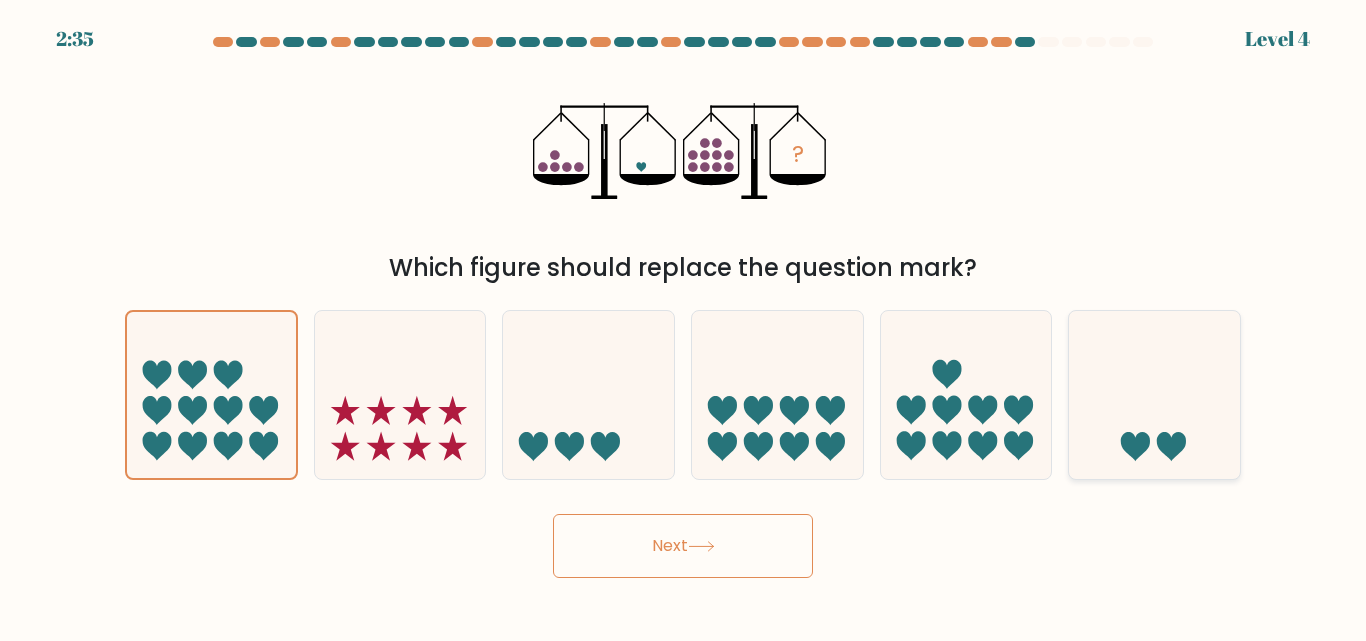click 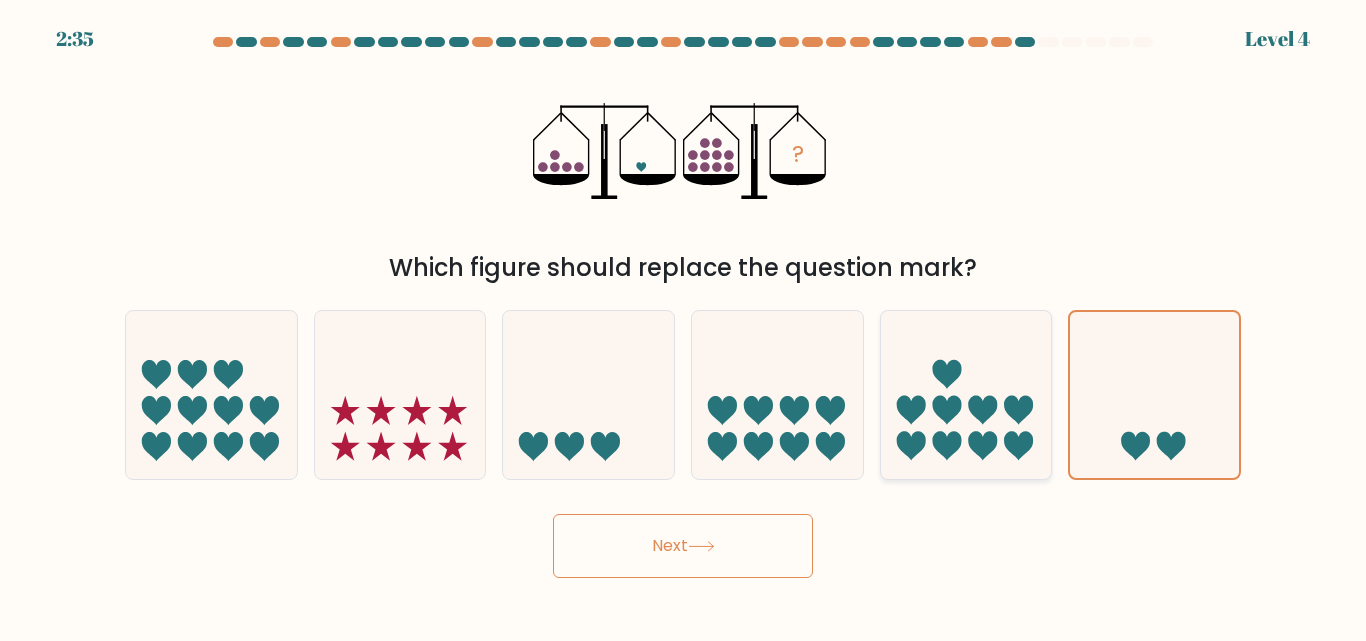click 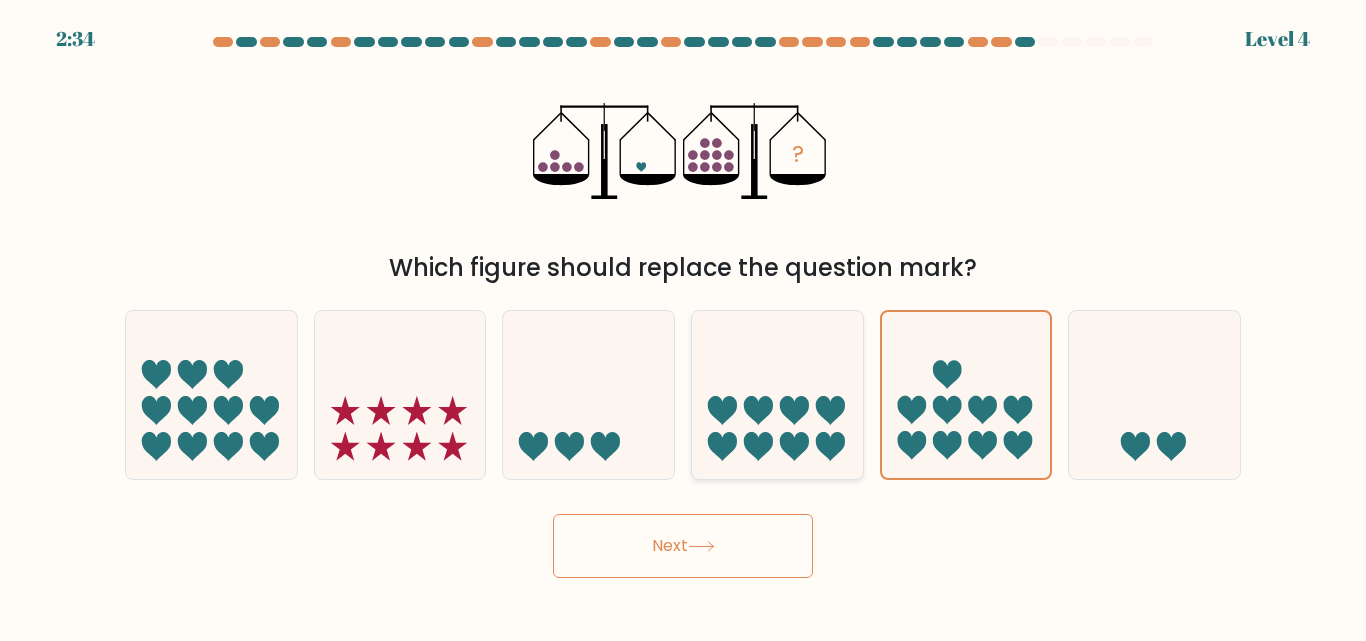 click 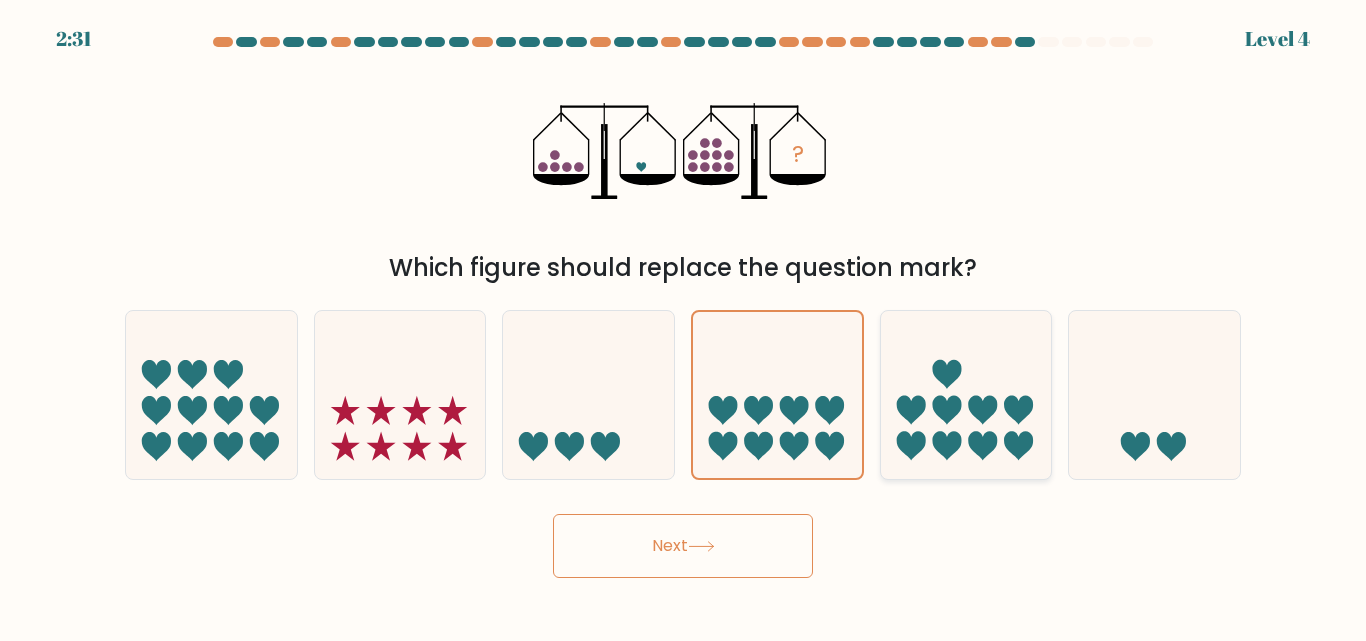 click 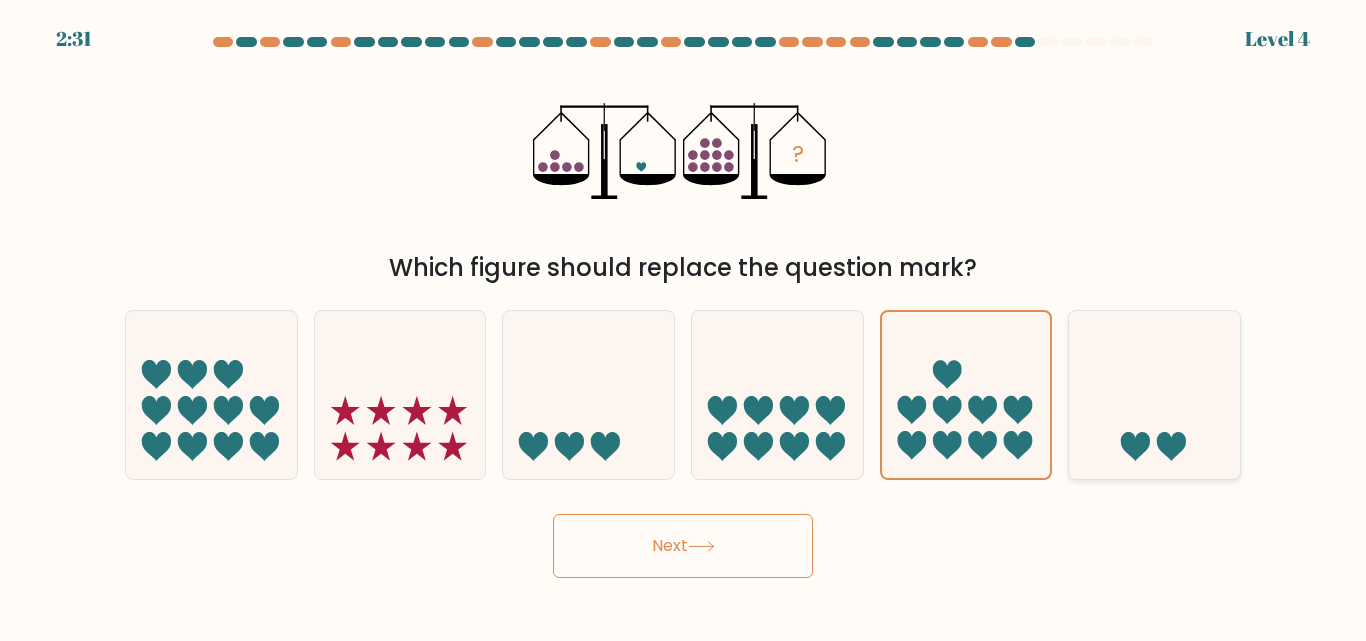 click 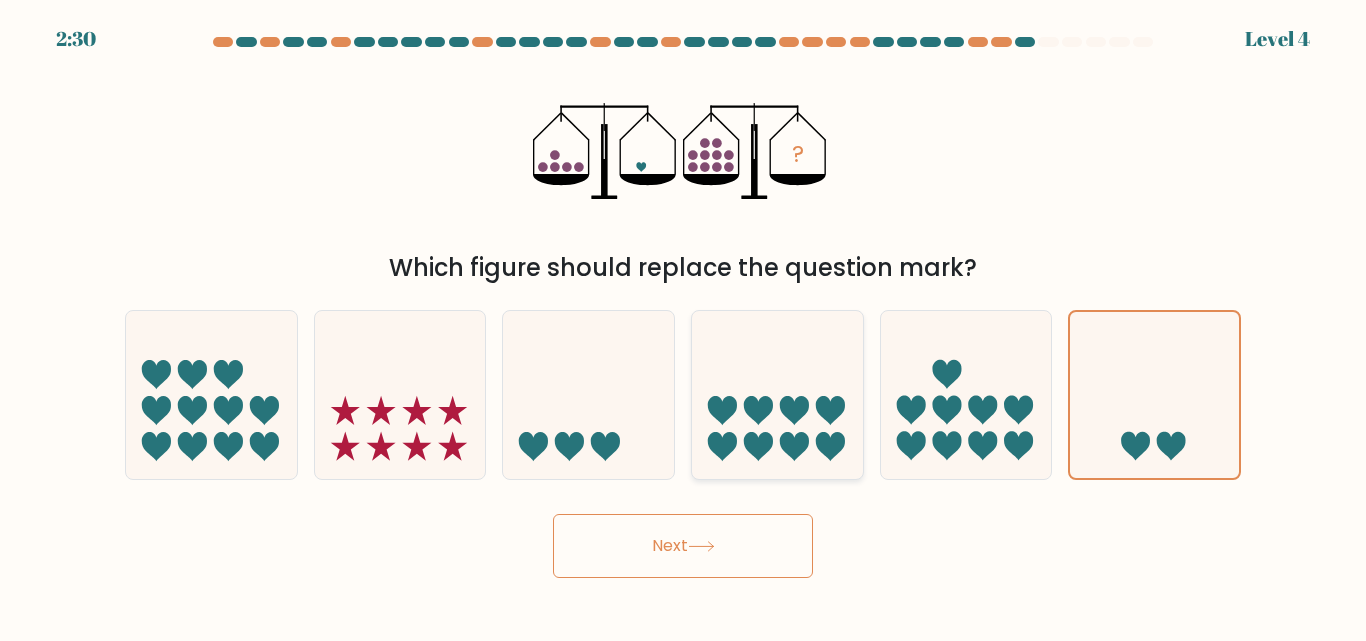 click 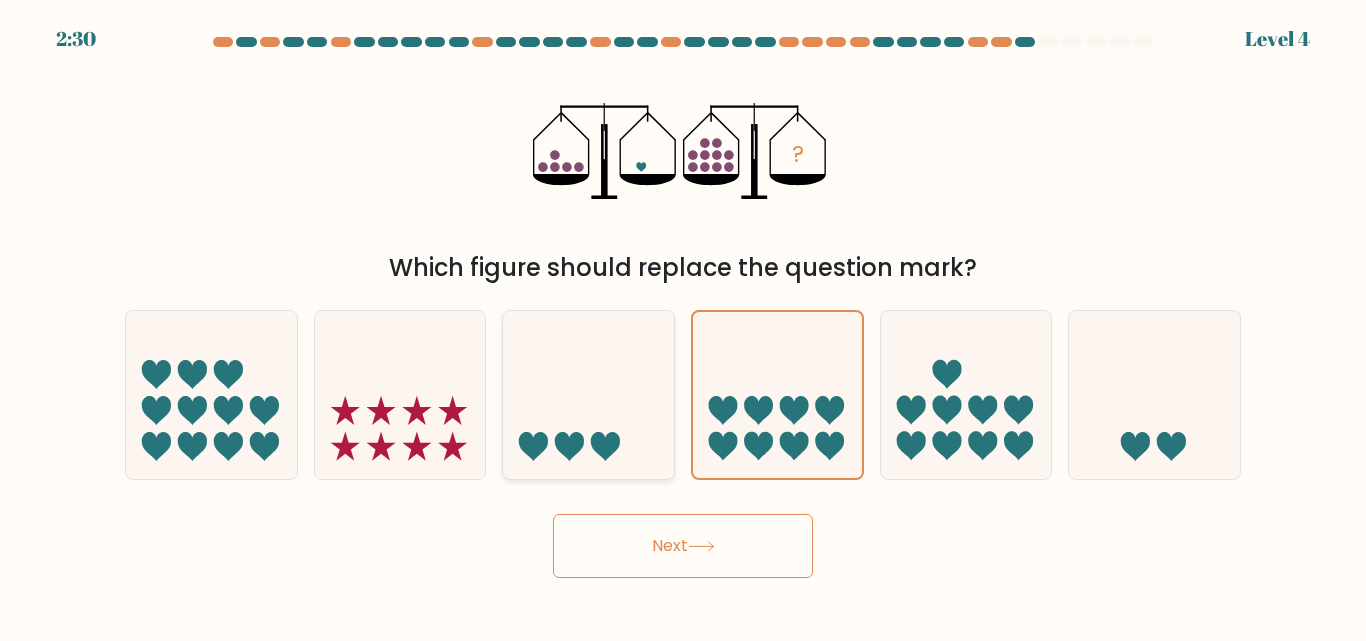 click 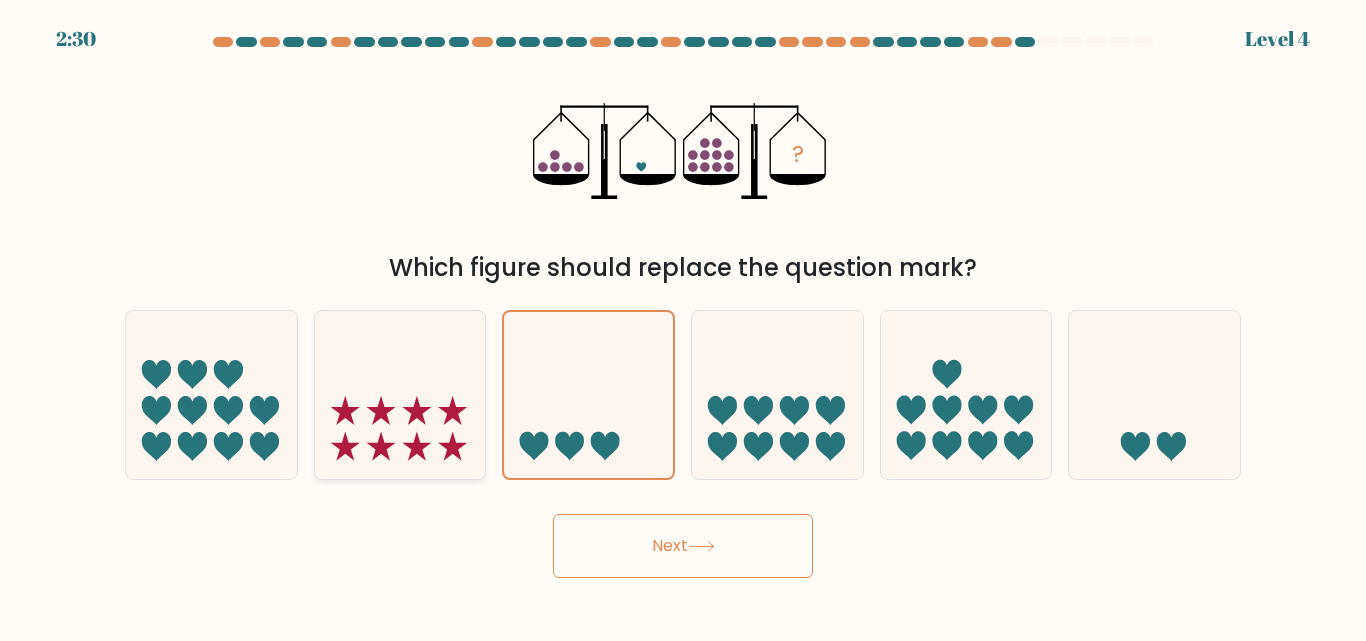 click 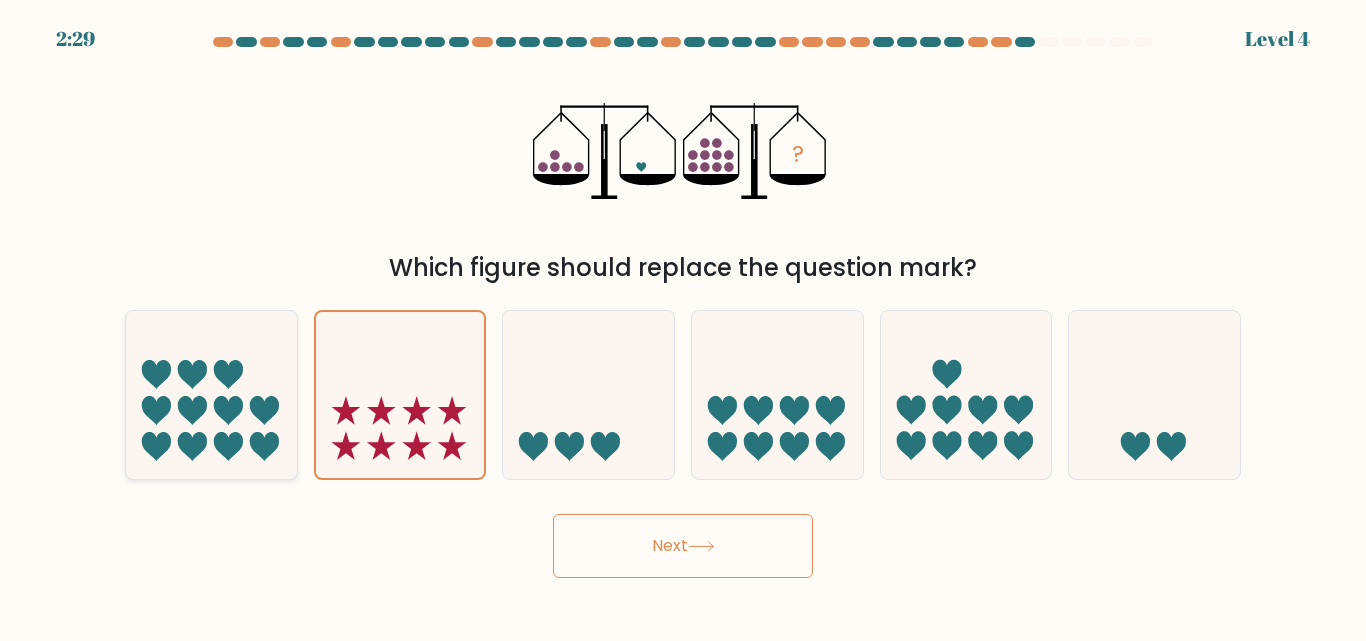 click 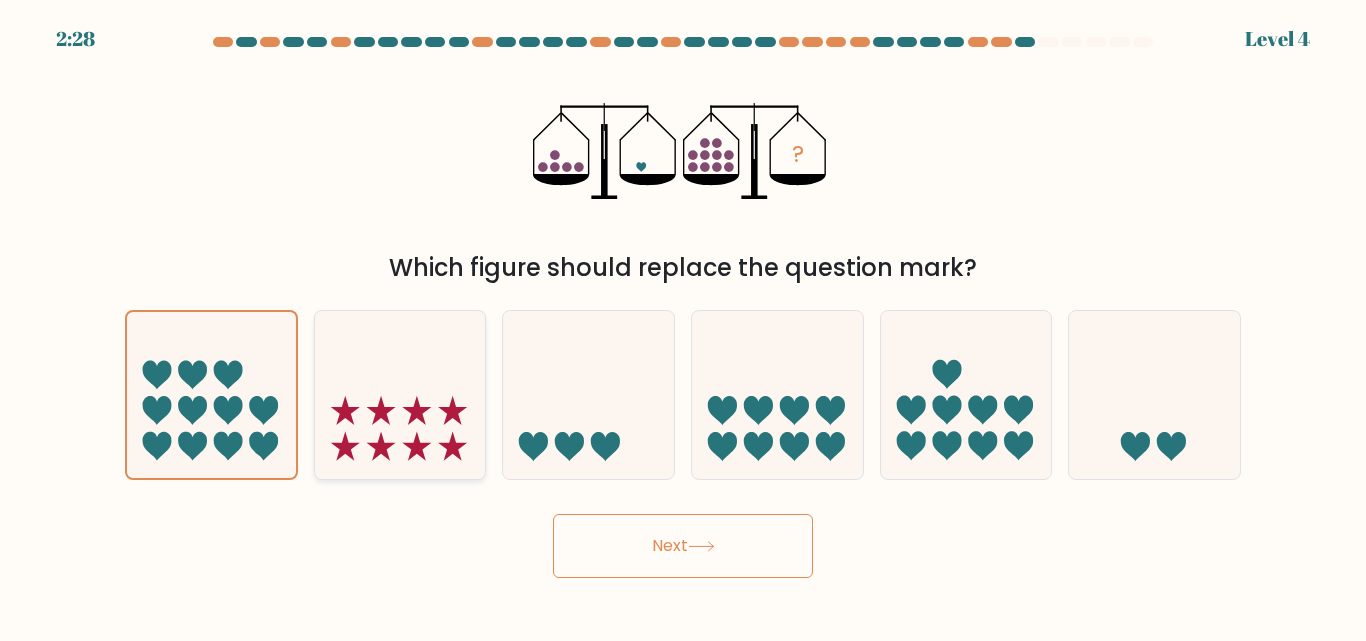 click 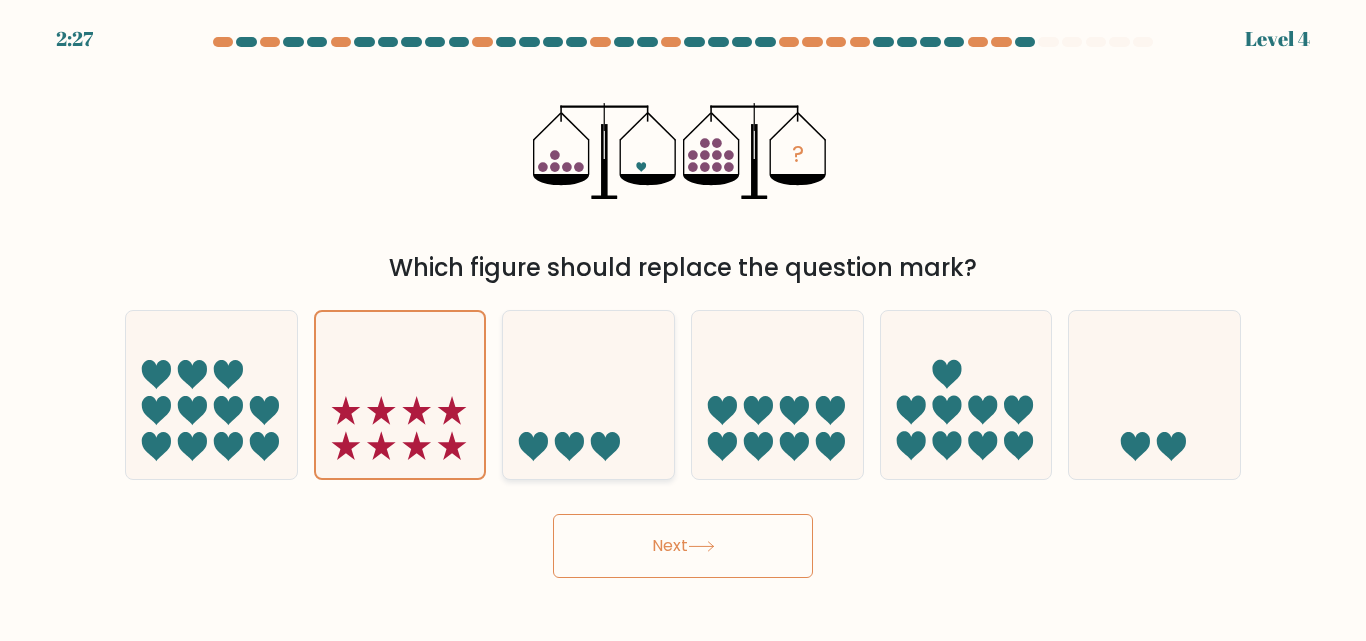 click 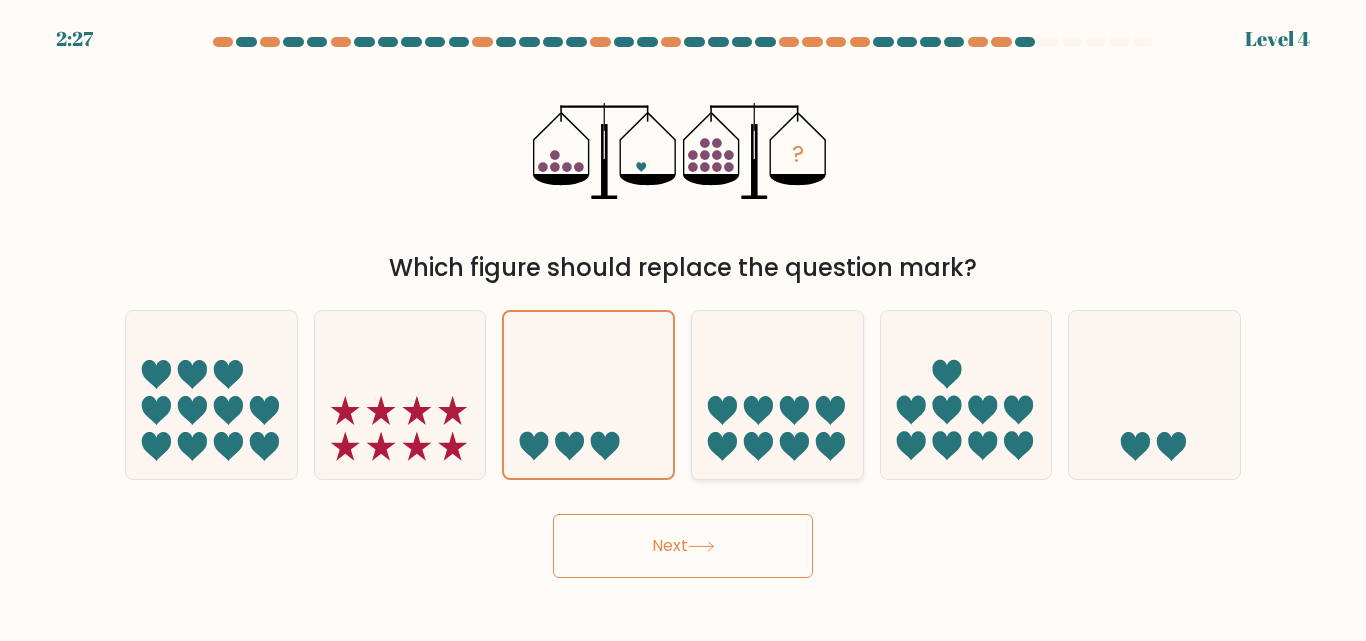 click 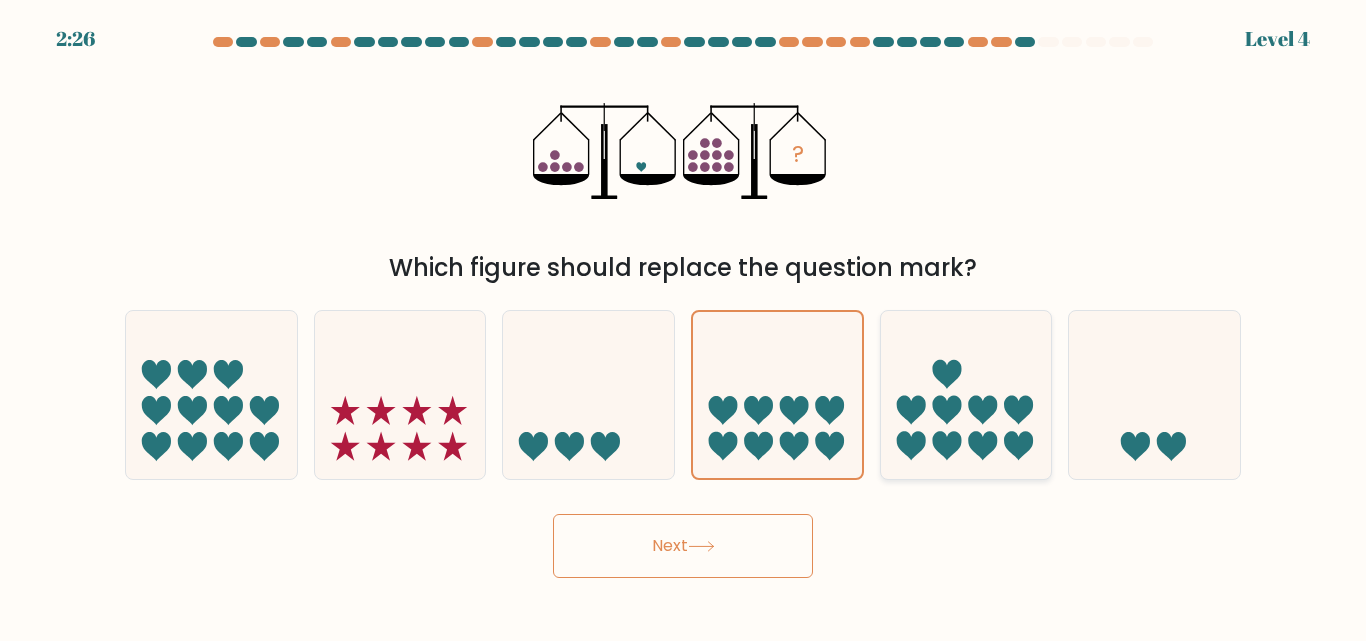 click 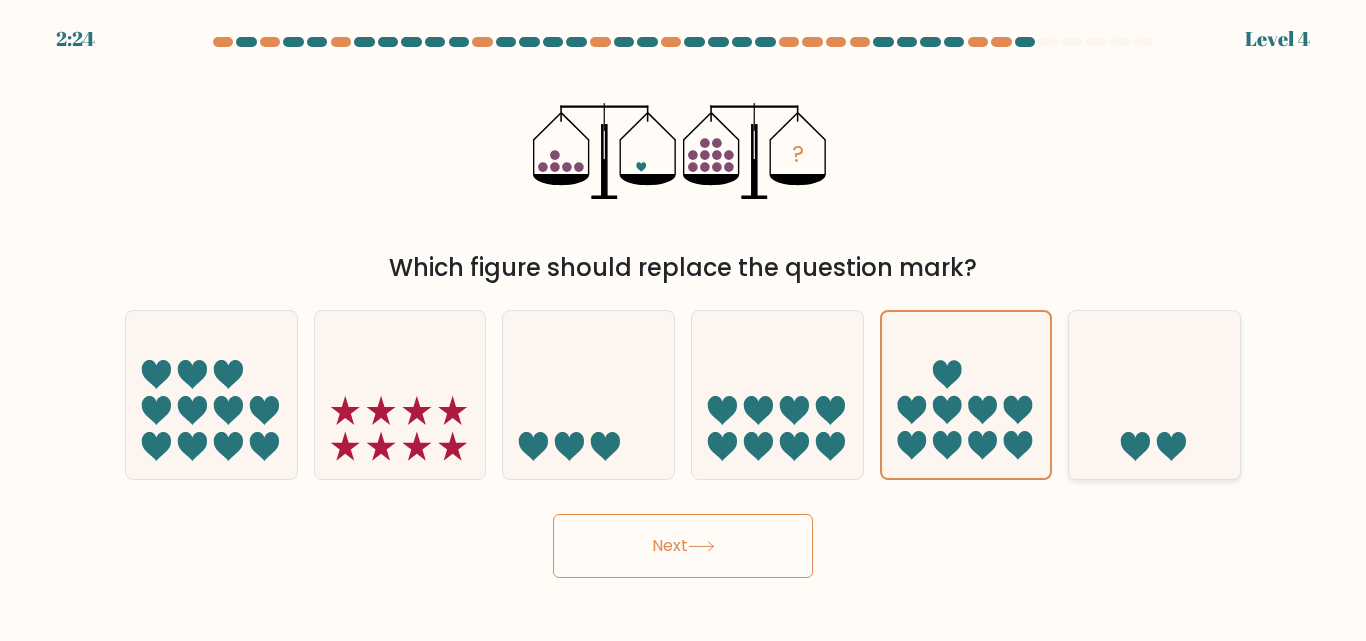 click 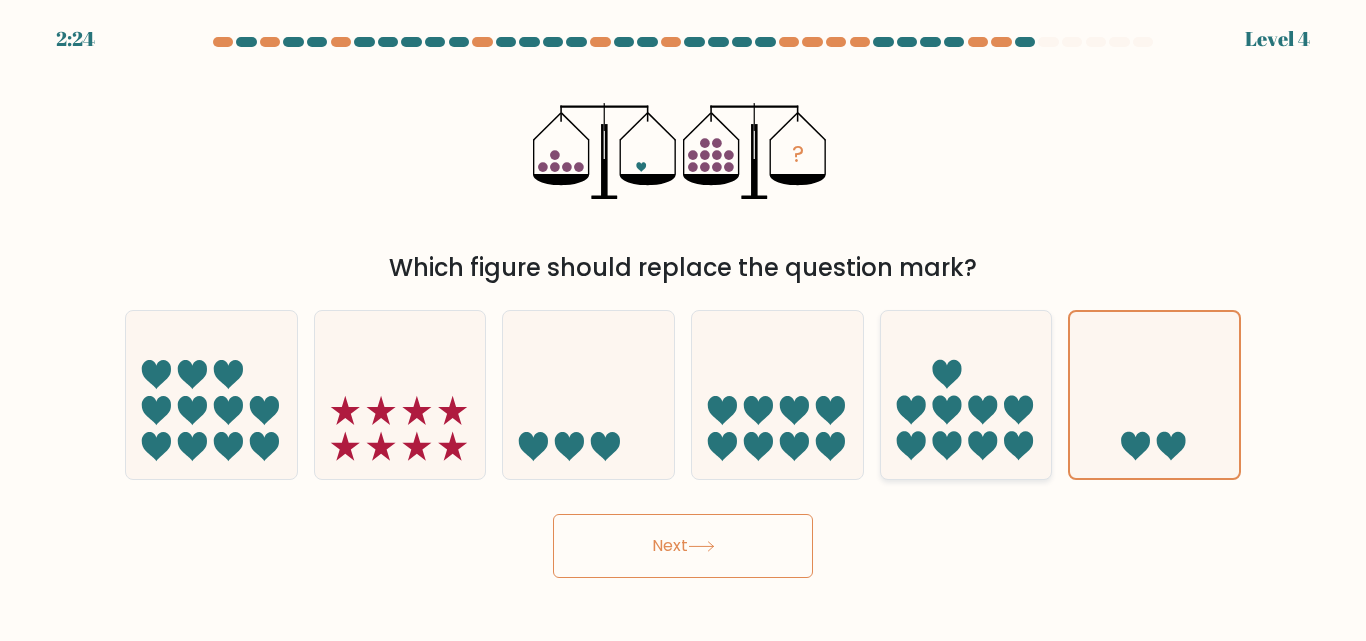click 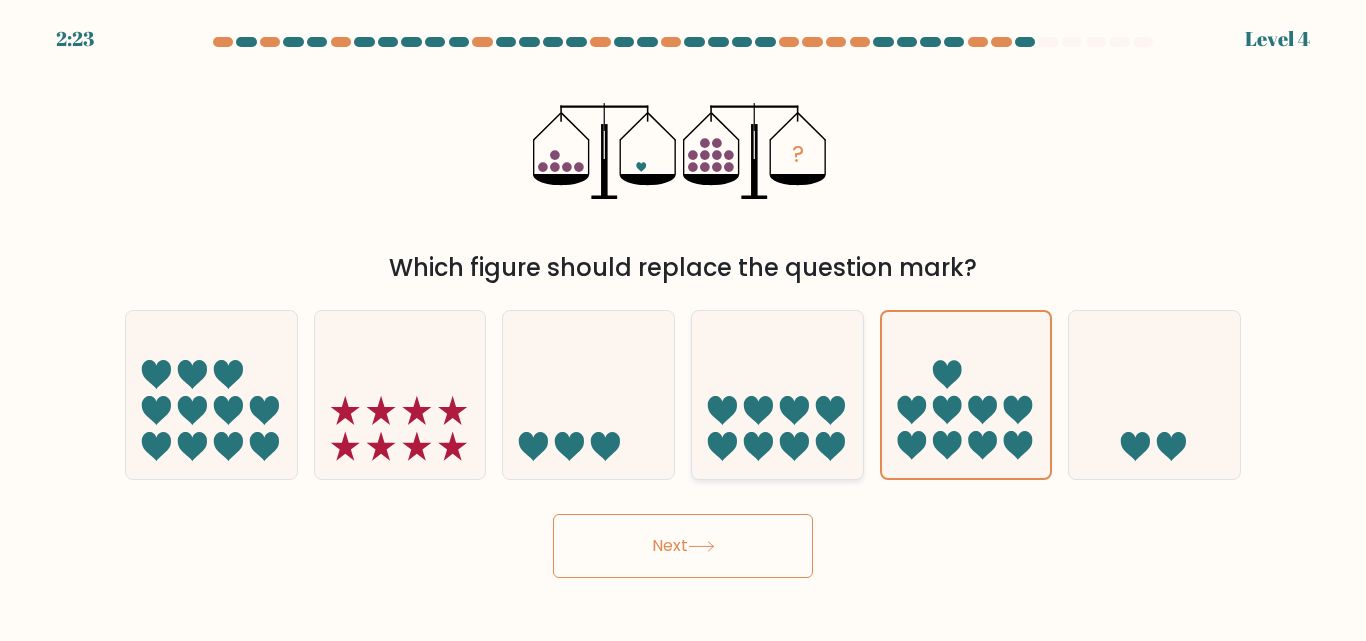 click 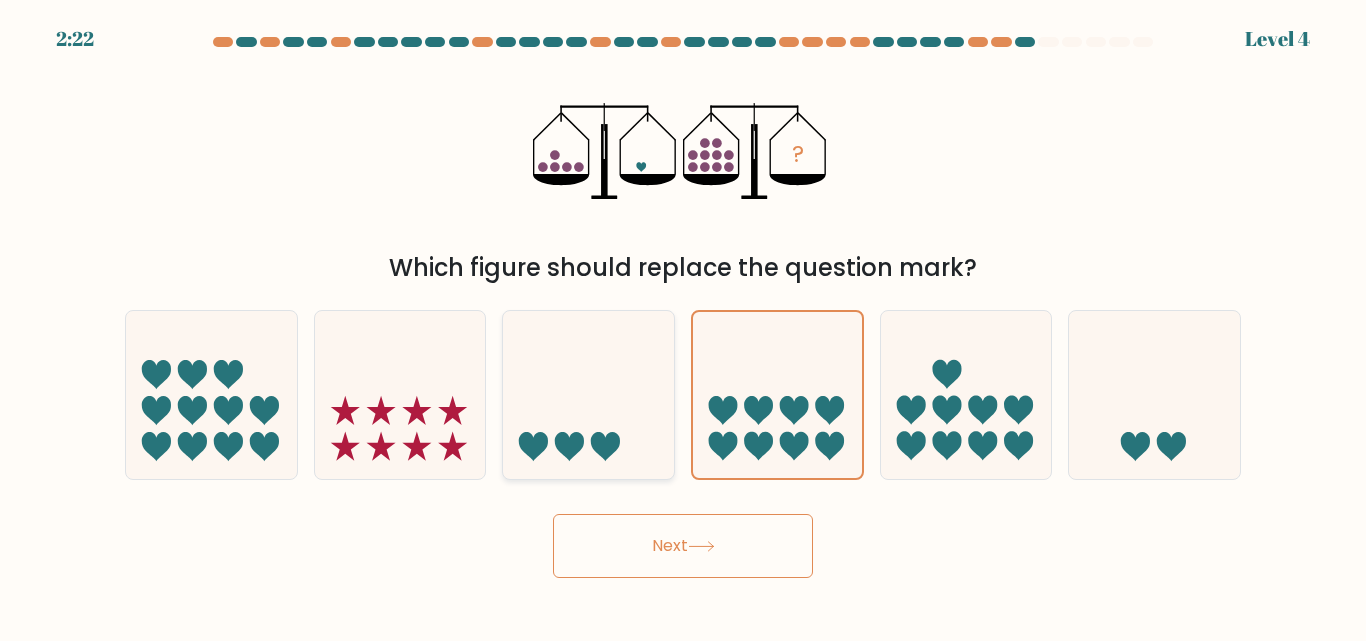 click 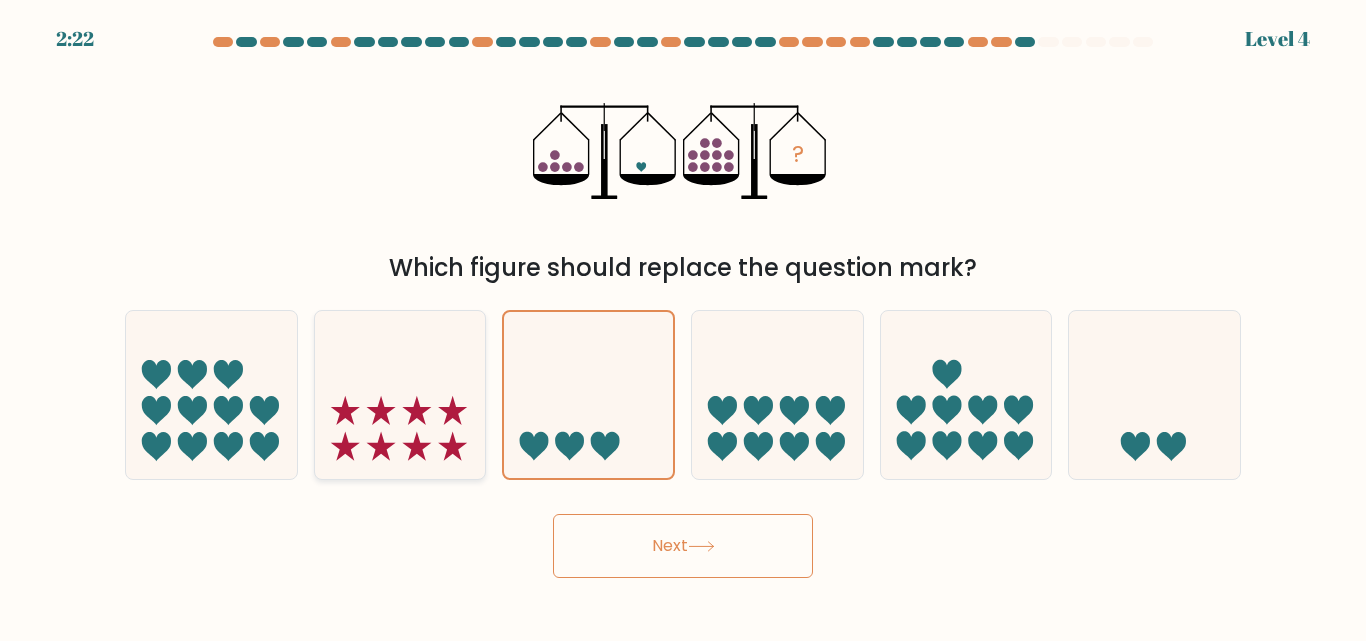 click 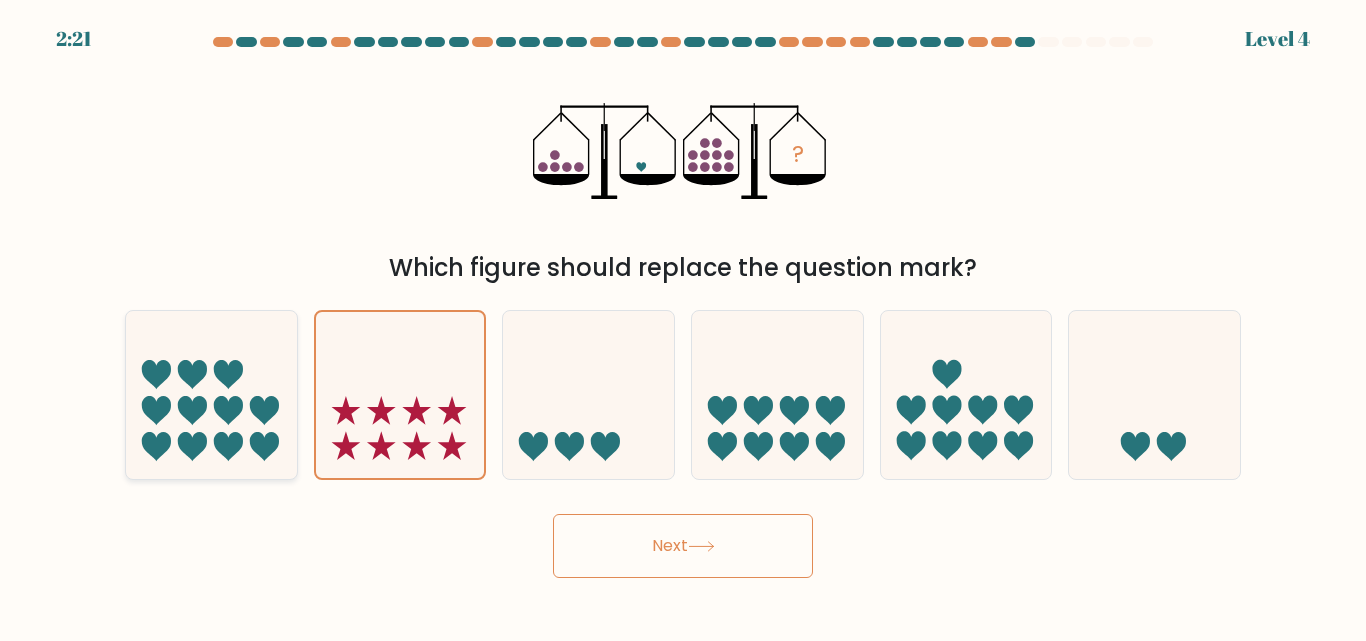 click 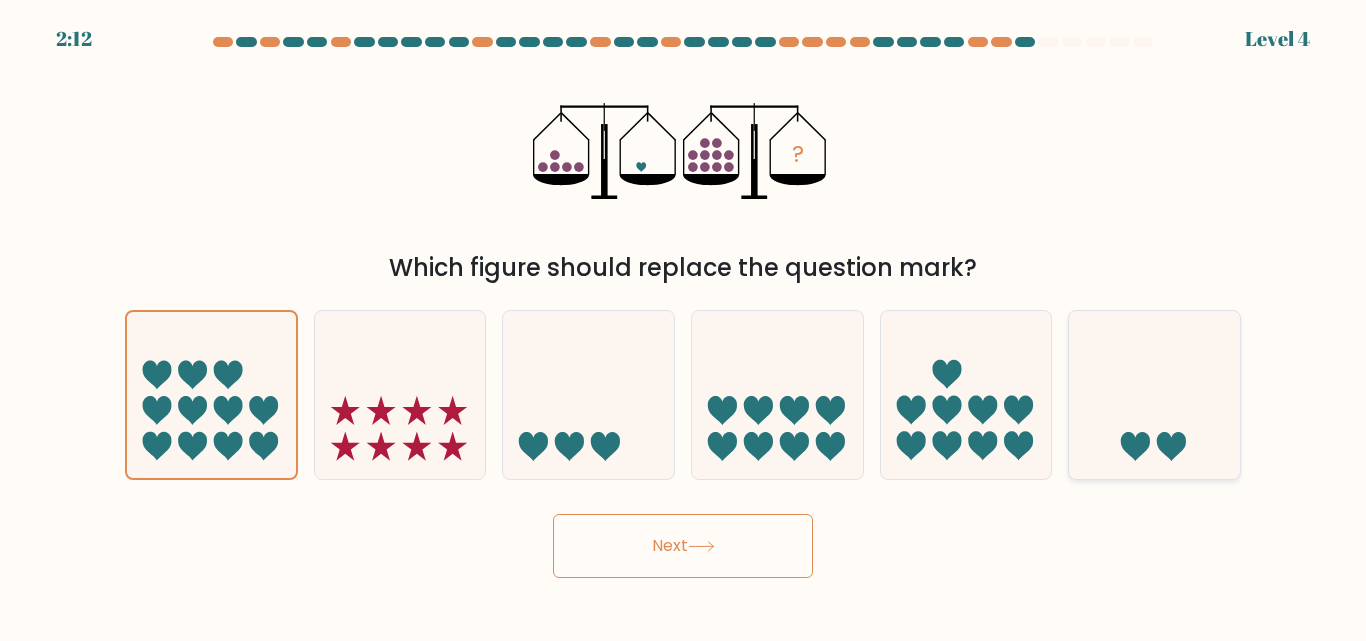 click 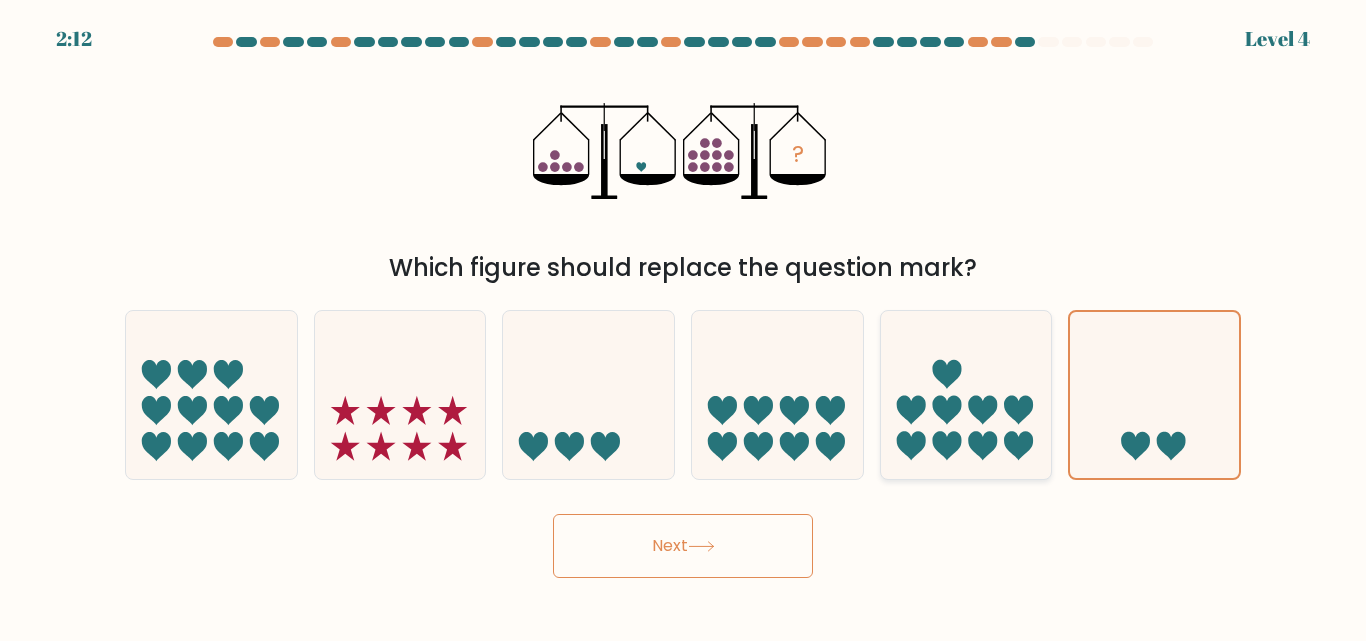 click 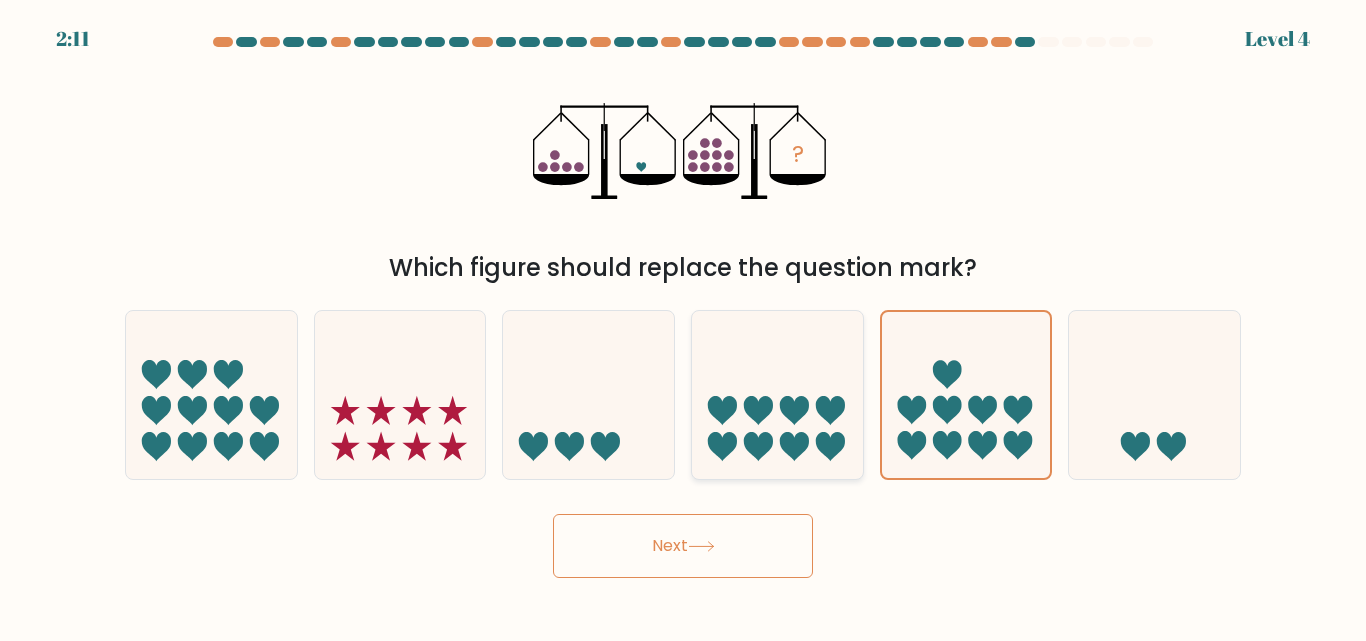 click 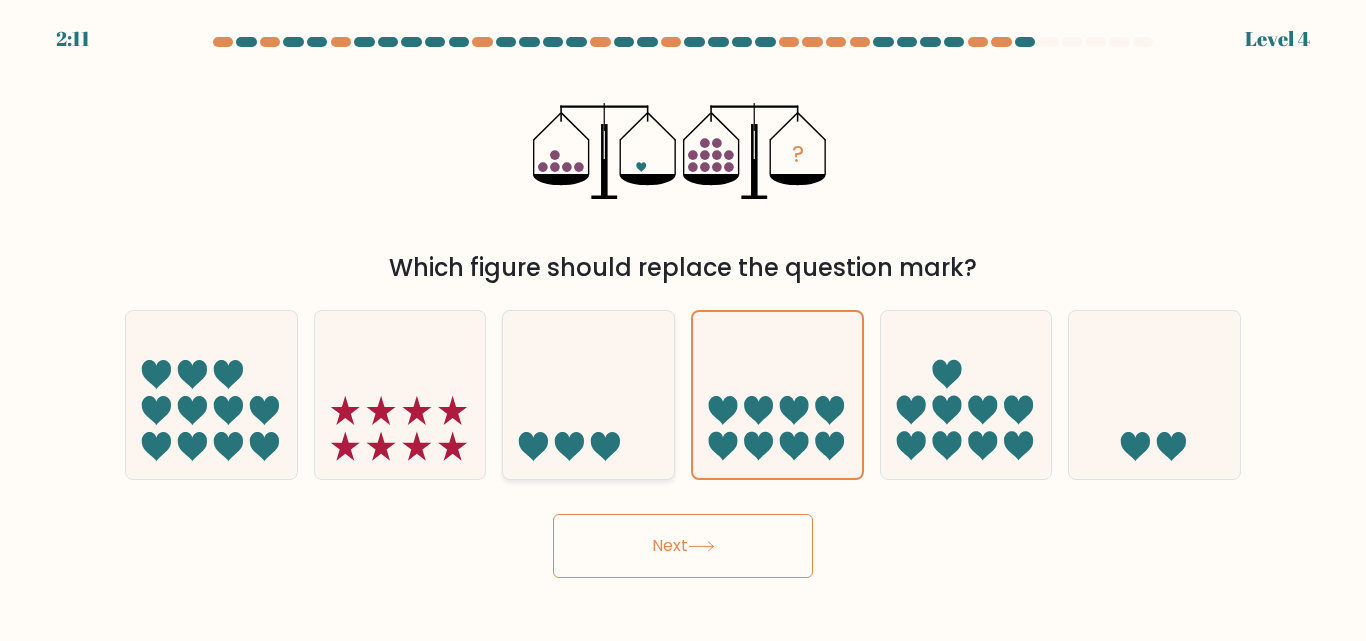 click 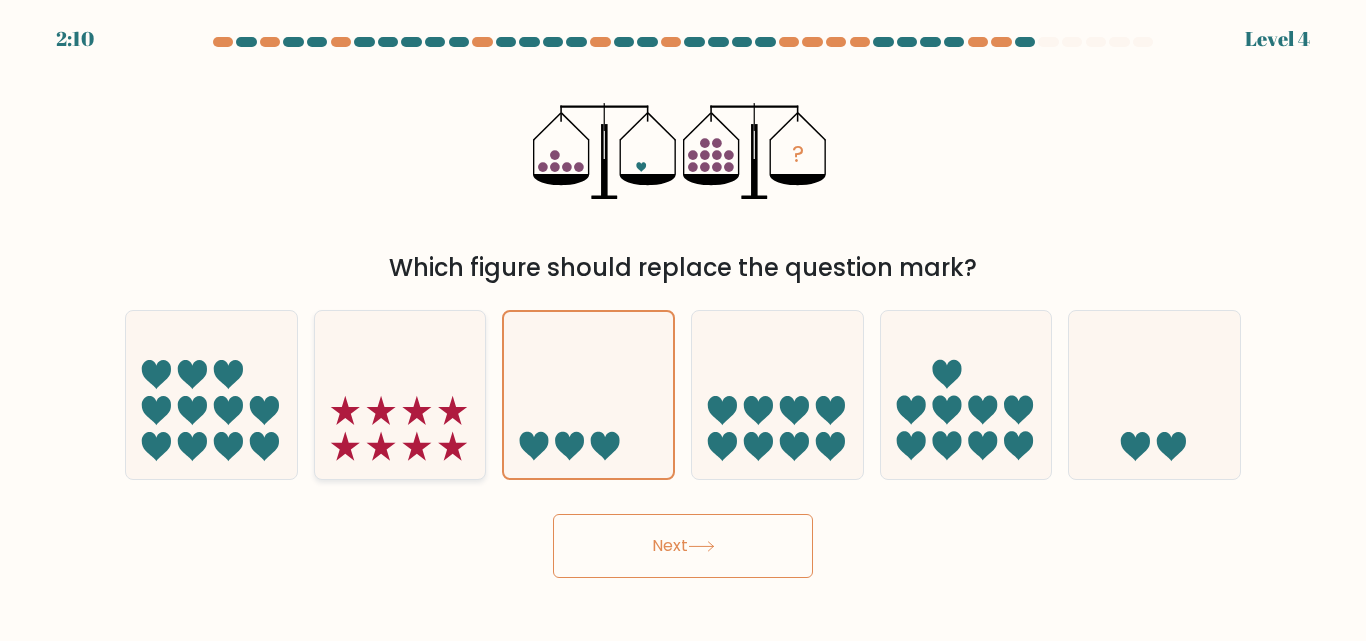 click 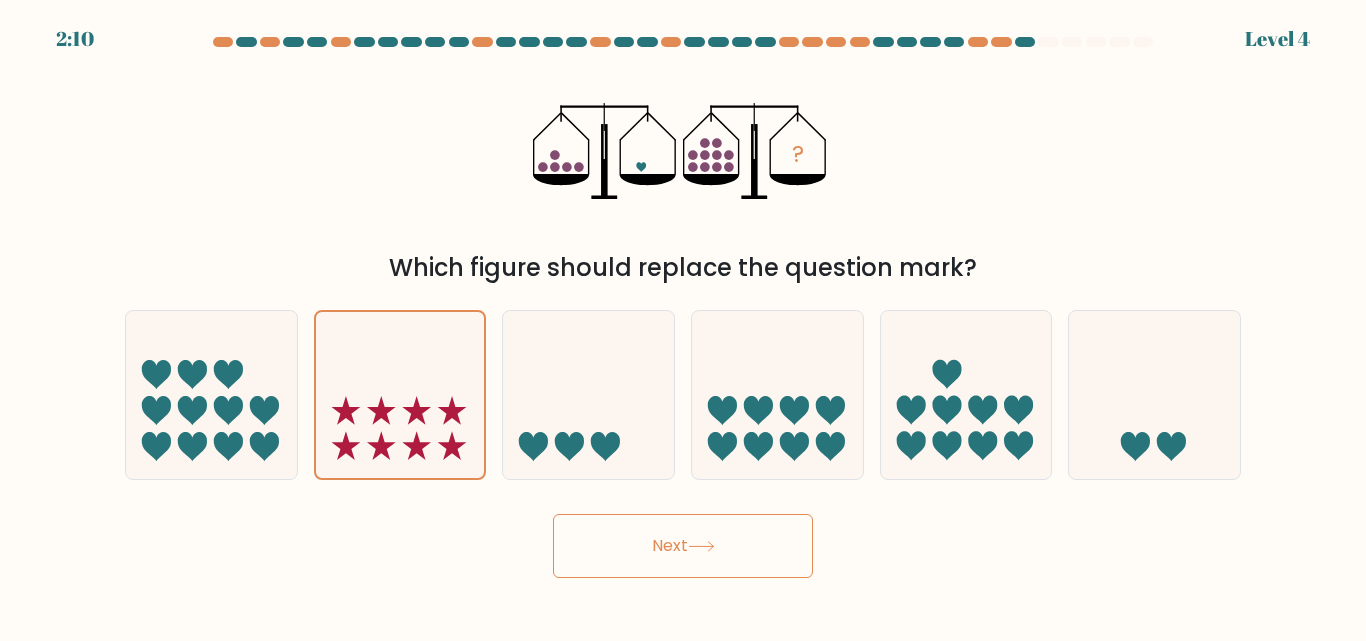 click at bounding box center (683, 307) 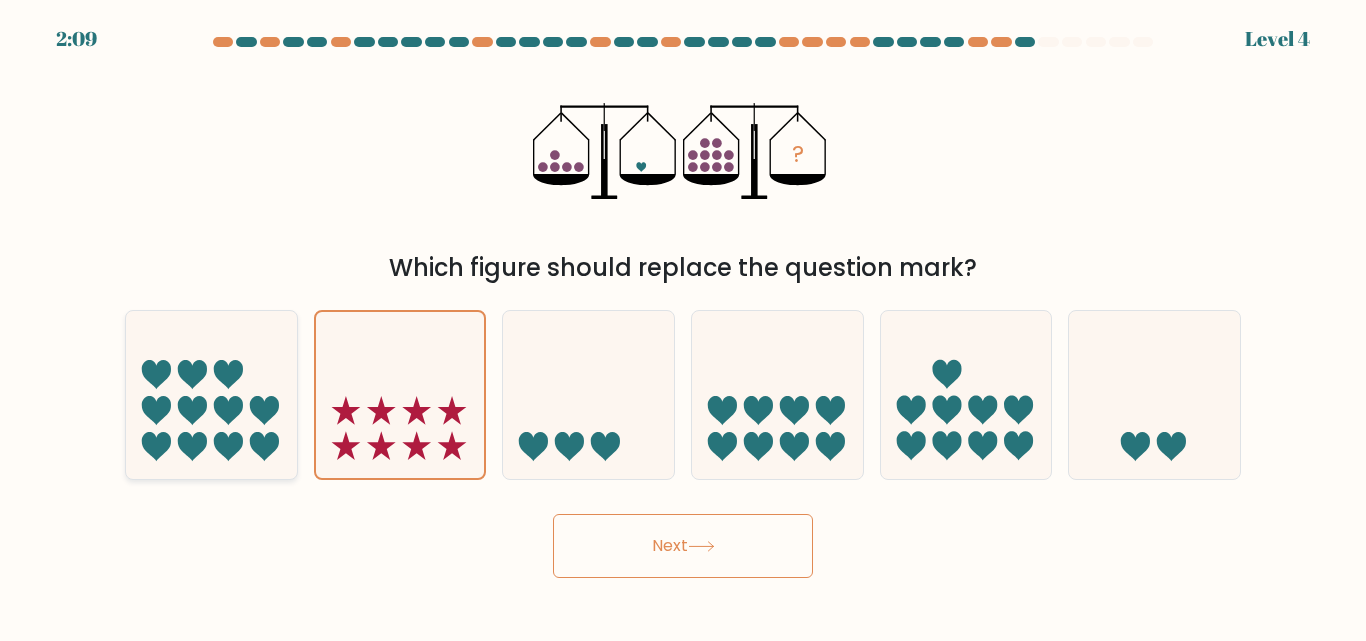 click 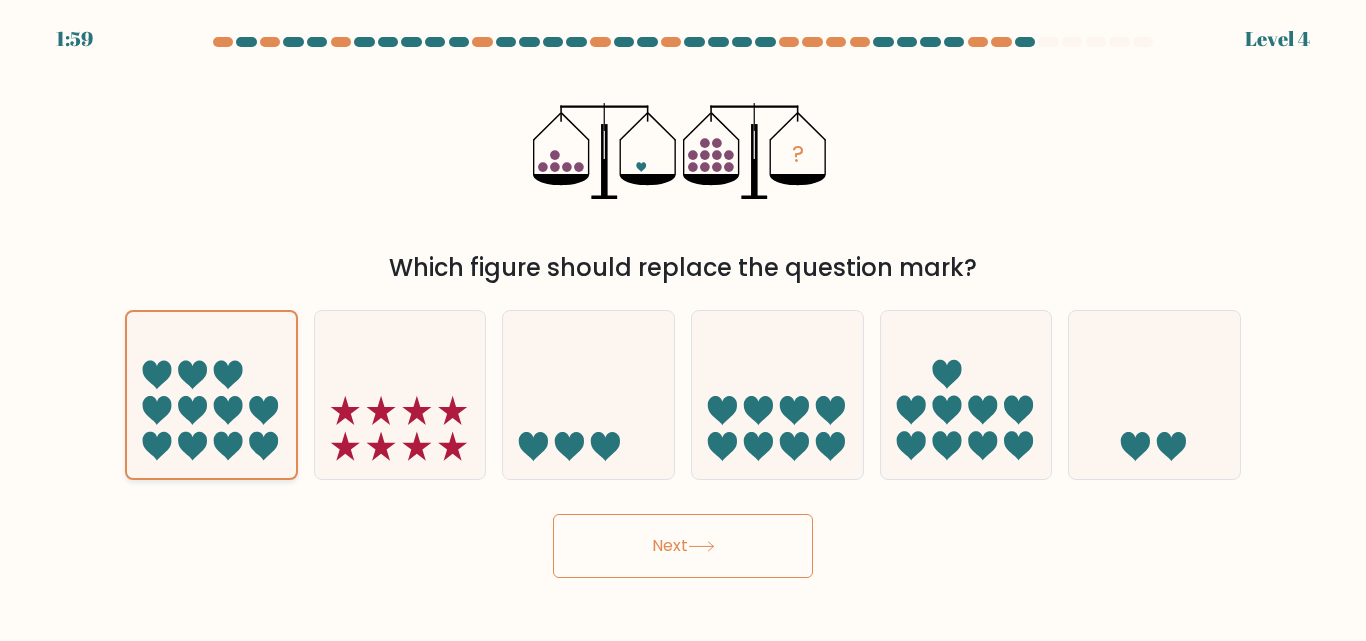 drag, startPoint x: 165, startPoint y: 388, endPoint x: 246, endPoint y: 443, distance: 97.90812 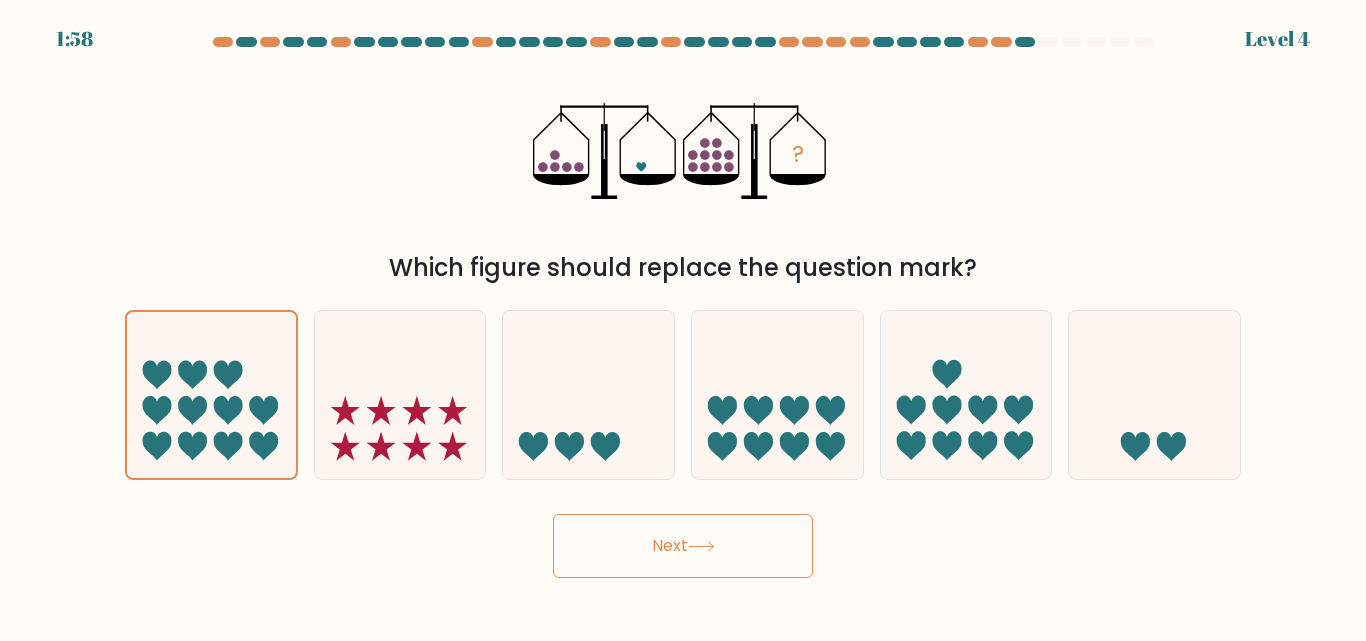 click on "Next" at bounding box center (683, 546) 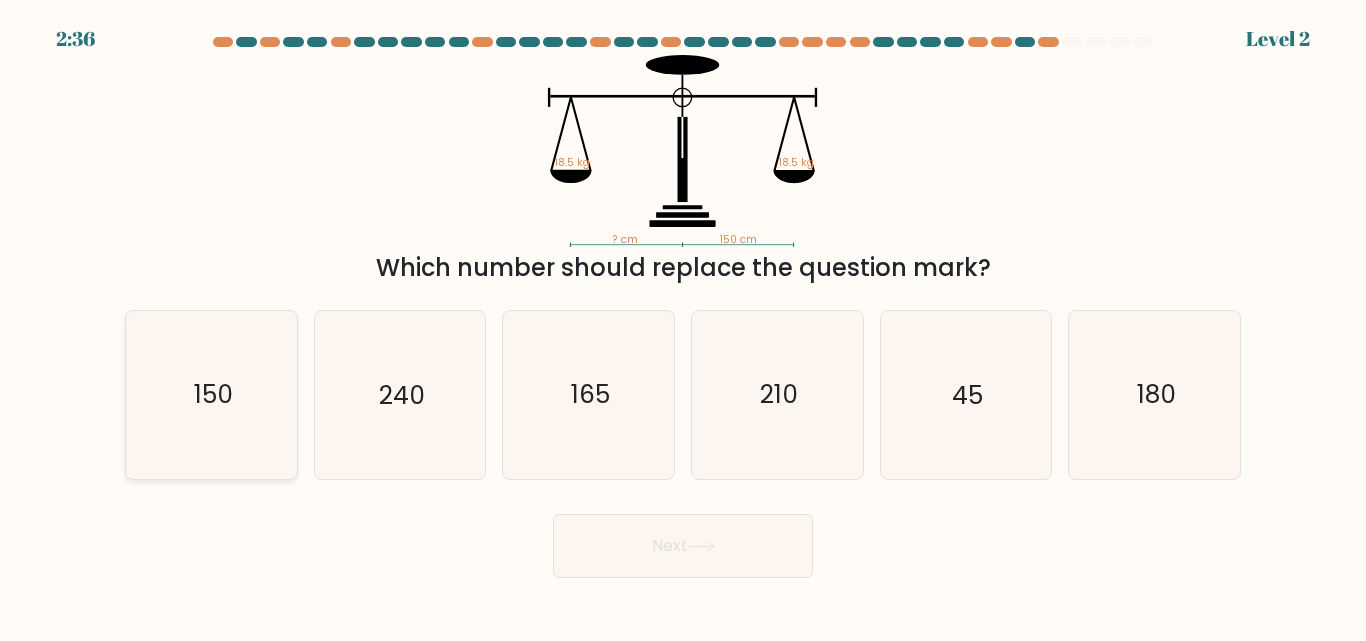 click on "150" 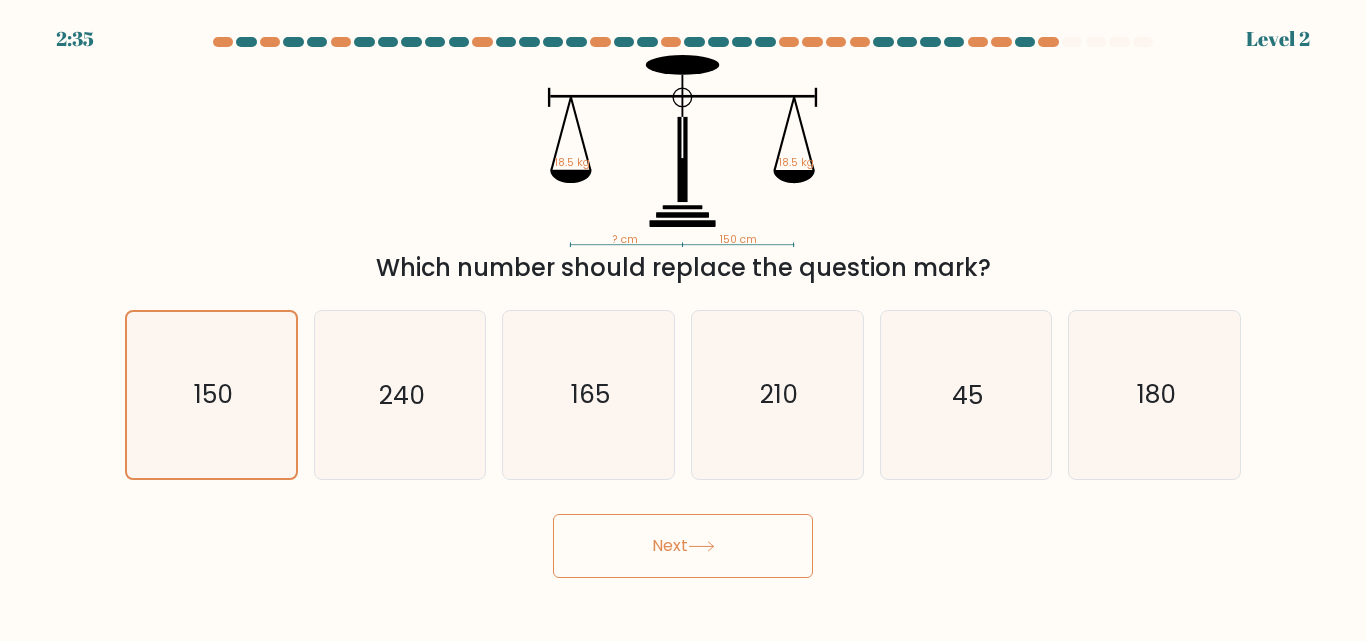 click on "Next" at bounding box center [683, 546] 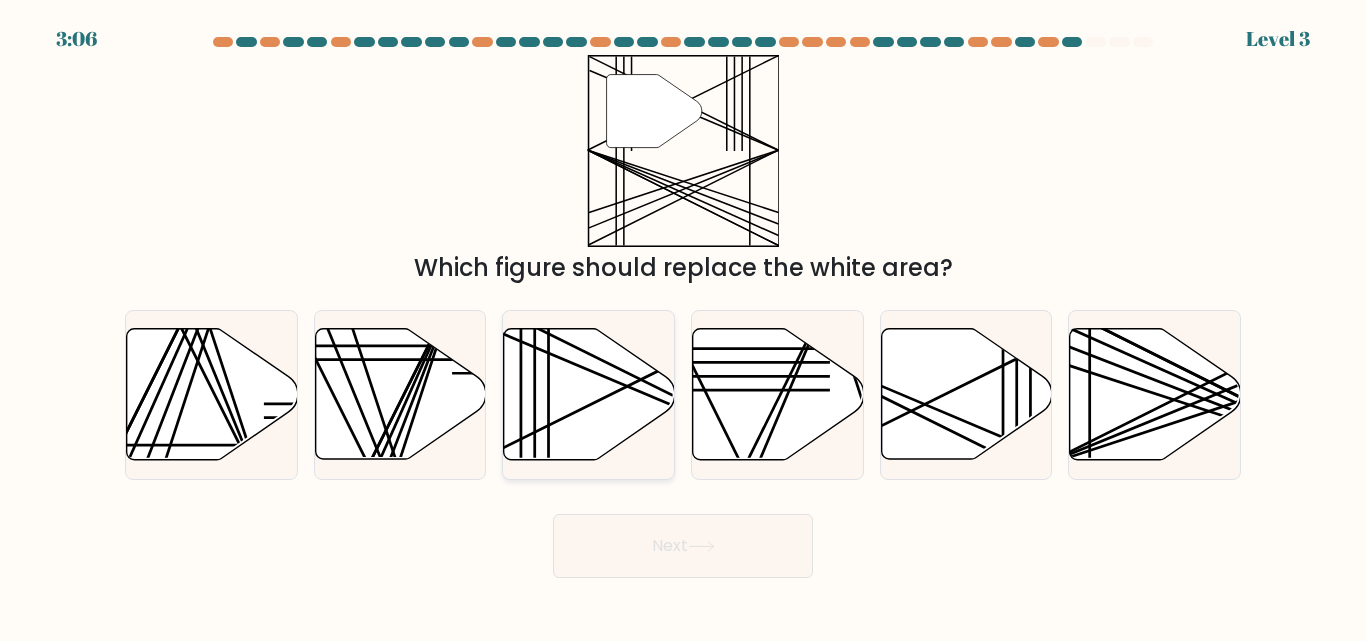 click 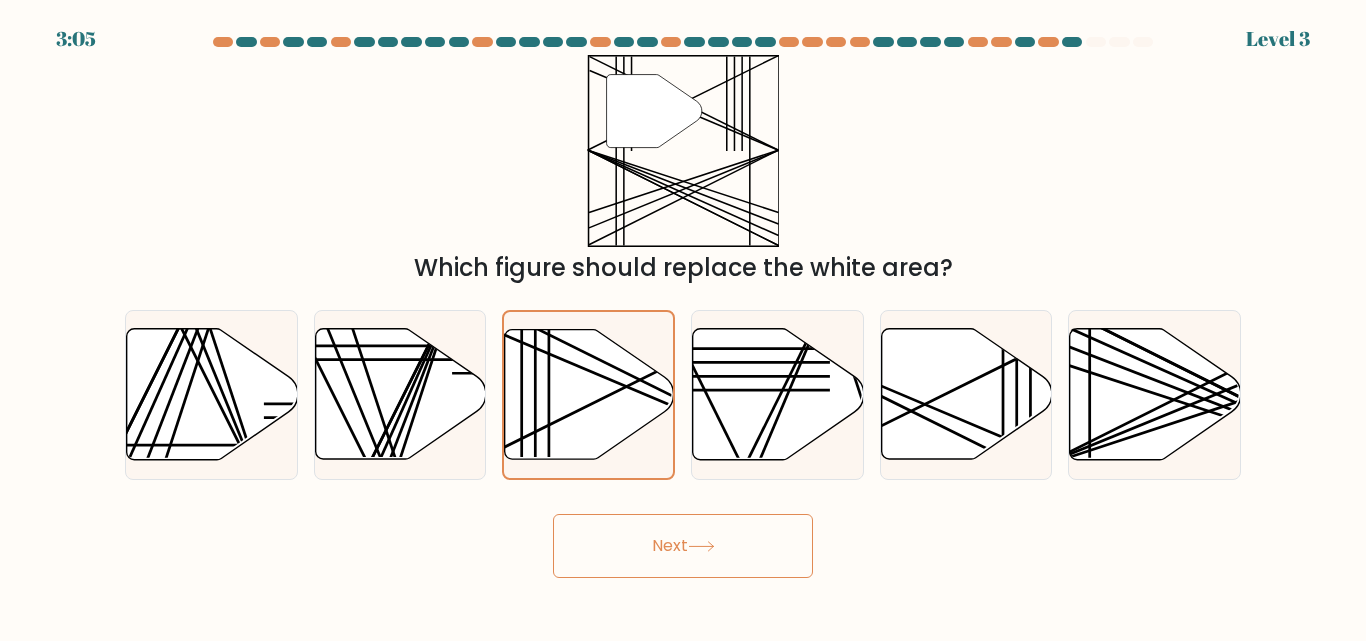 click on "Next" at bounding box center [683, 546] 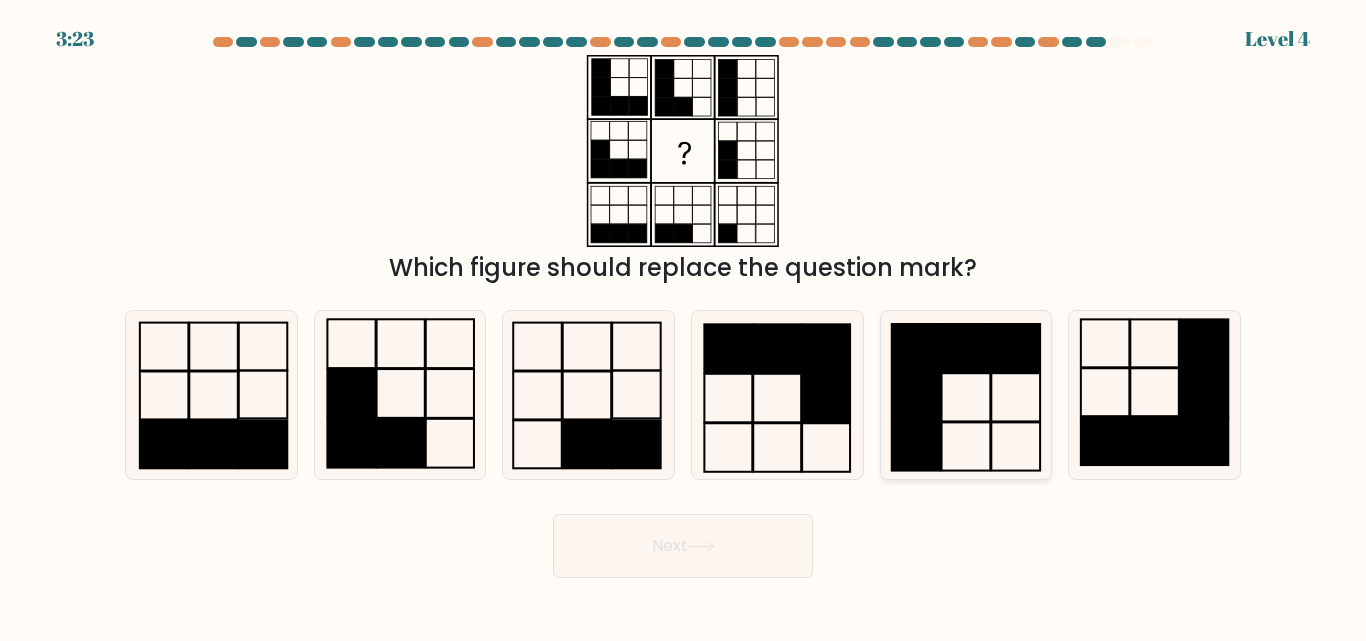 click 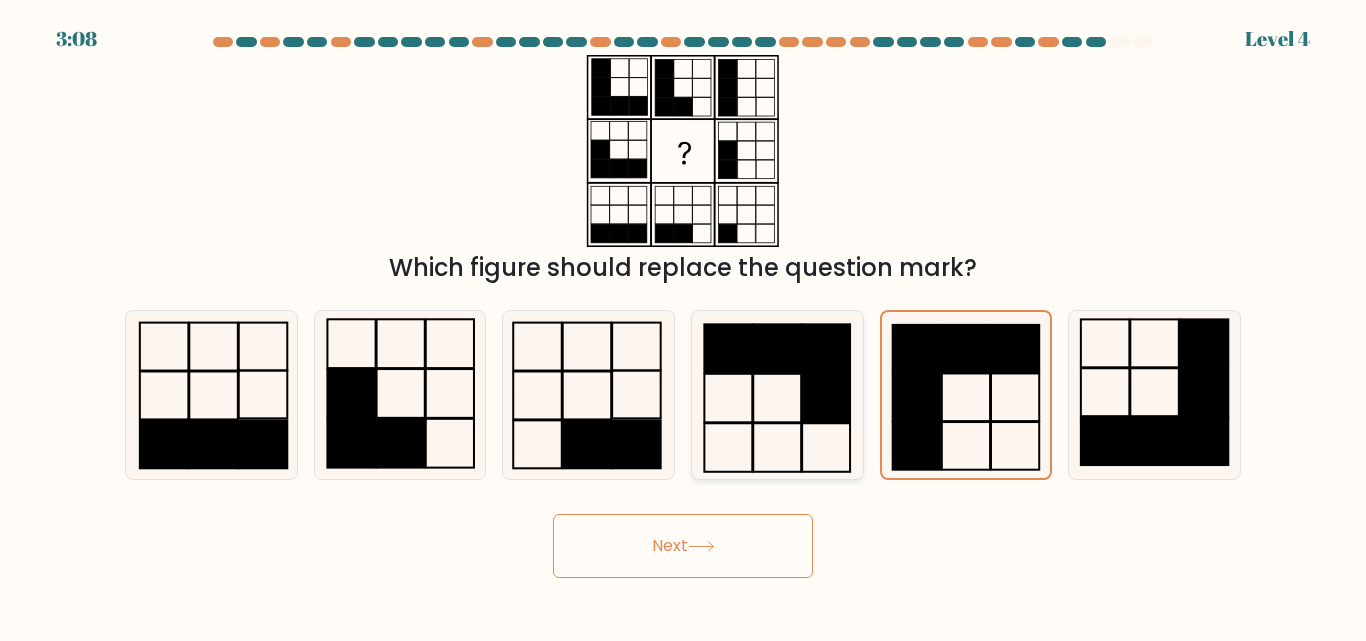 click 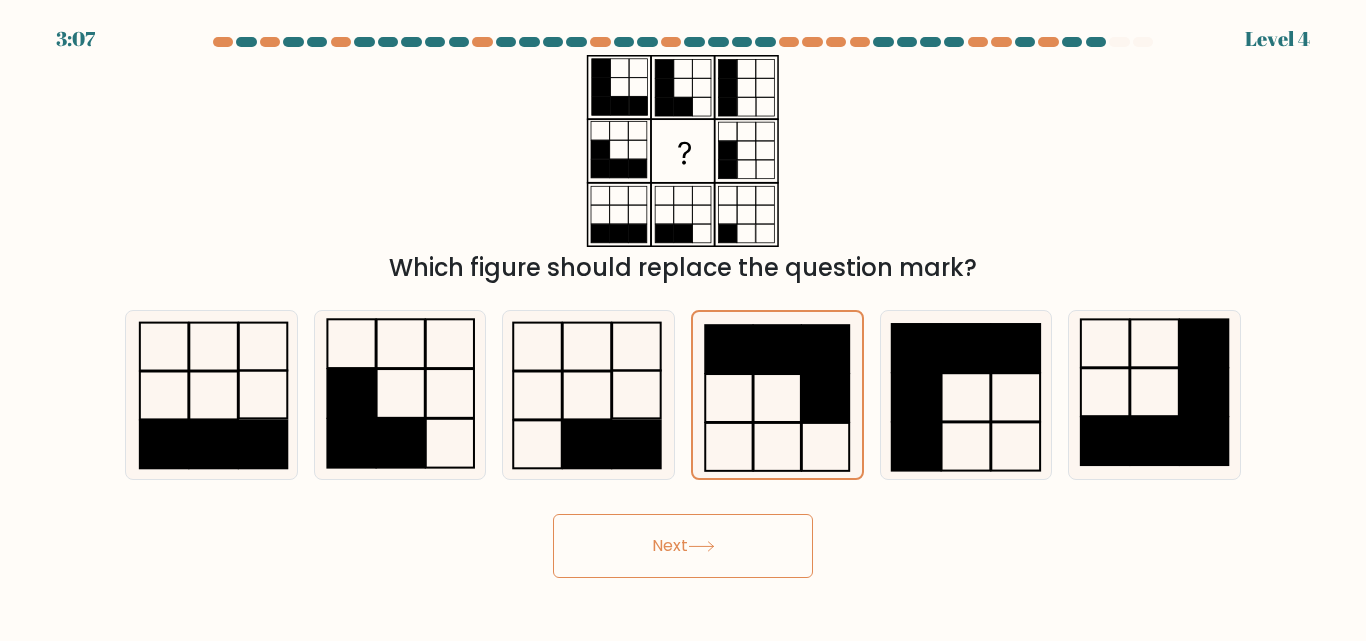 click on "Next" at bounding box center [683, 546] 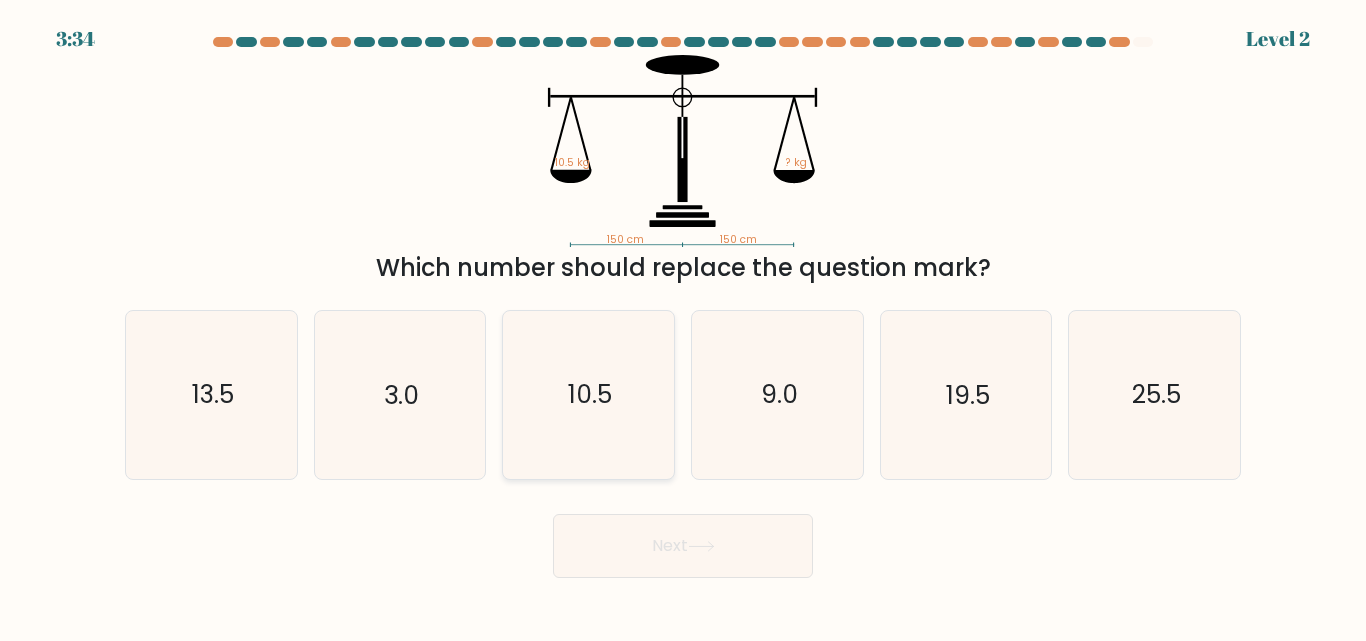 click on "10.5" 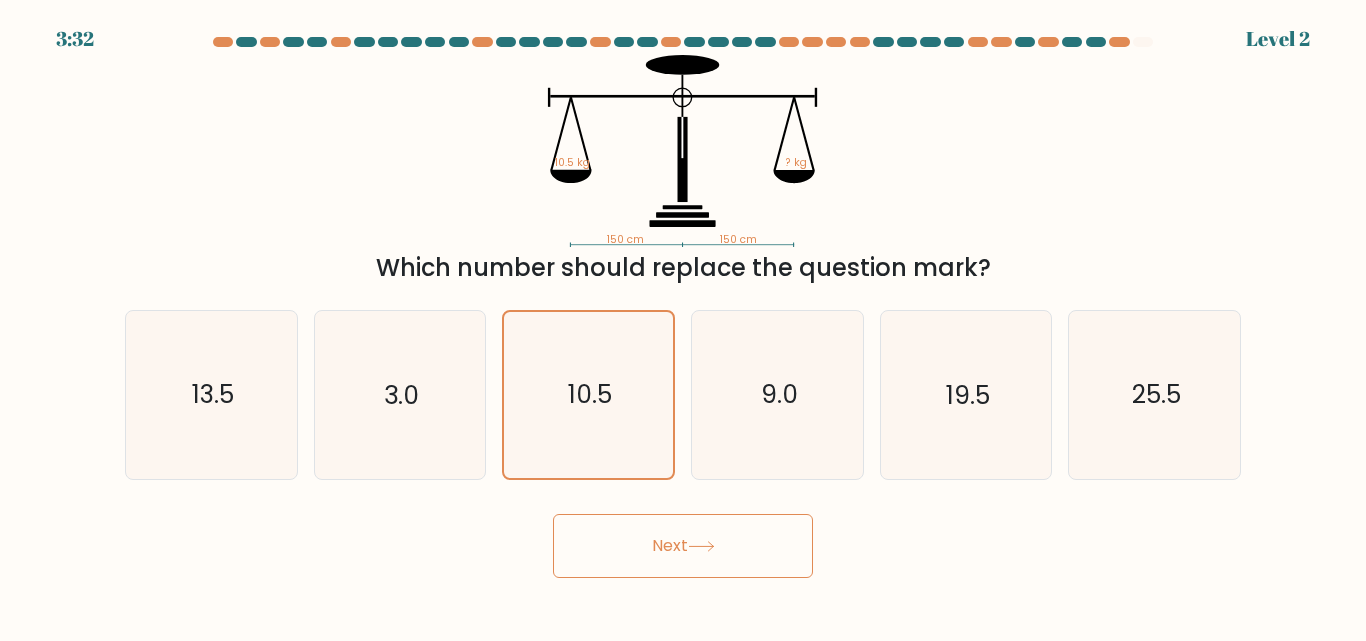 click 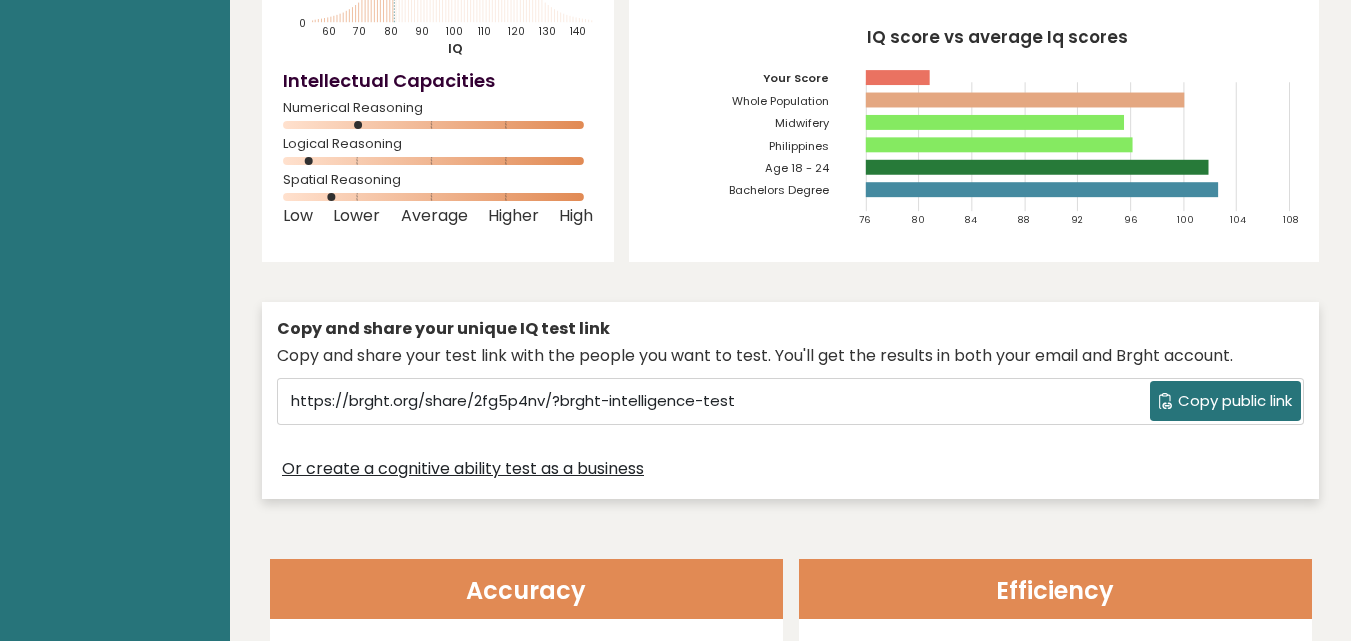 scroll, scrollTop: 0, scrollLeft: 0, axis: both 